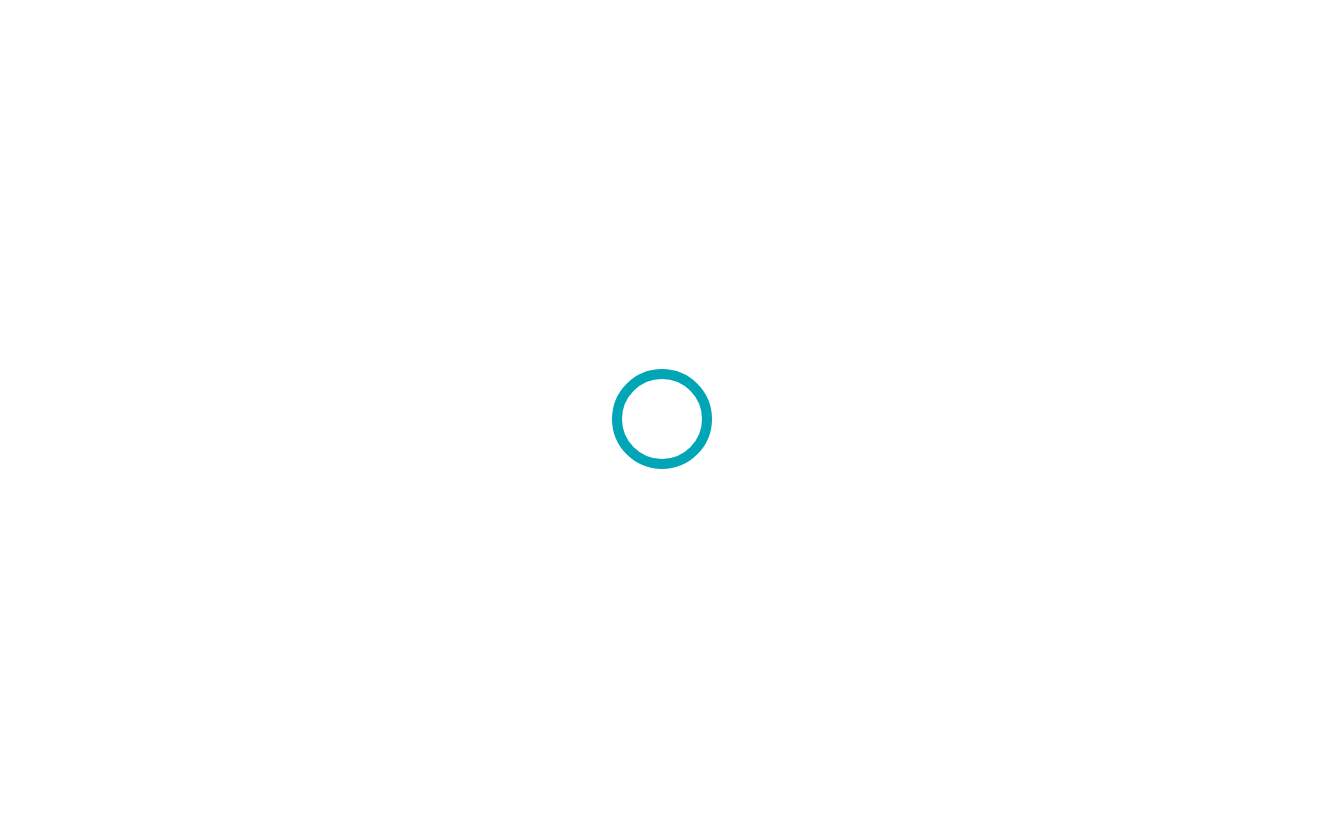 scroll, scrollTop: 0, scrollLeft: 0, axis: both 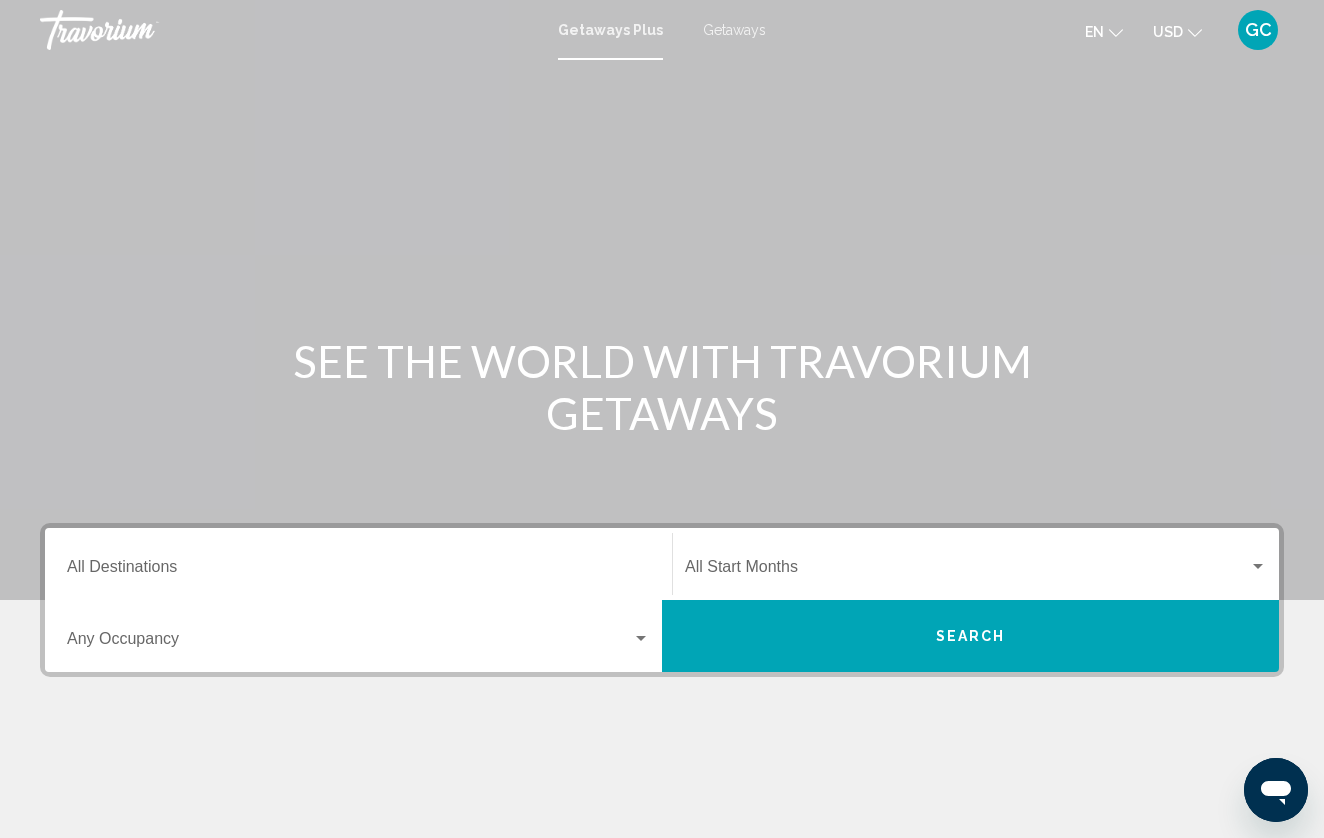 click on "Destination All Destinations" at bounding box center [358, 564] 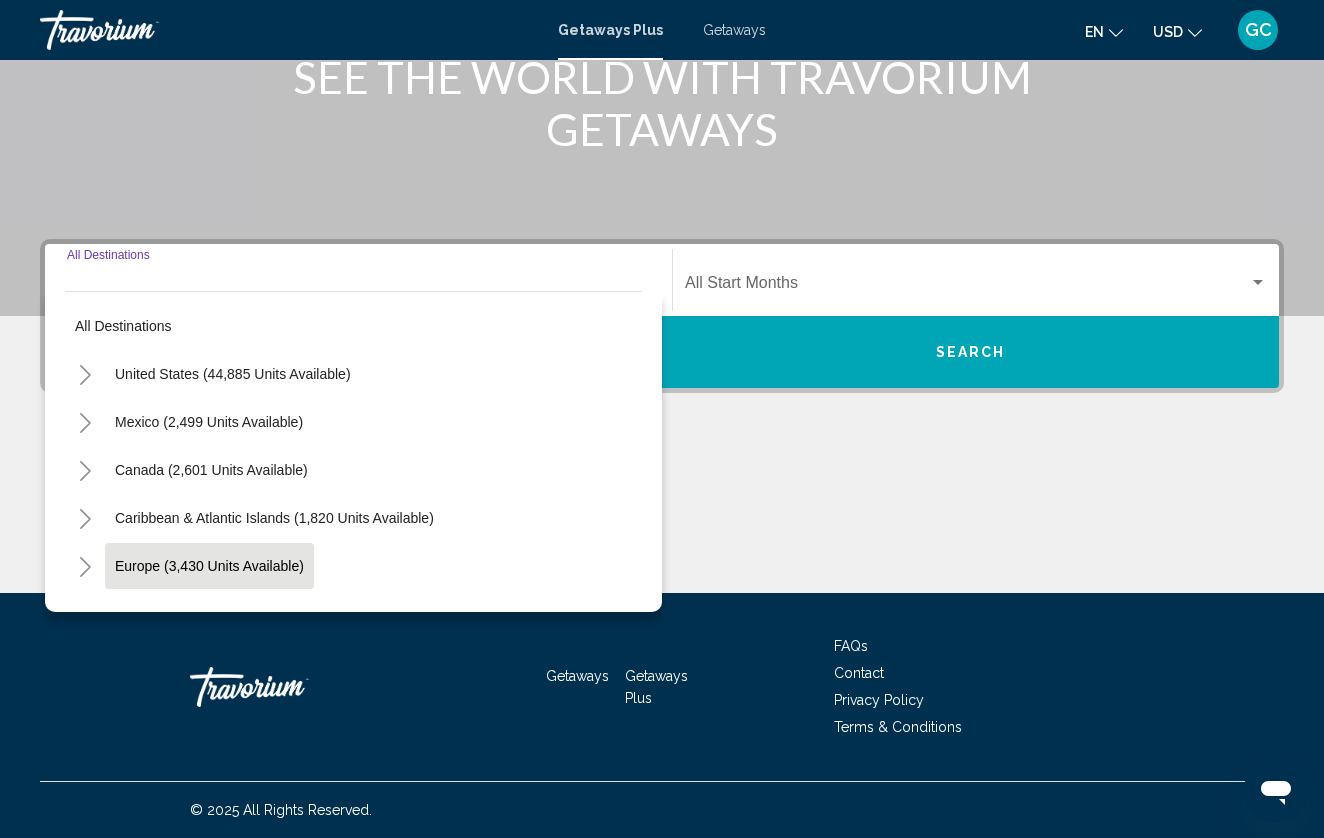 click on "Europe (3,430 units available)" at bounding box center [208, 614] 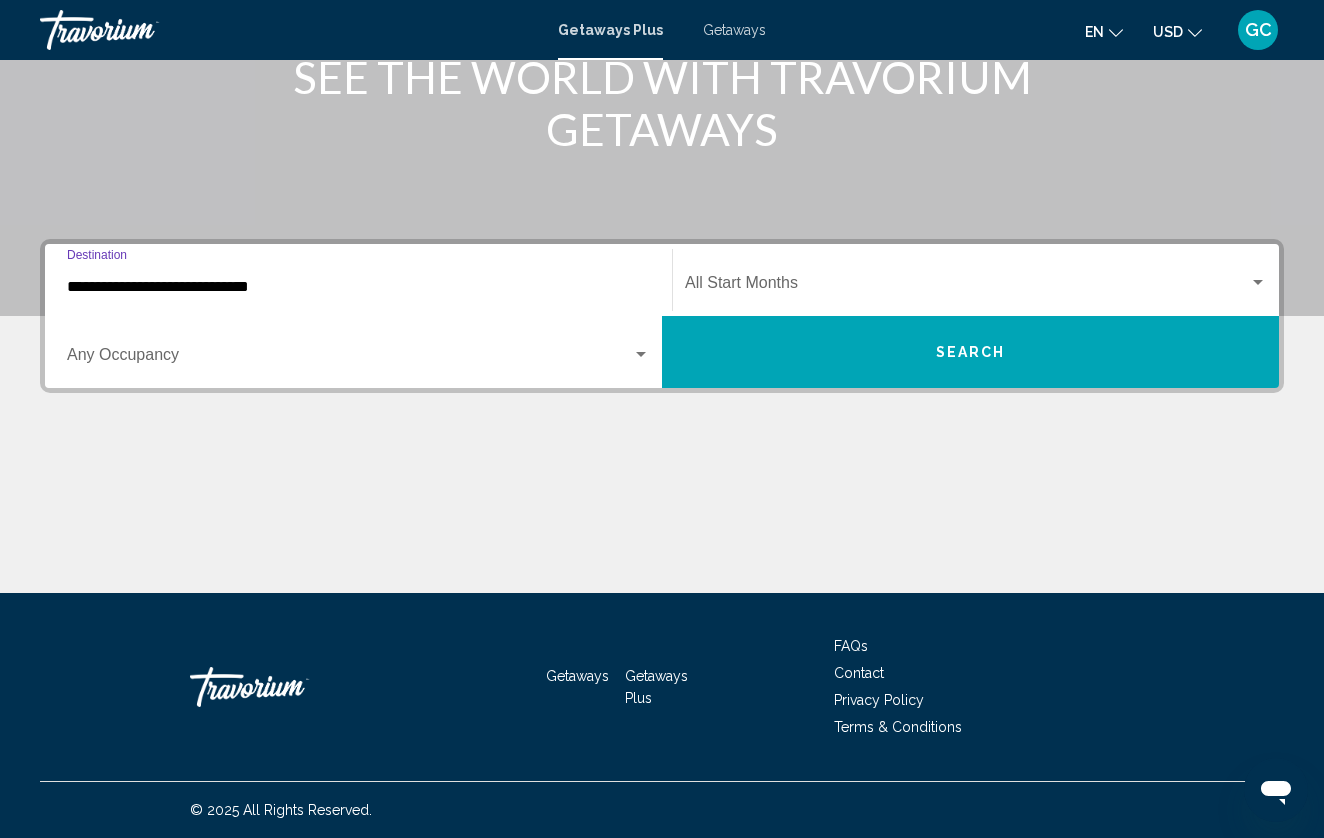 click at bounding box center (349, 359) 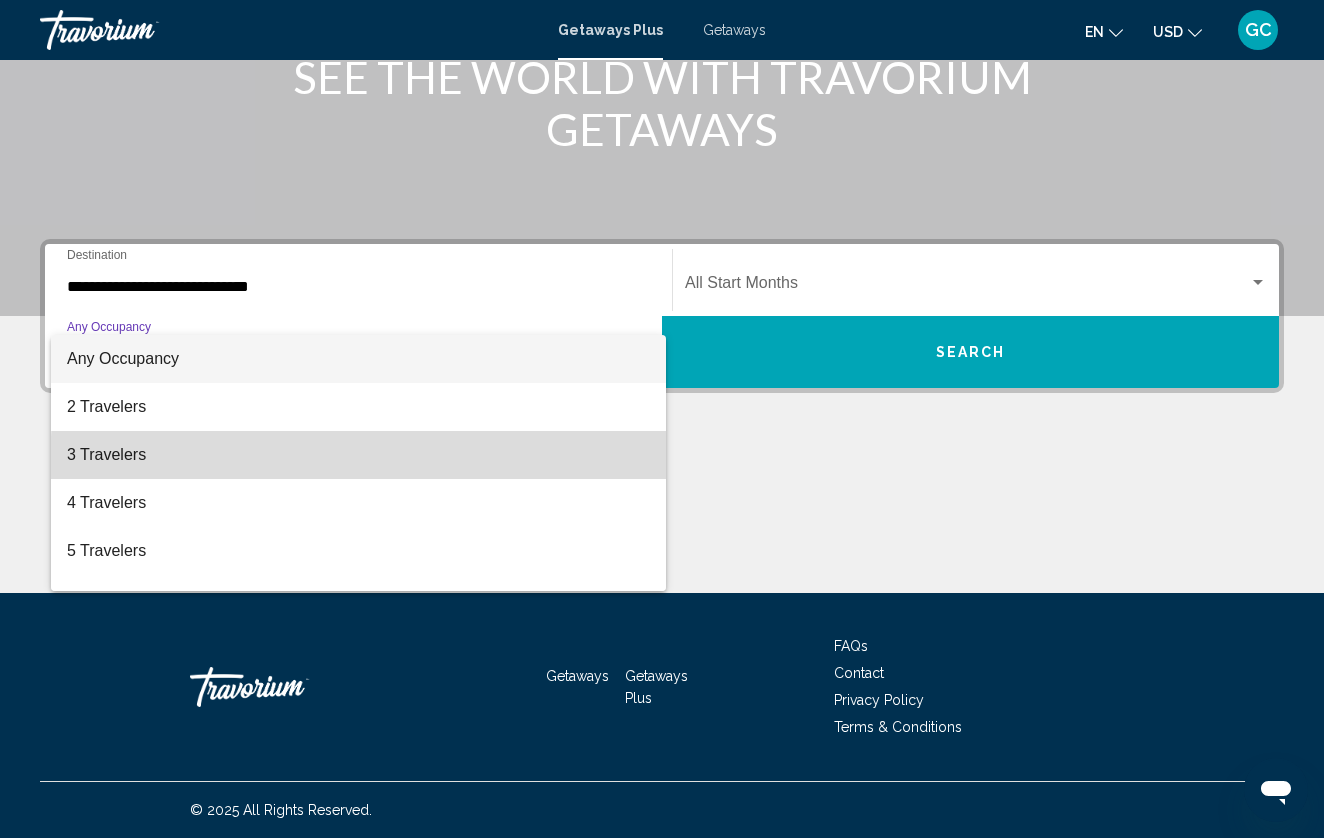 click on "3 Travelers" at bounding box center [358, 455] 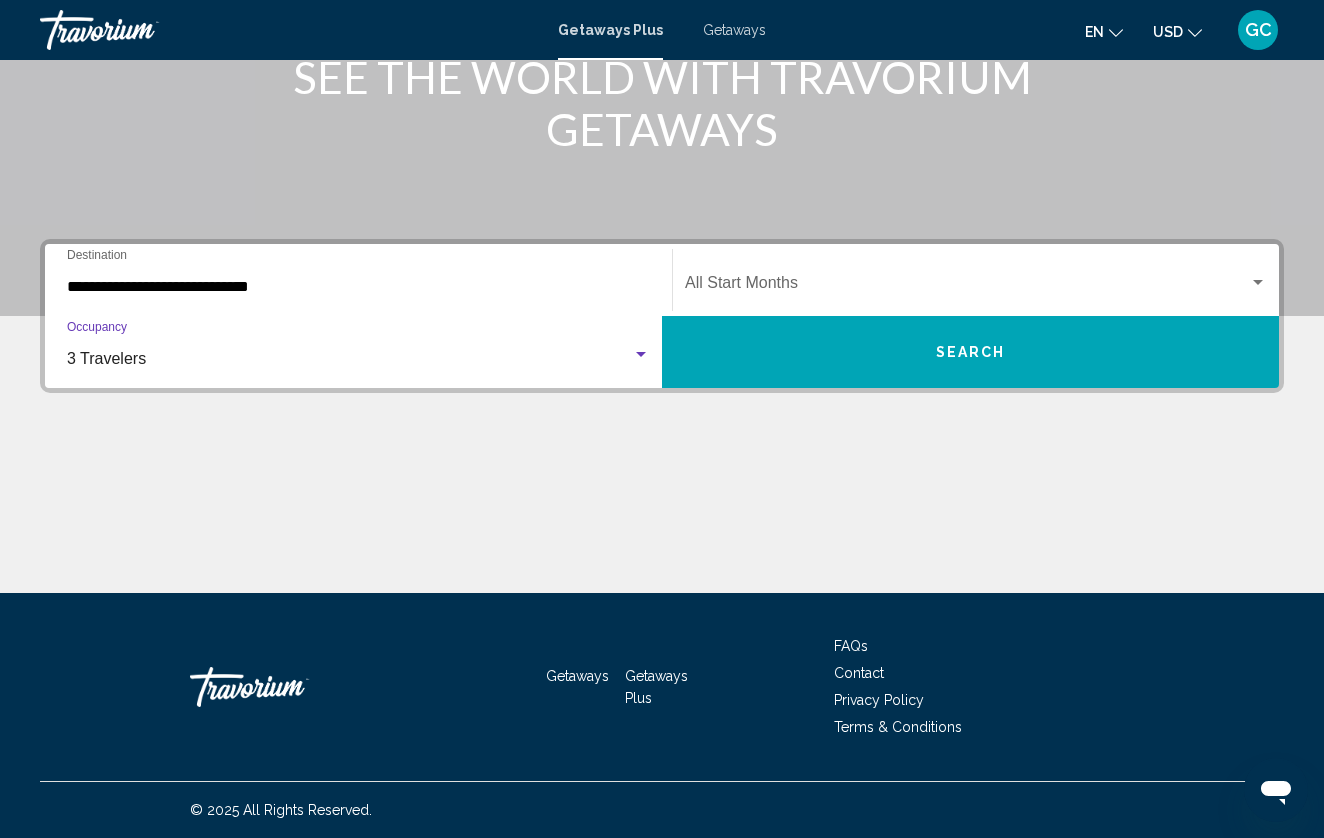 click at bounding box center [967, 287] 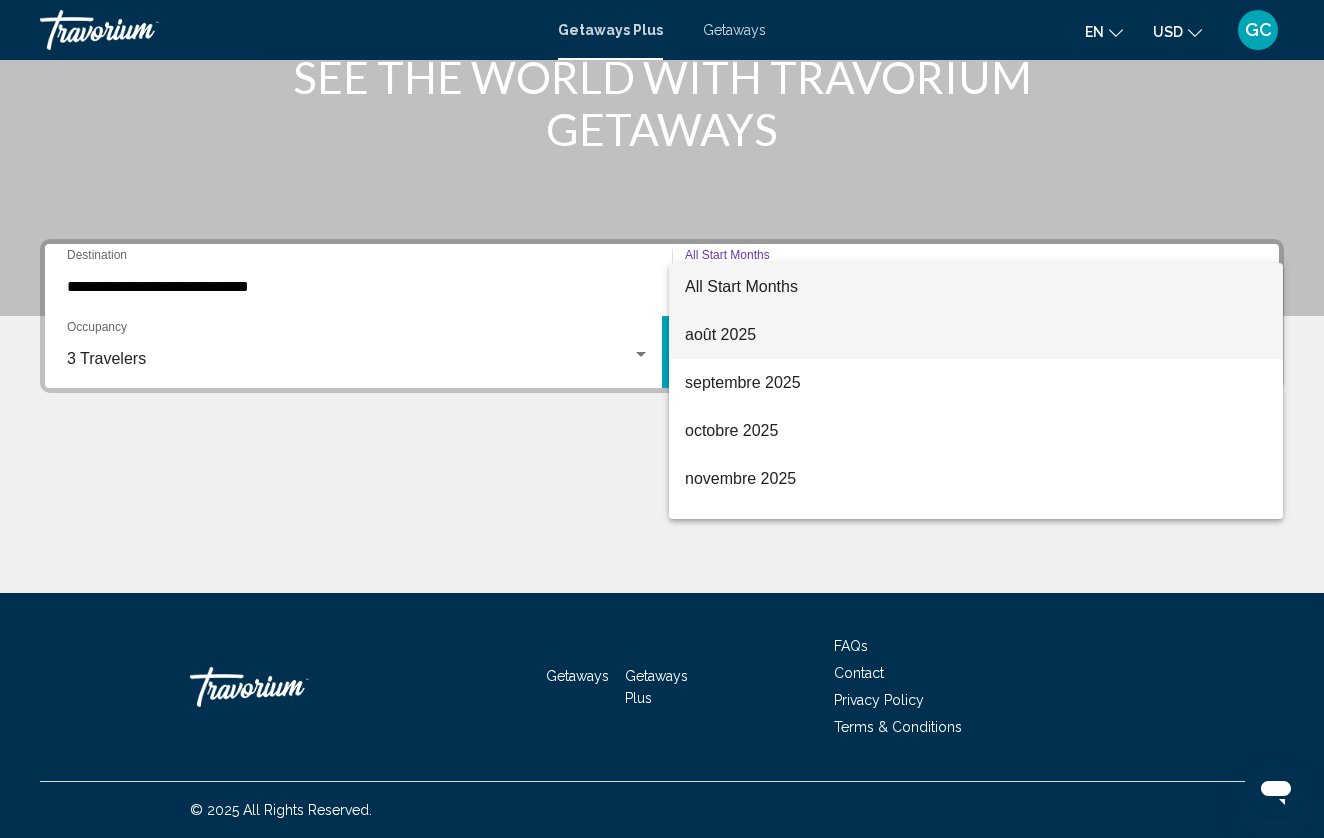 click on "août 2025" at bounding box center (976, 335) 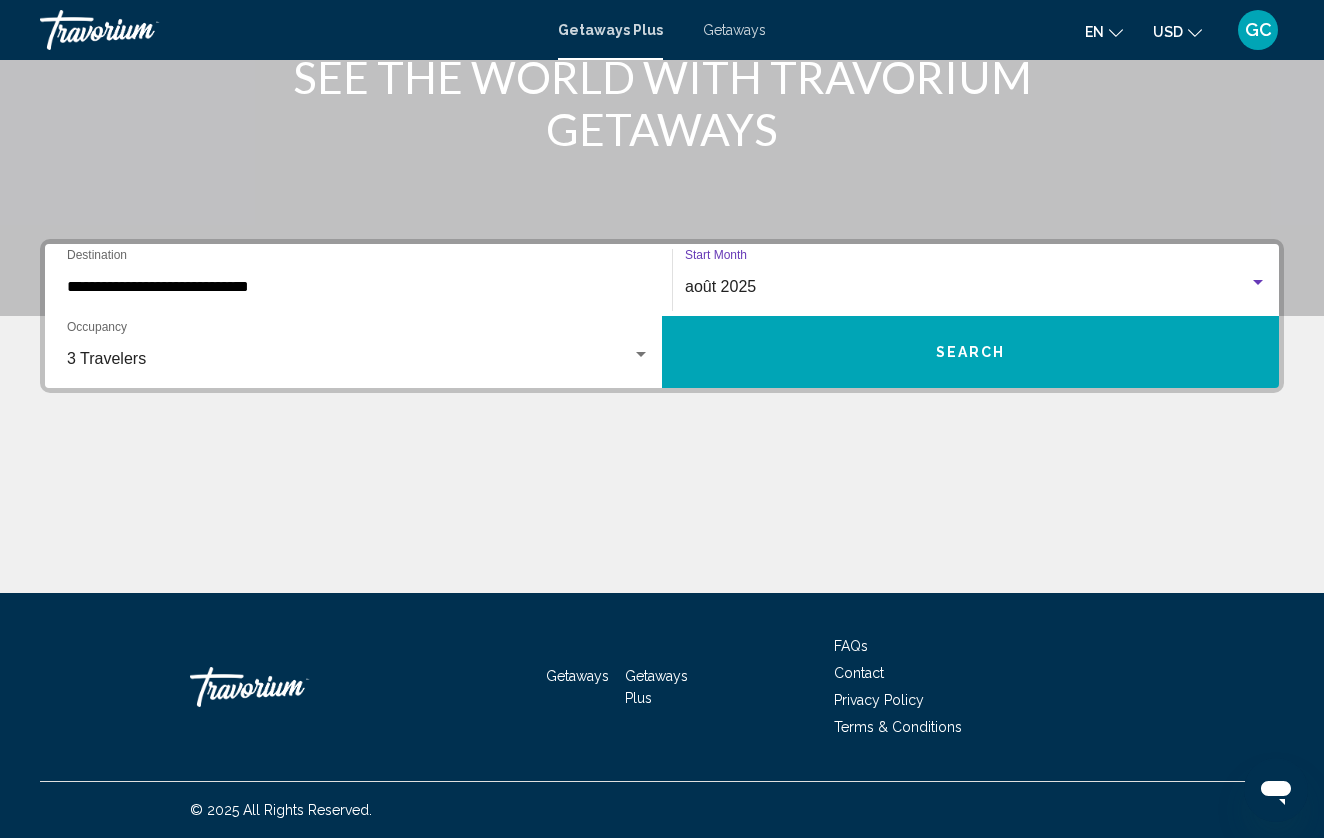 click on "Search" at bounding box center (970, 352) 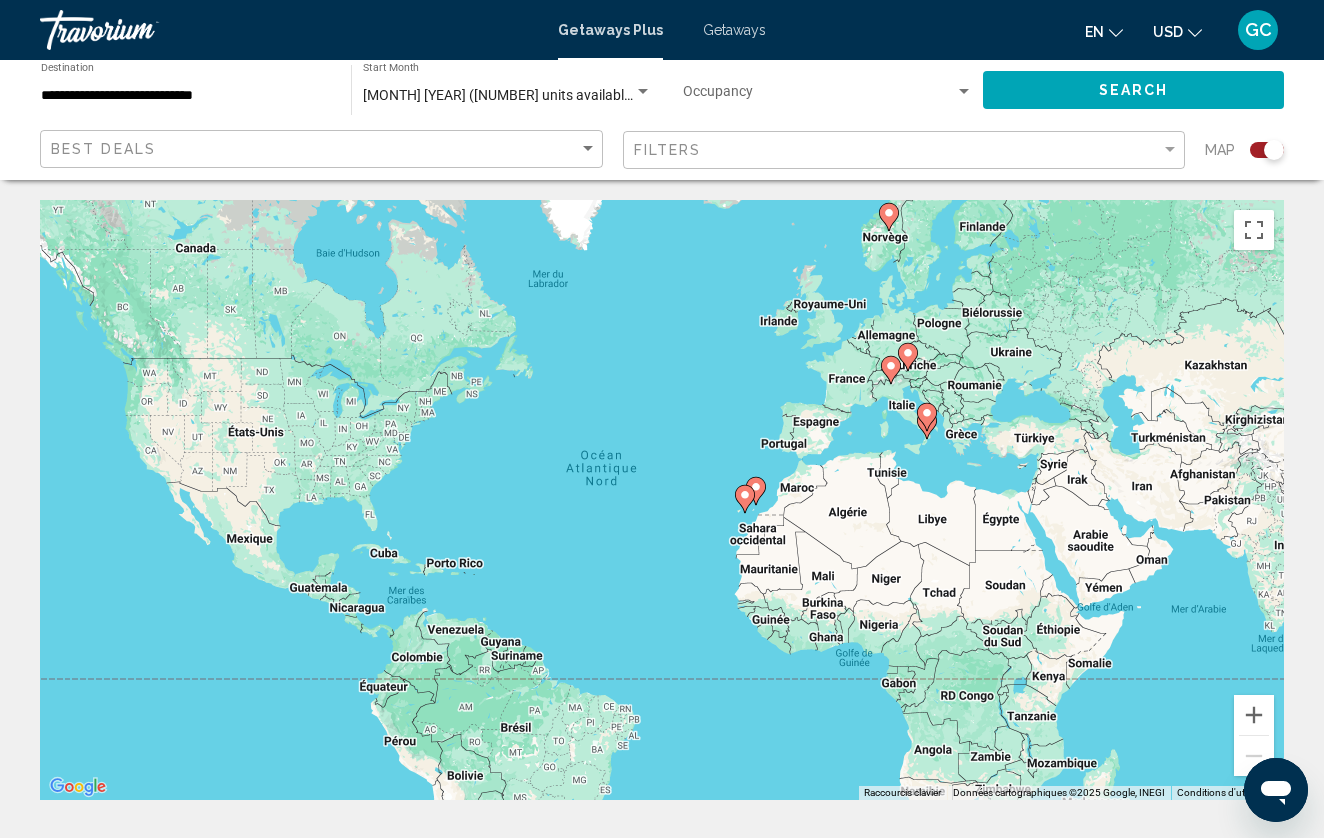 scroll, scrollTop: 0, scrollLeft: 0, axis: both 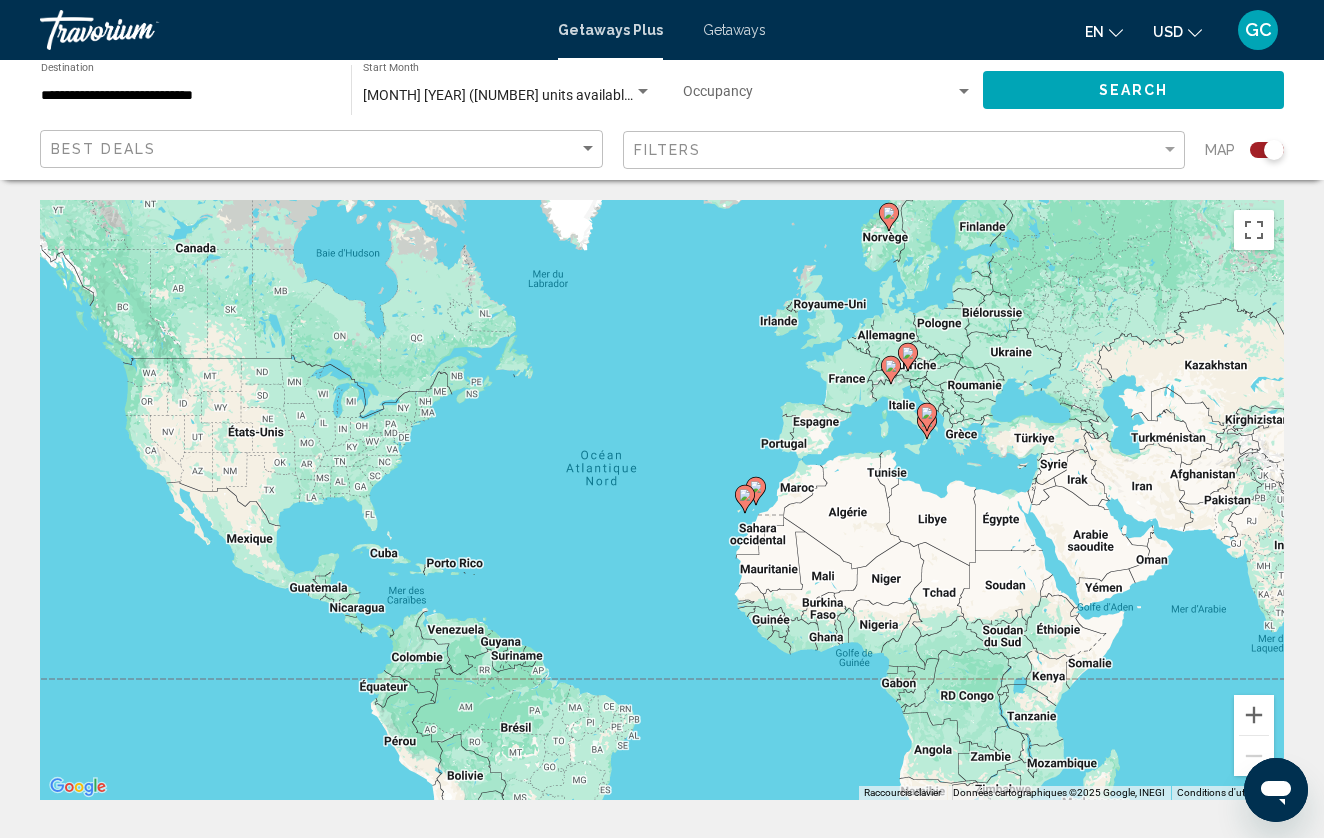 click on "August 2025 (23 units available)" at bounding box center (499, 95) 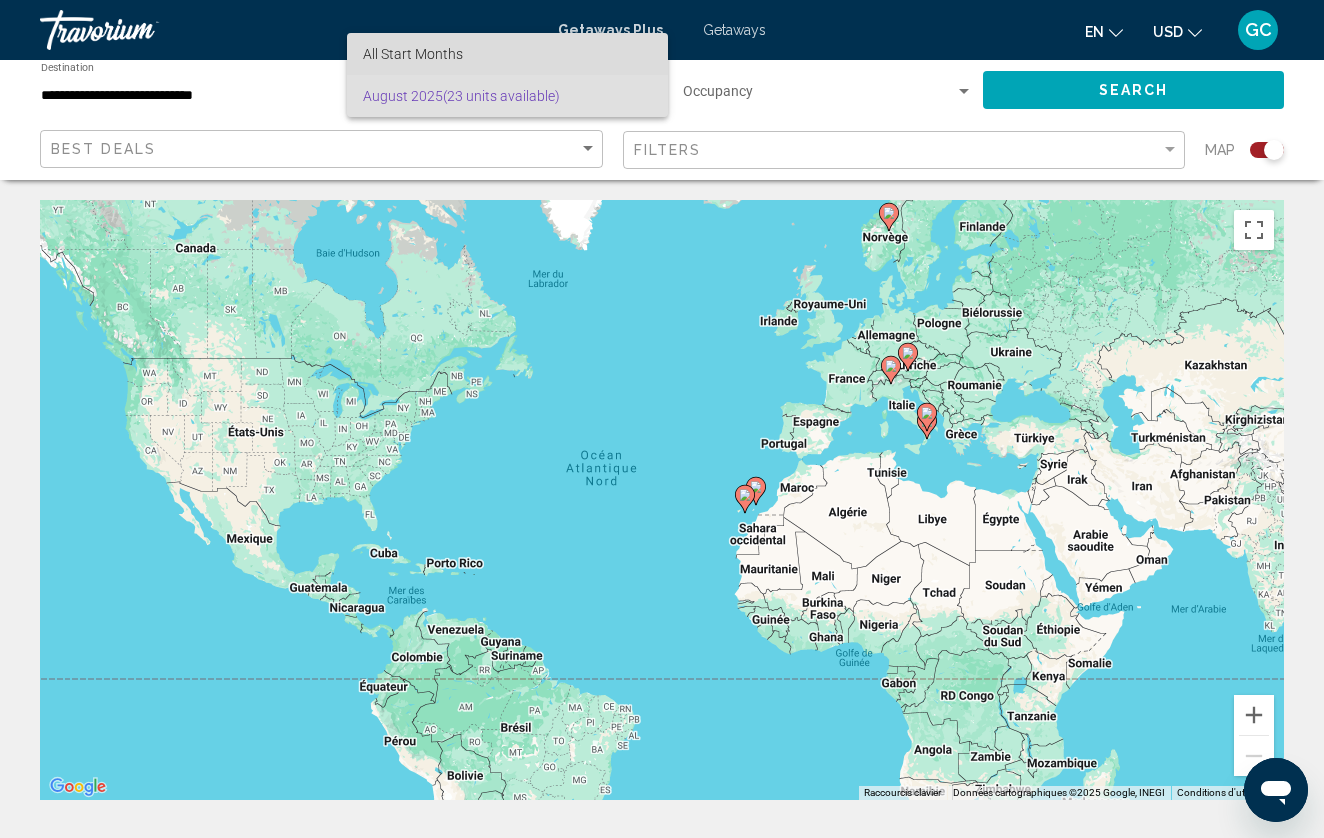 click on "All Start Months" at bounding box center (507, 54) 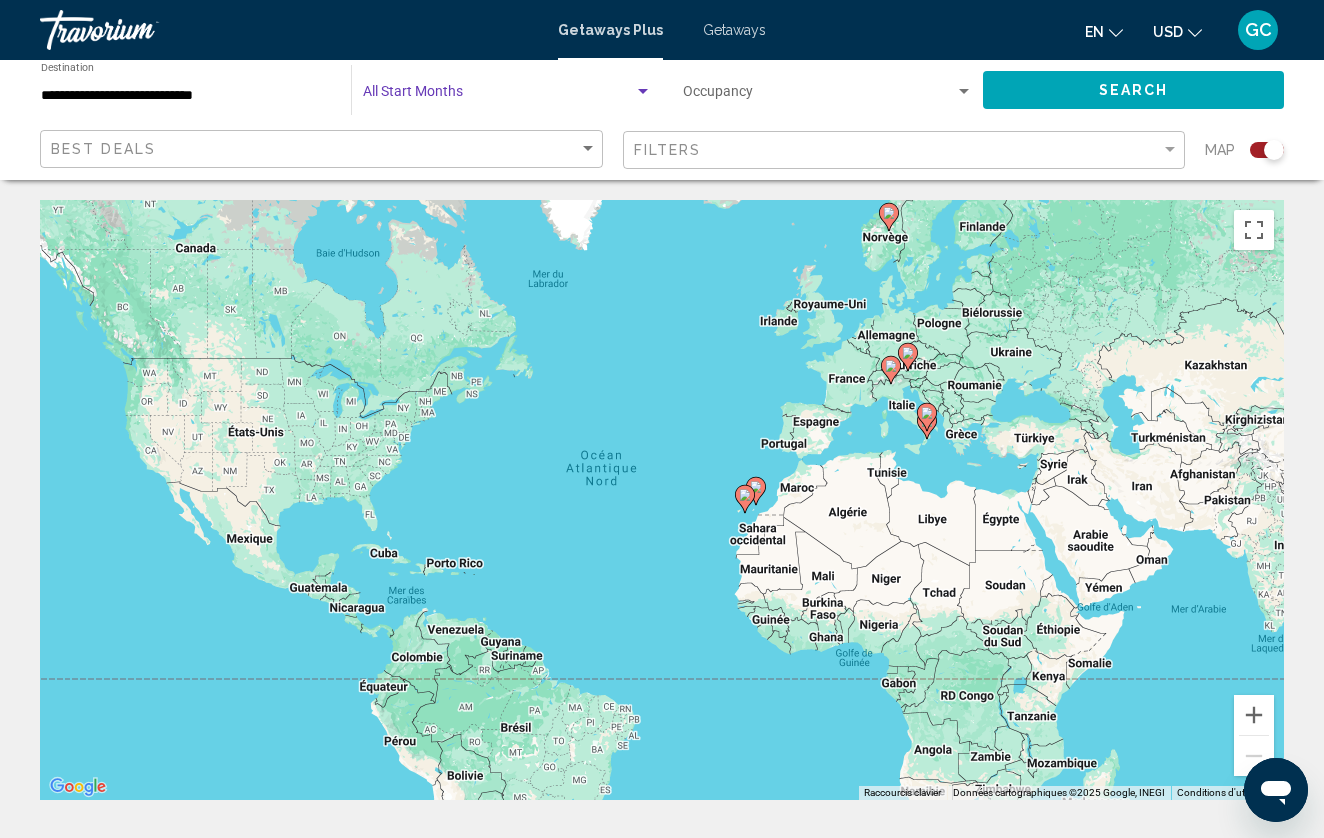 click at bounding box center (498, 96) 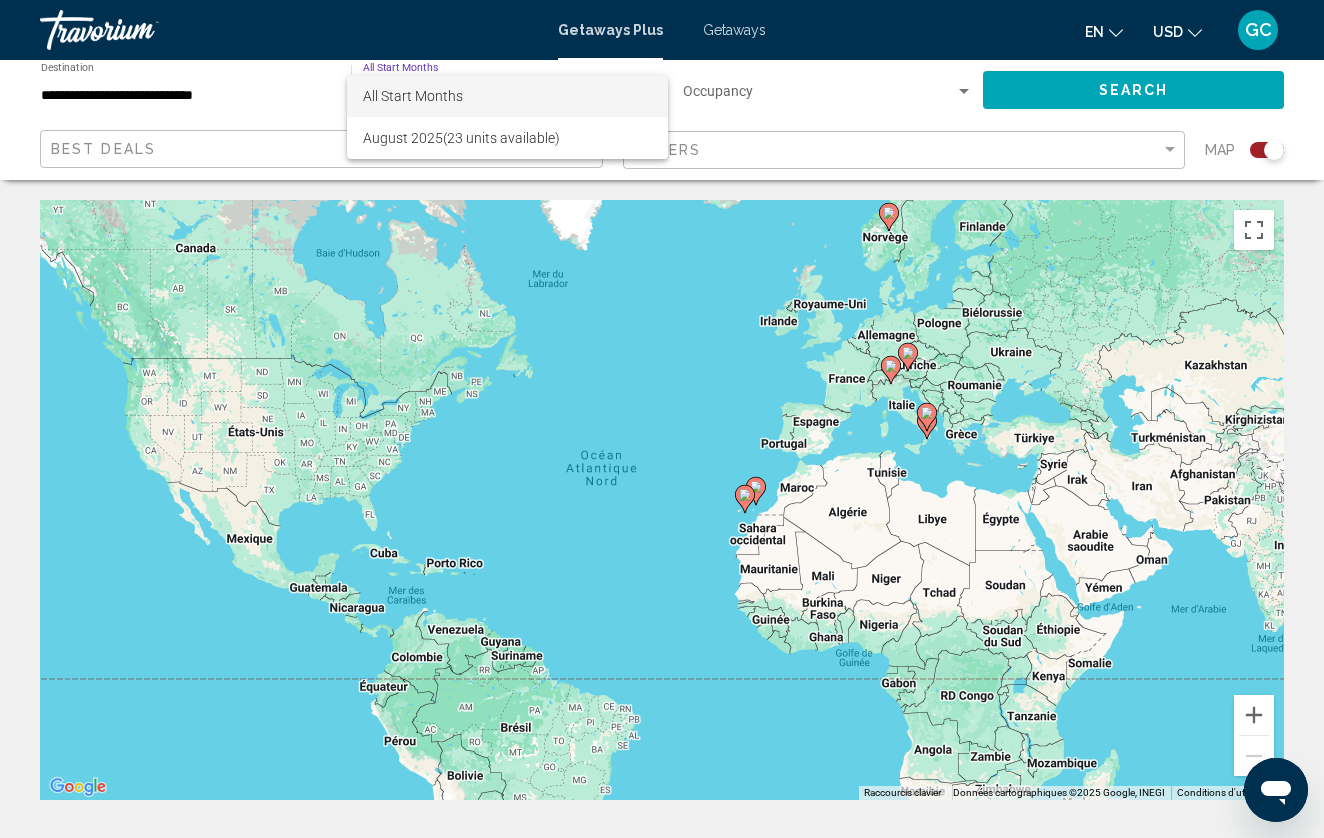 click on "All Start Months" at bounding box center [507, 96] 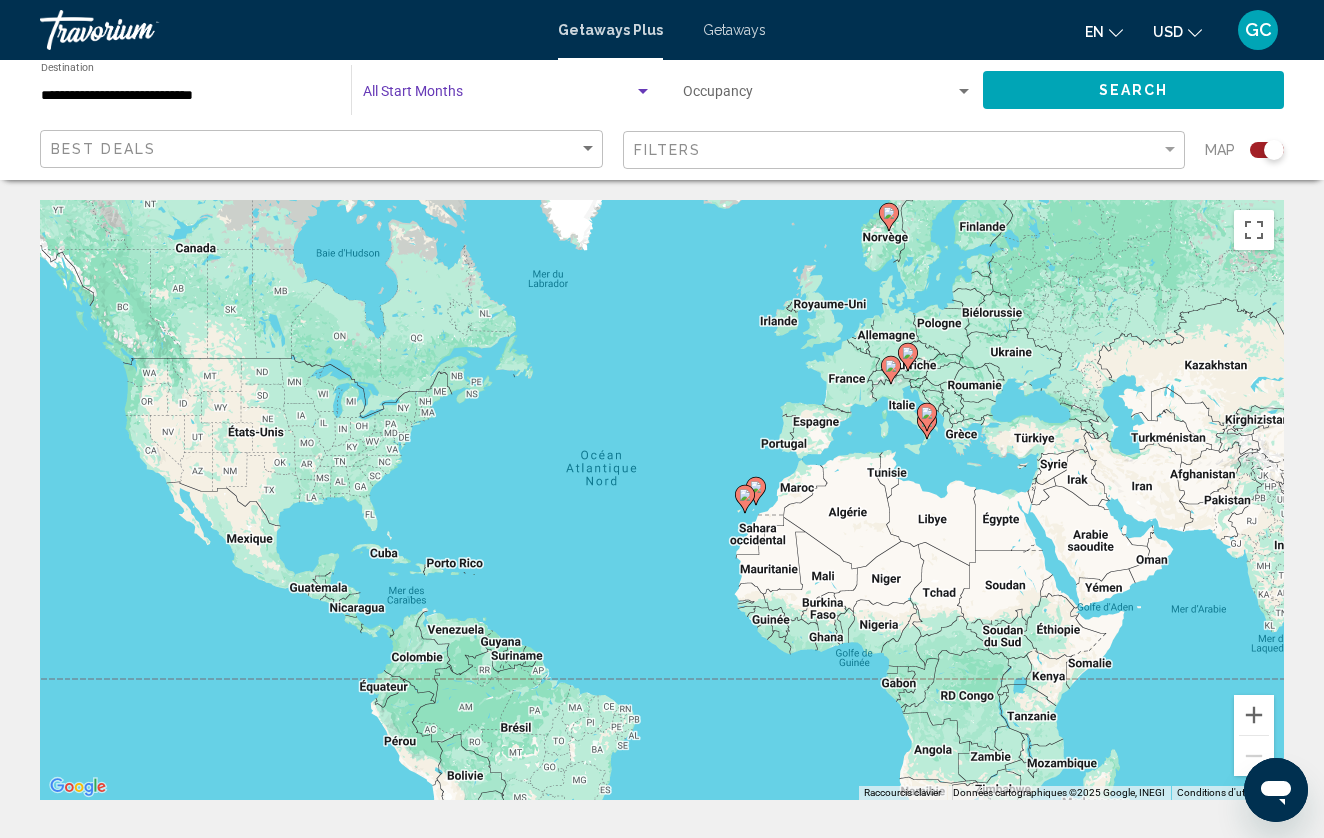 click at bounding box center [498, 96] 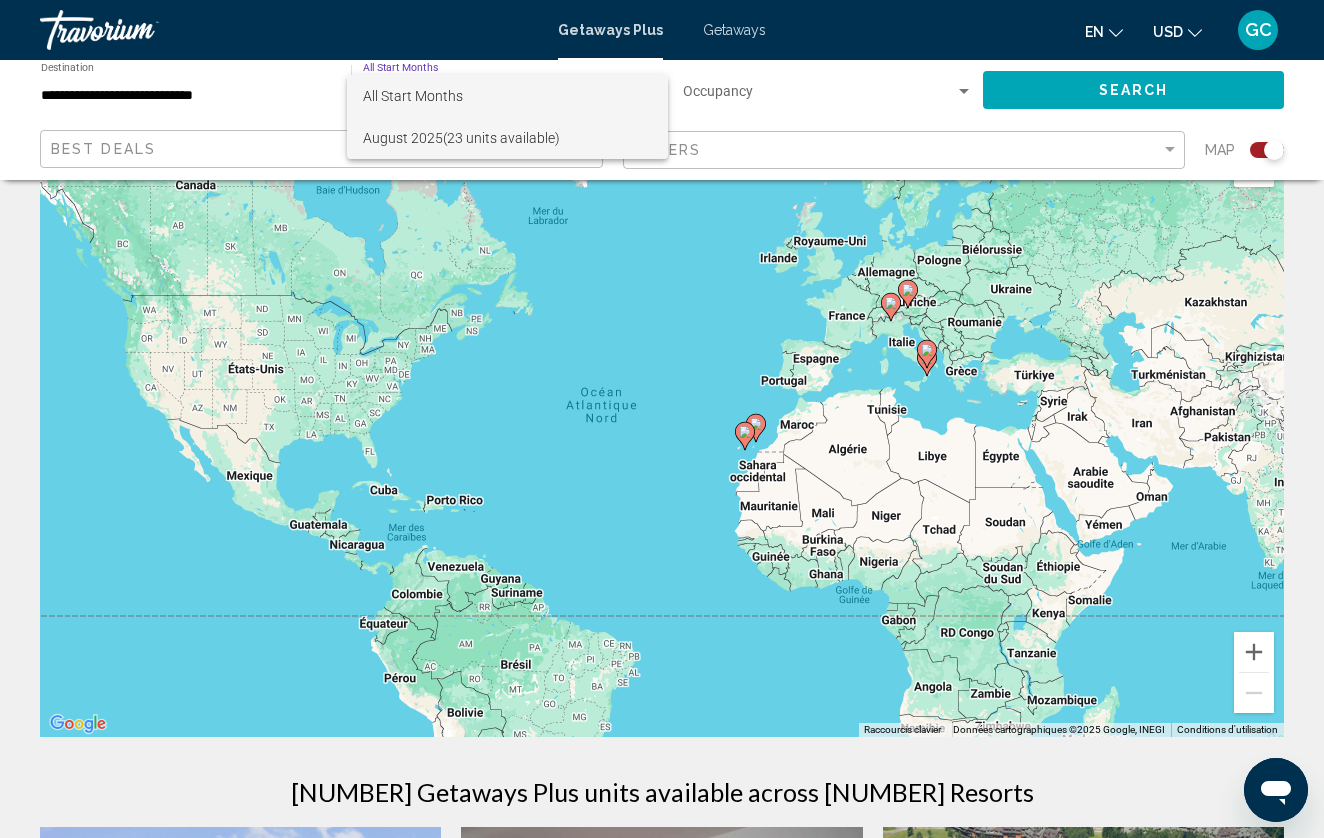 scroll, scrollTop: 89, scrollLeft: 0, axis: vertical 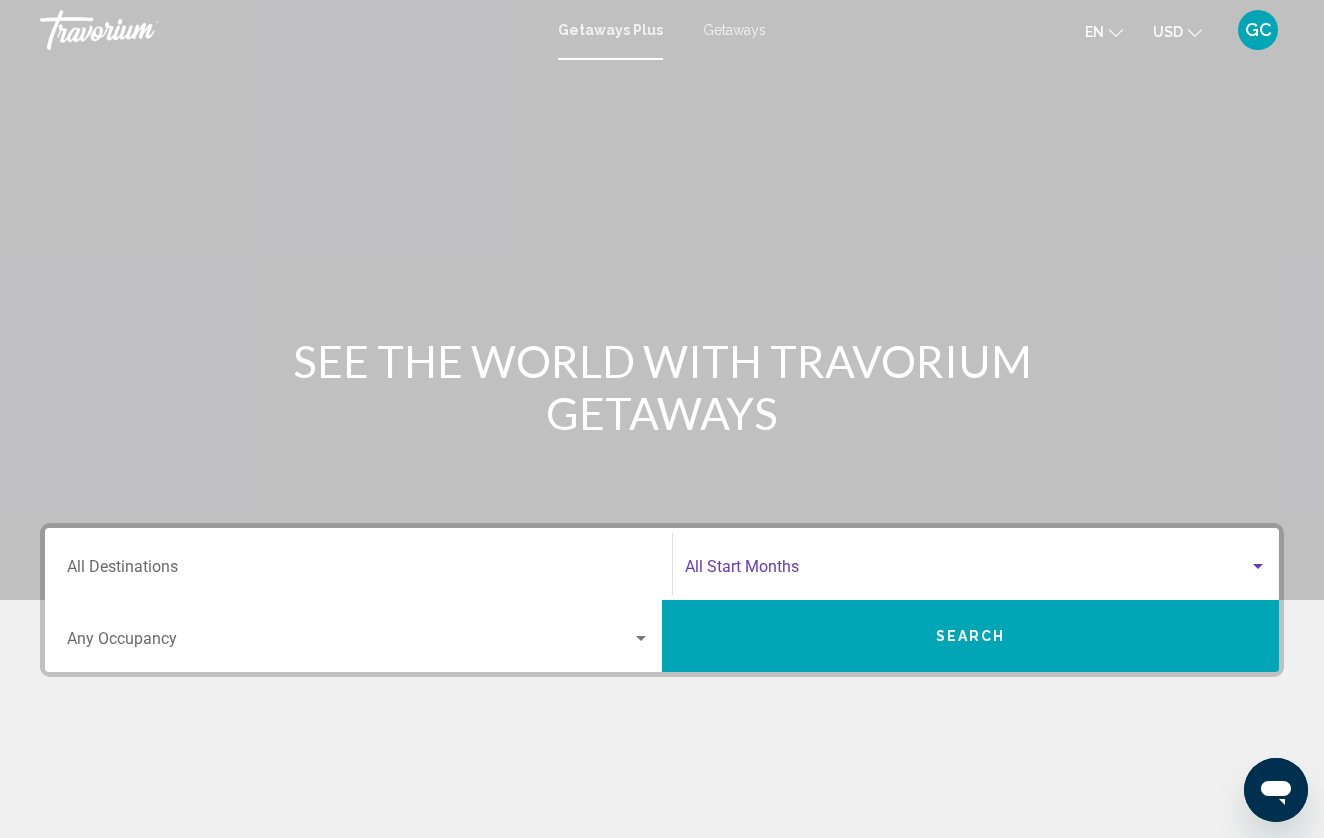 click at bounding box center (967, 571) 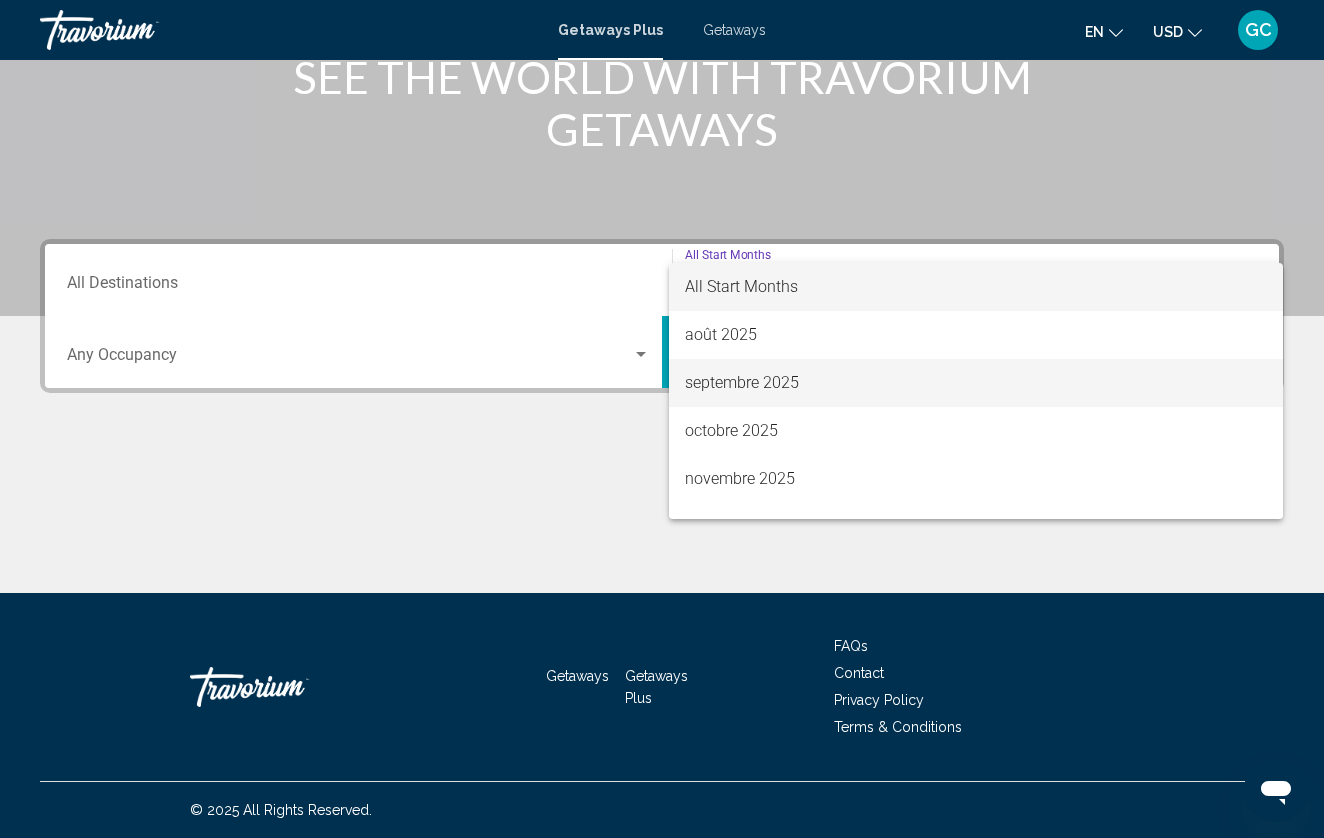 click on "septembre 2025" at bounding box center [976, 383] 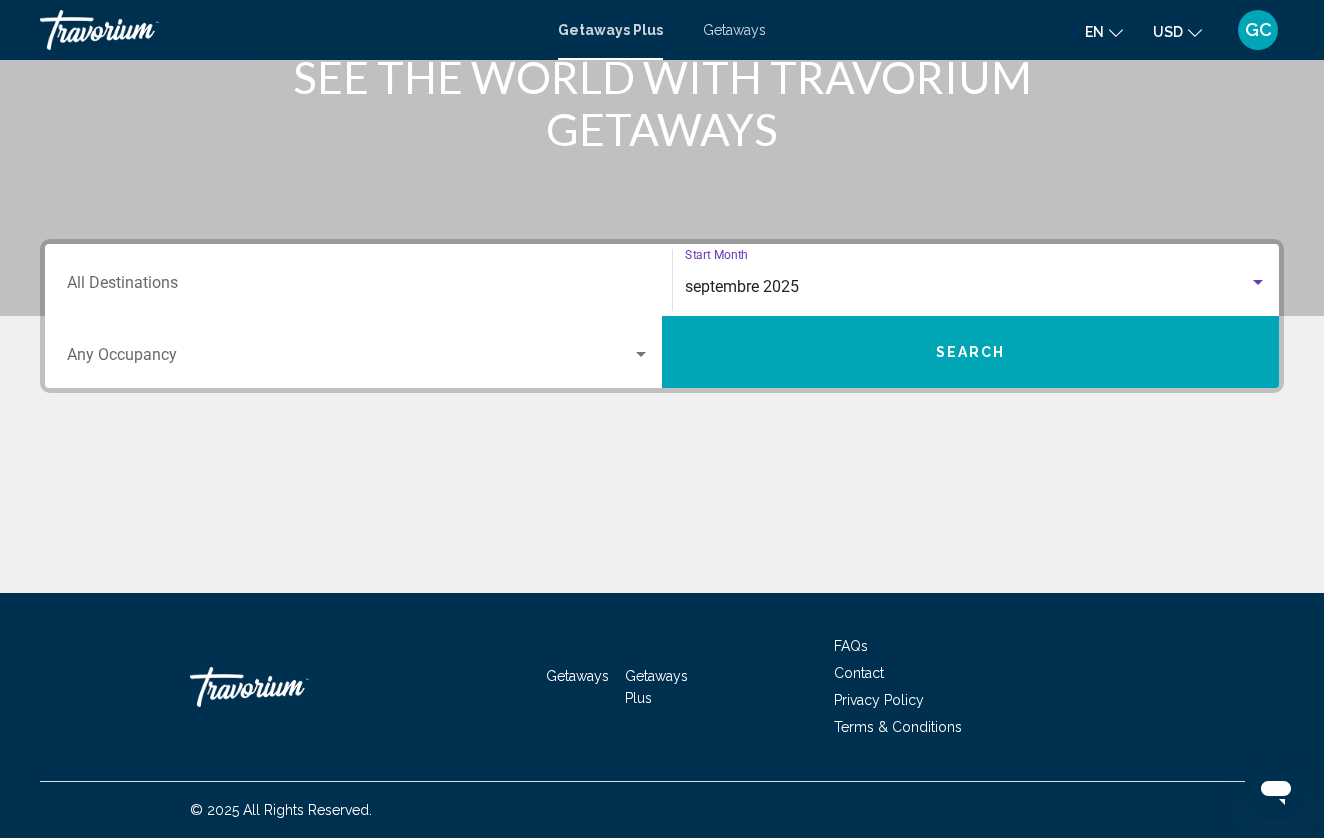 click on "Destination All Destinations septembre 2025 Start Month All Start Months Occupancy Any Occupancy Search" at bounding box center (662, 316) 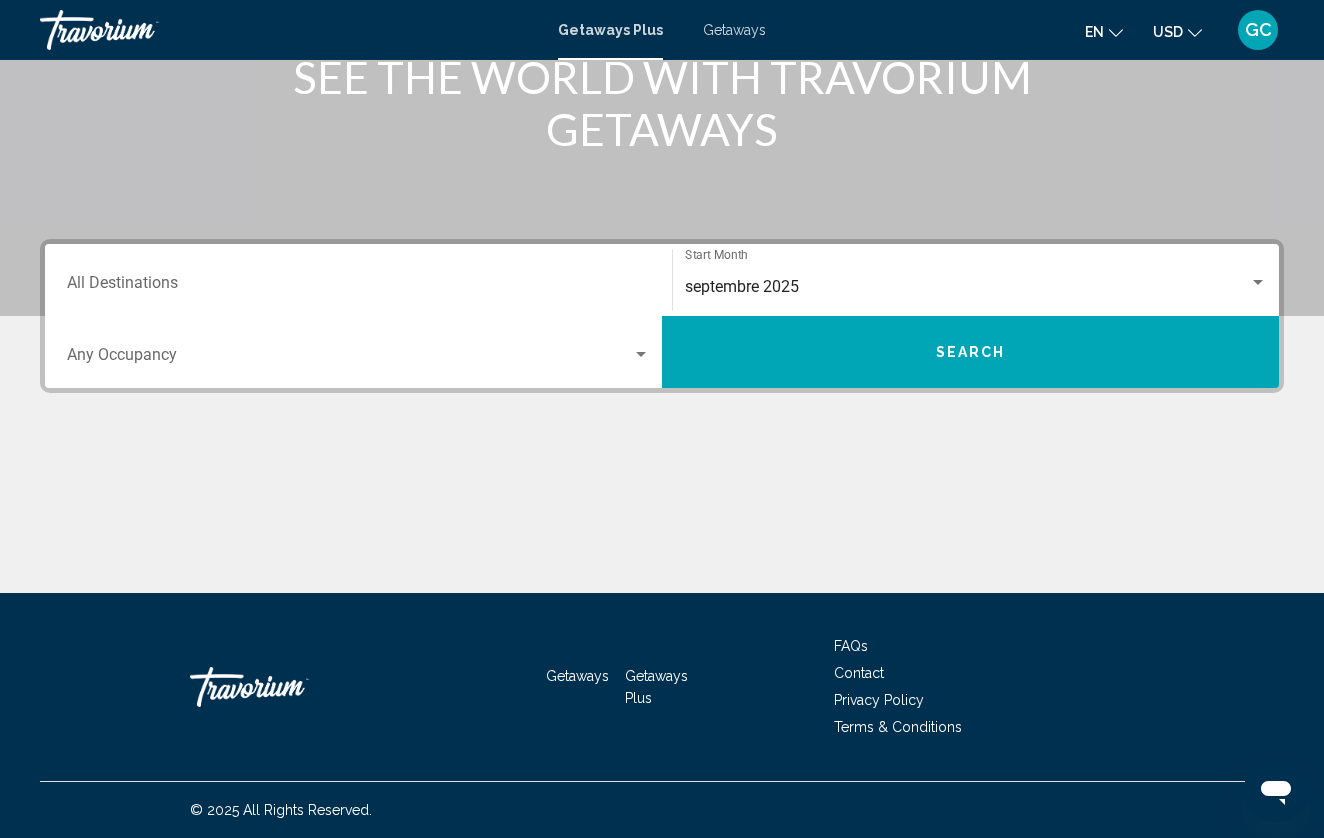 click on "Search" at bounding box center (970, 352) 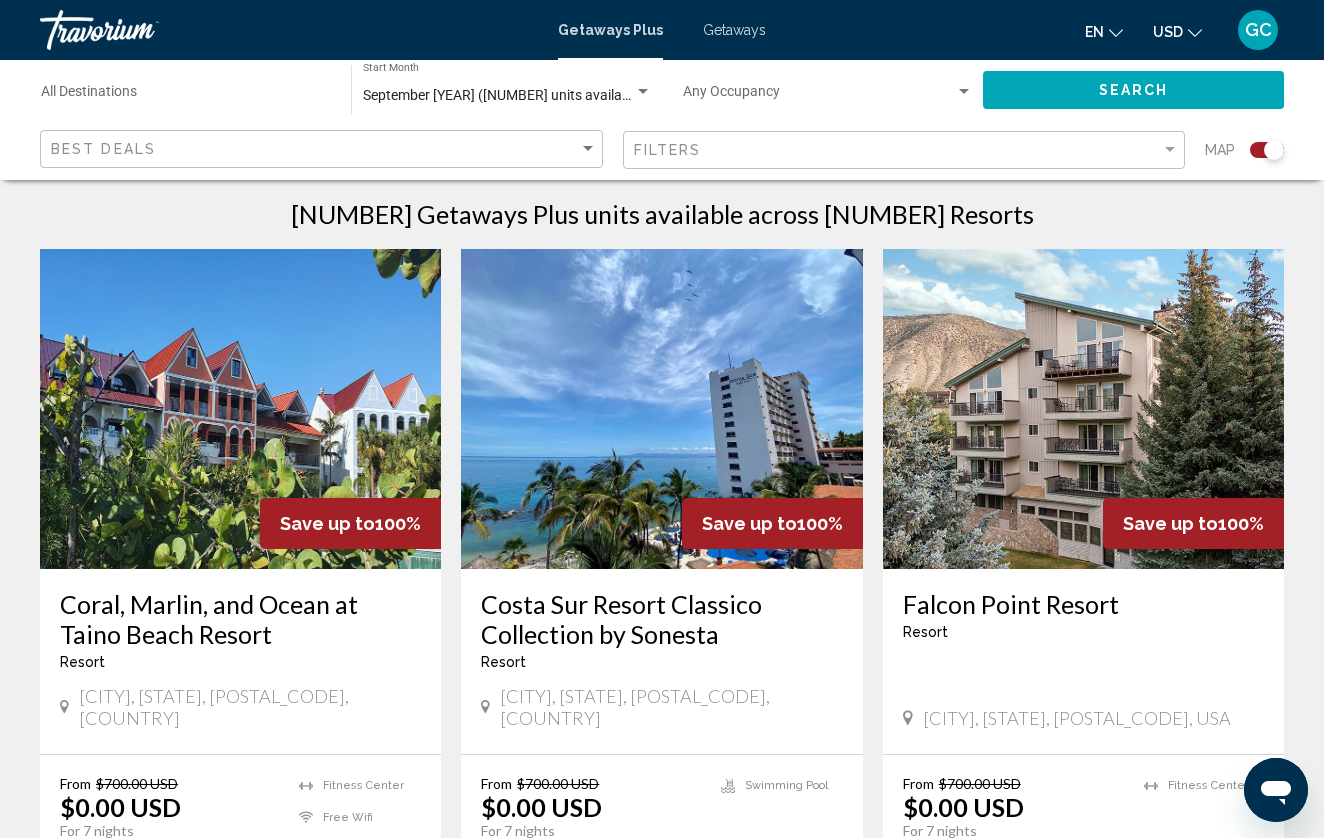 scroll, scrollTop: 638, scrollLeft: 0, axis: vertical 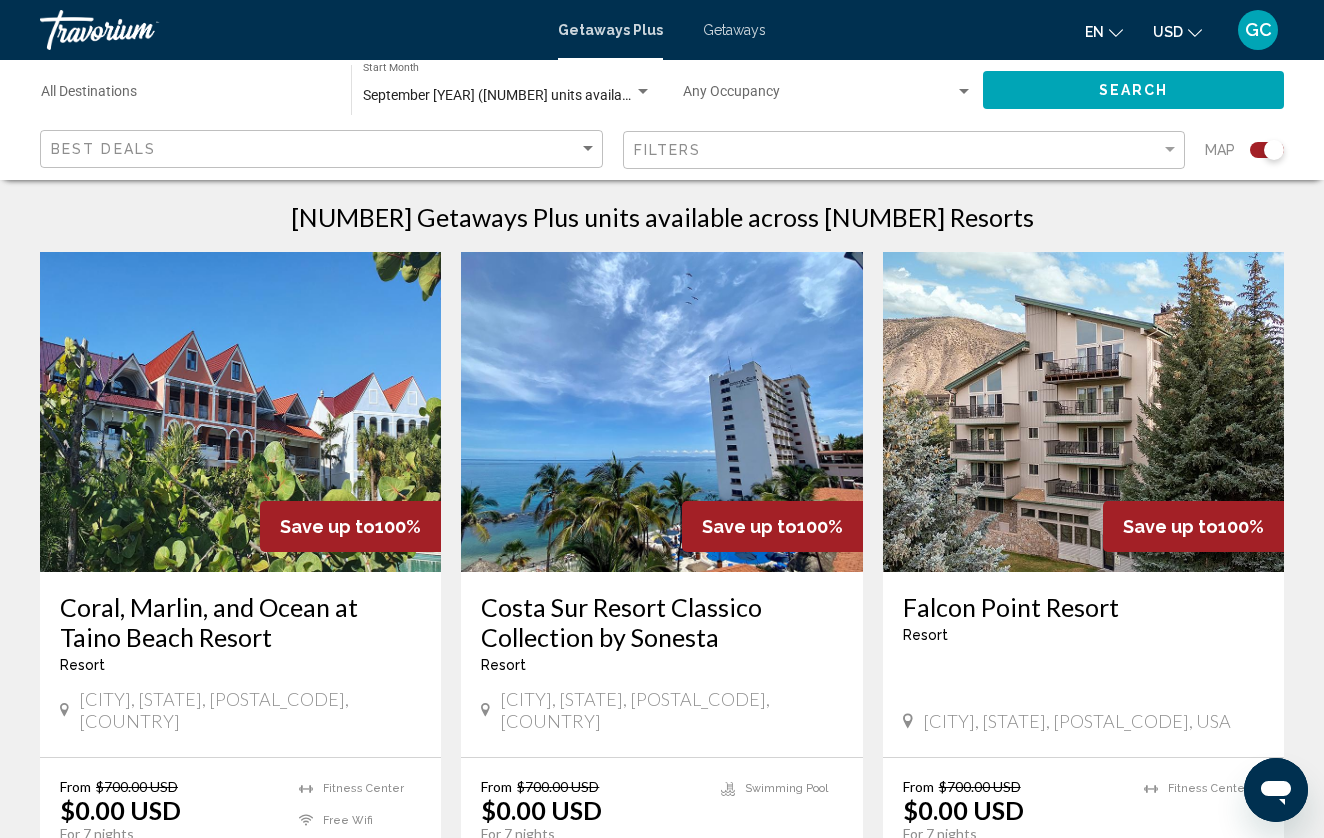 click on "Destination All Destinations" 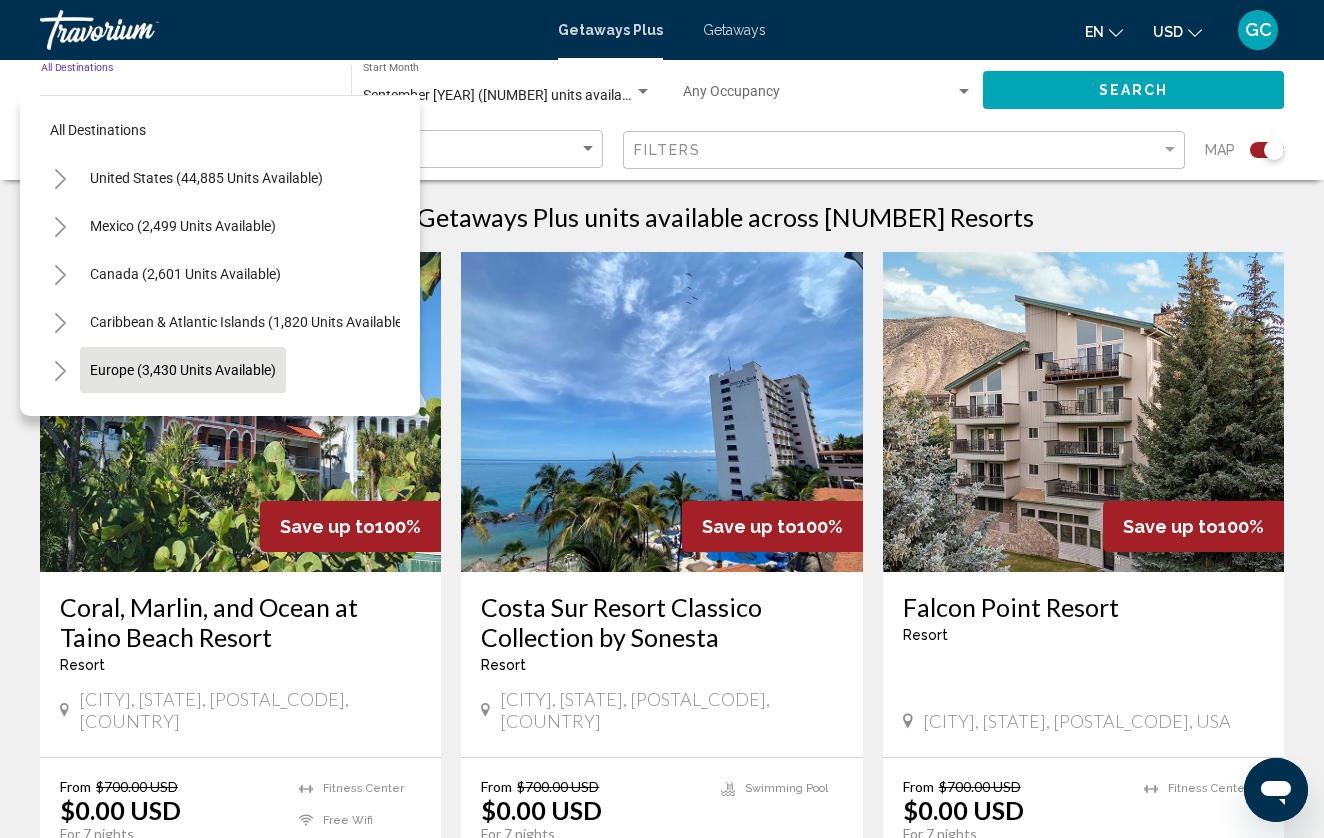 click on "Europe (3,430 units available)" at bounding box center (183, 418) 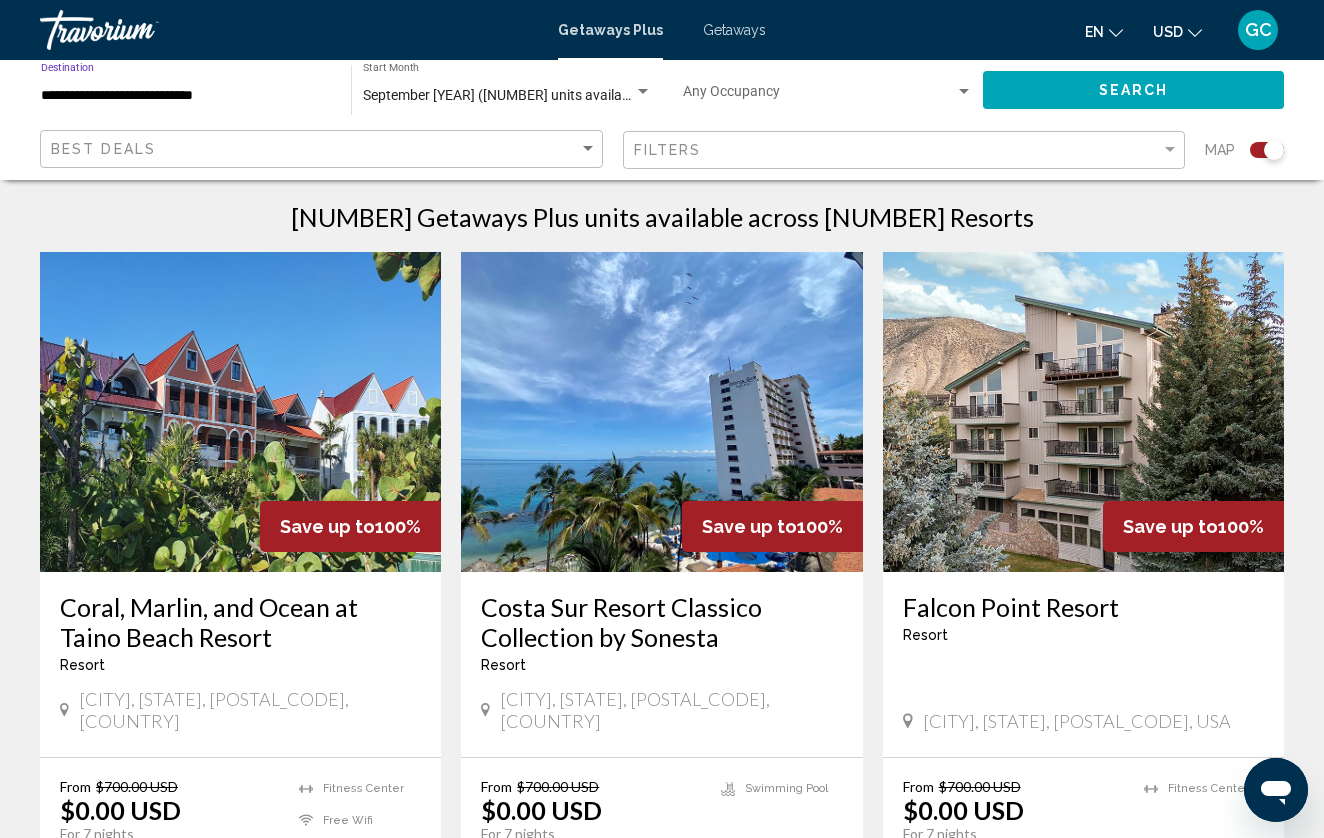 click at bounding box center [819, 96] 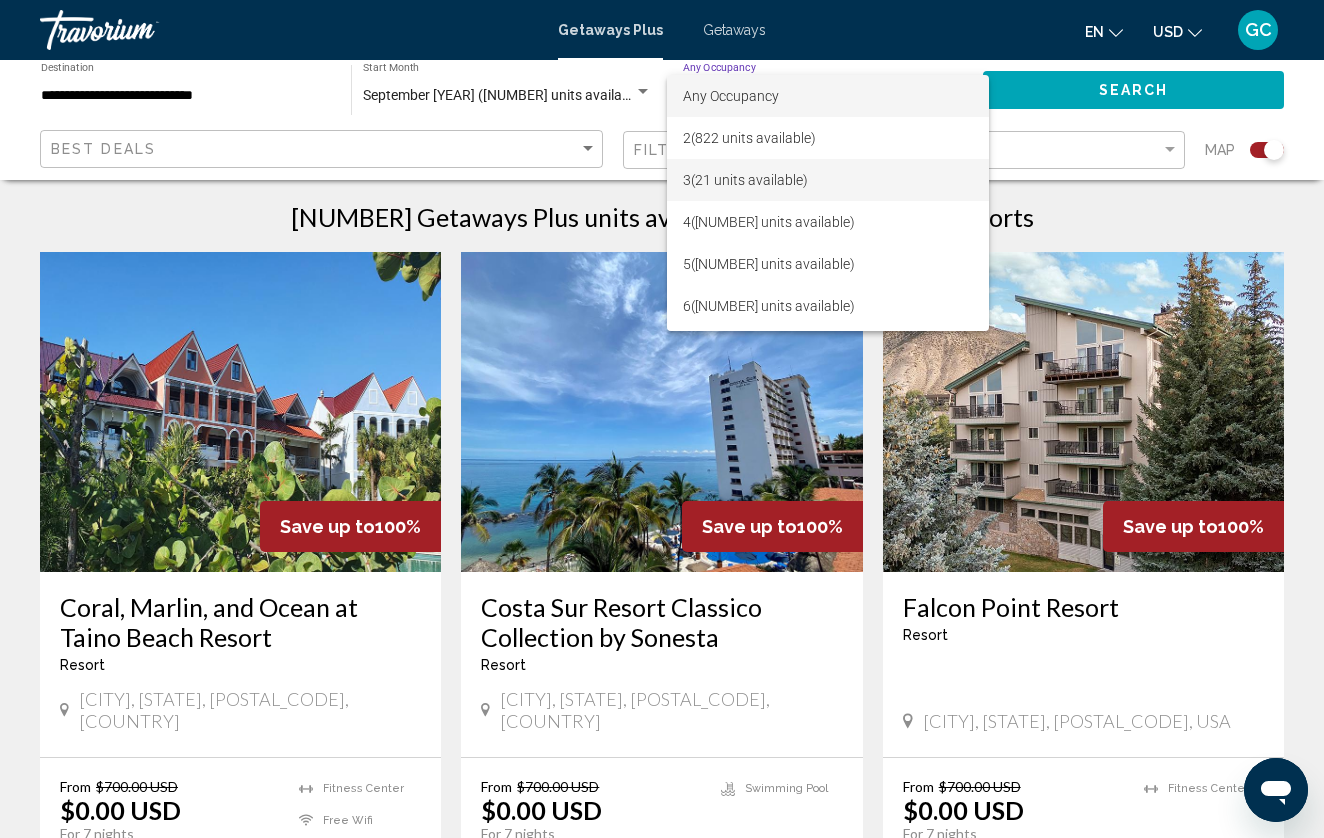 click on "3  (21 units available)" at bounding box center (828, 180) 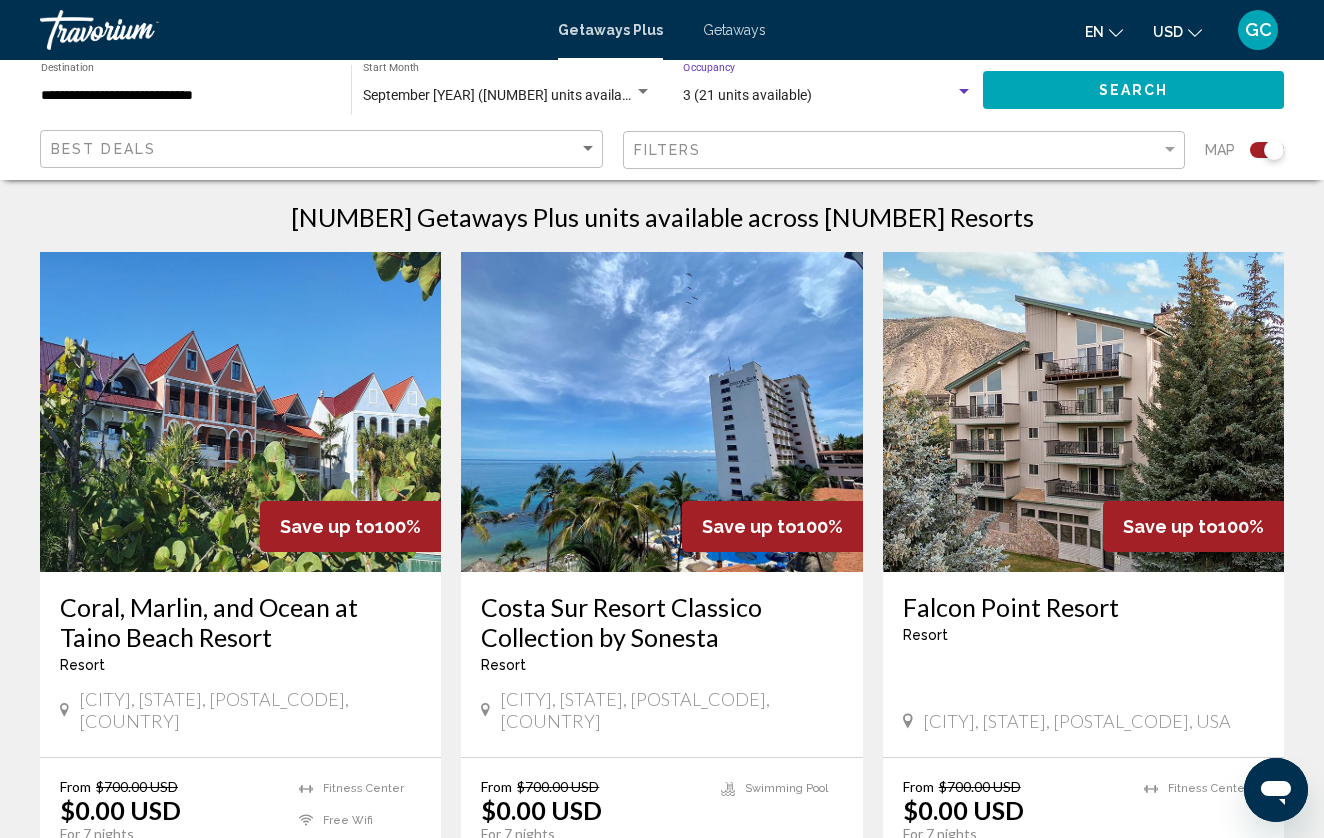 click on "Search" 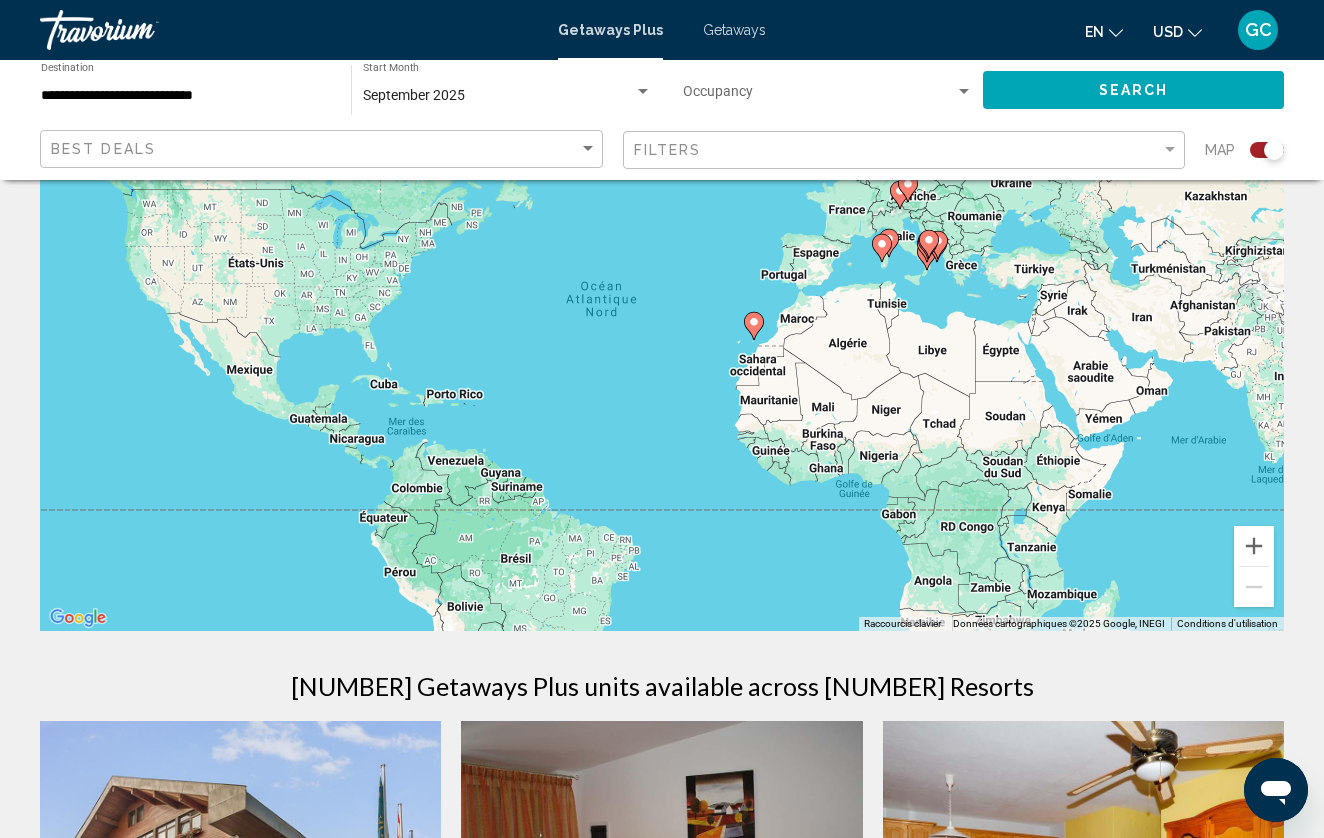 scroll, scrollTop: 165, scrollLeft: 0, axis: vertical 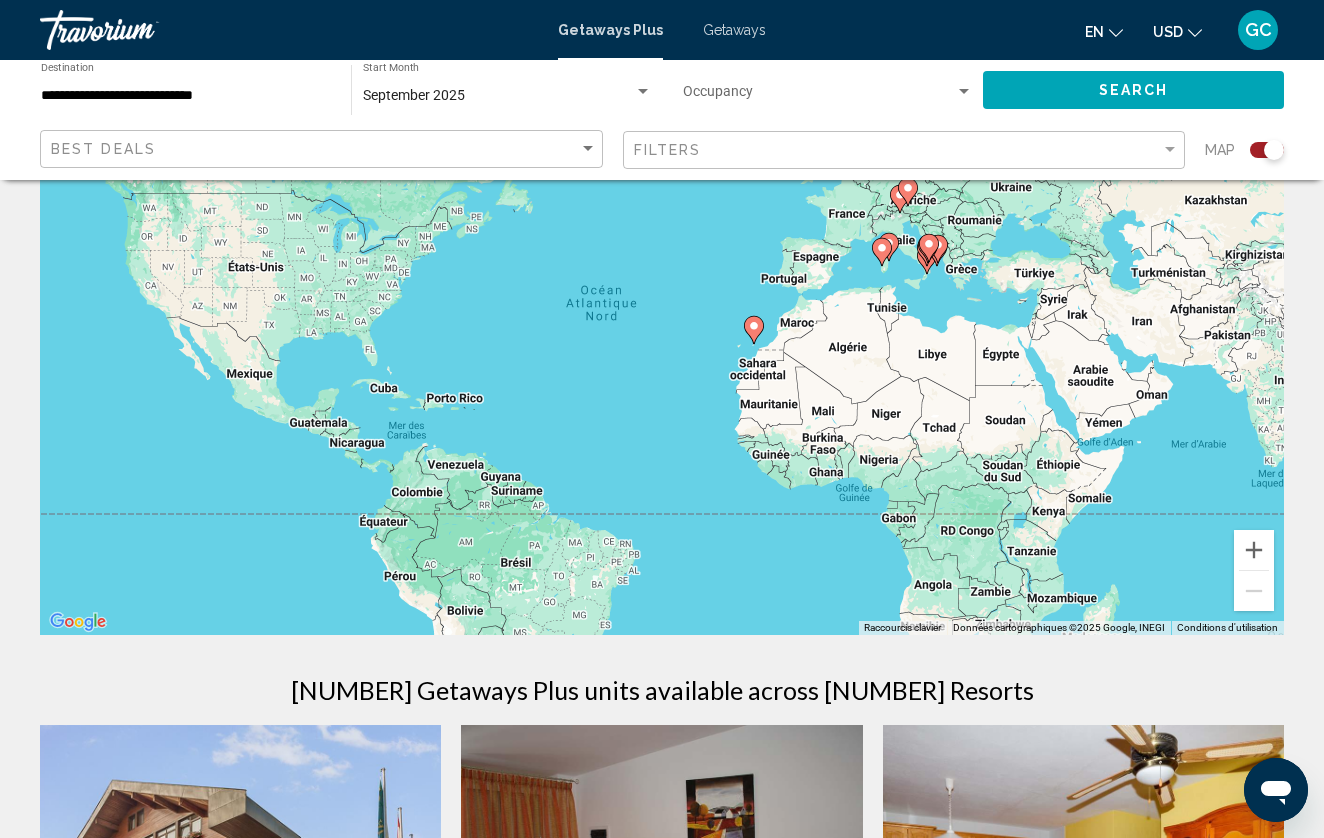 click at bounding box center (819, 96) 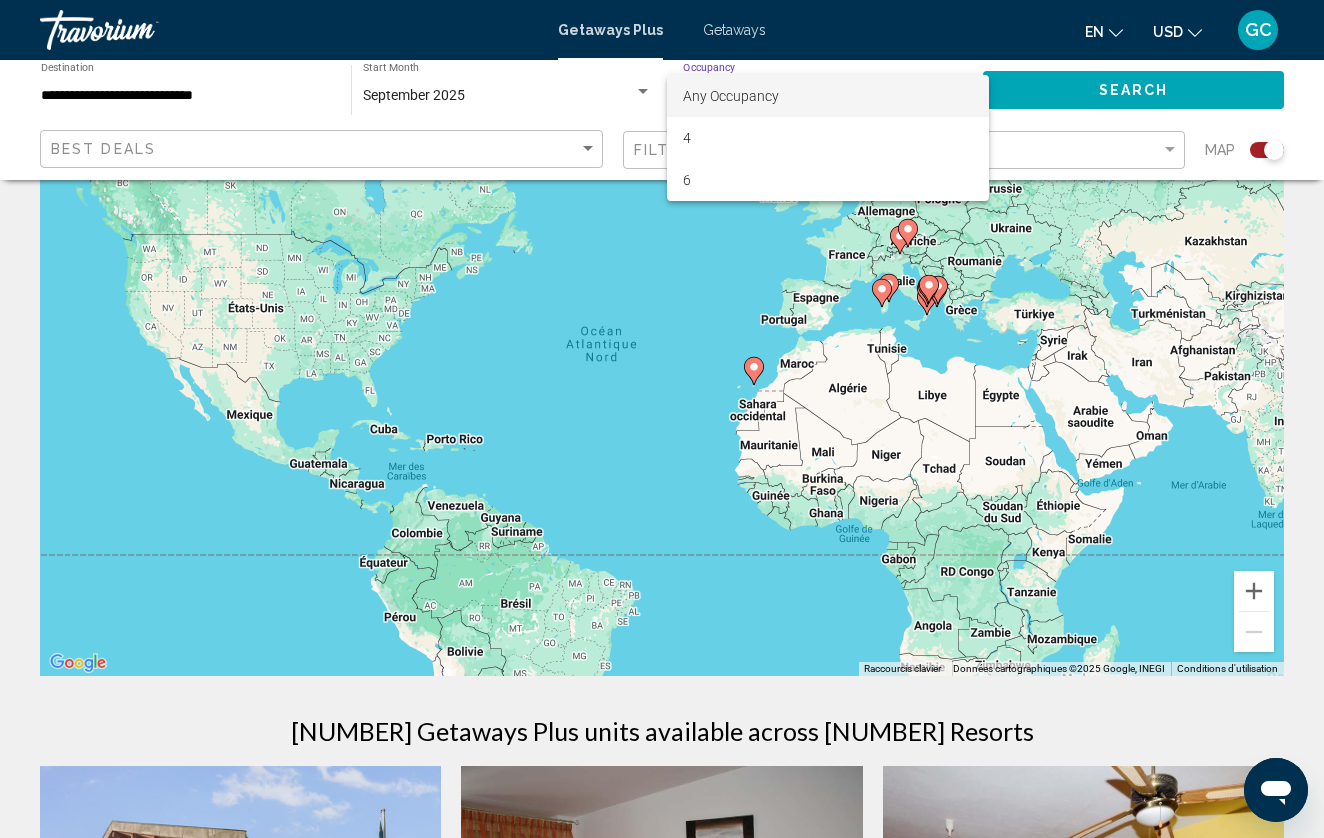 scroll, scrollTop: 113, scrollLeft: 0, axis: vertical 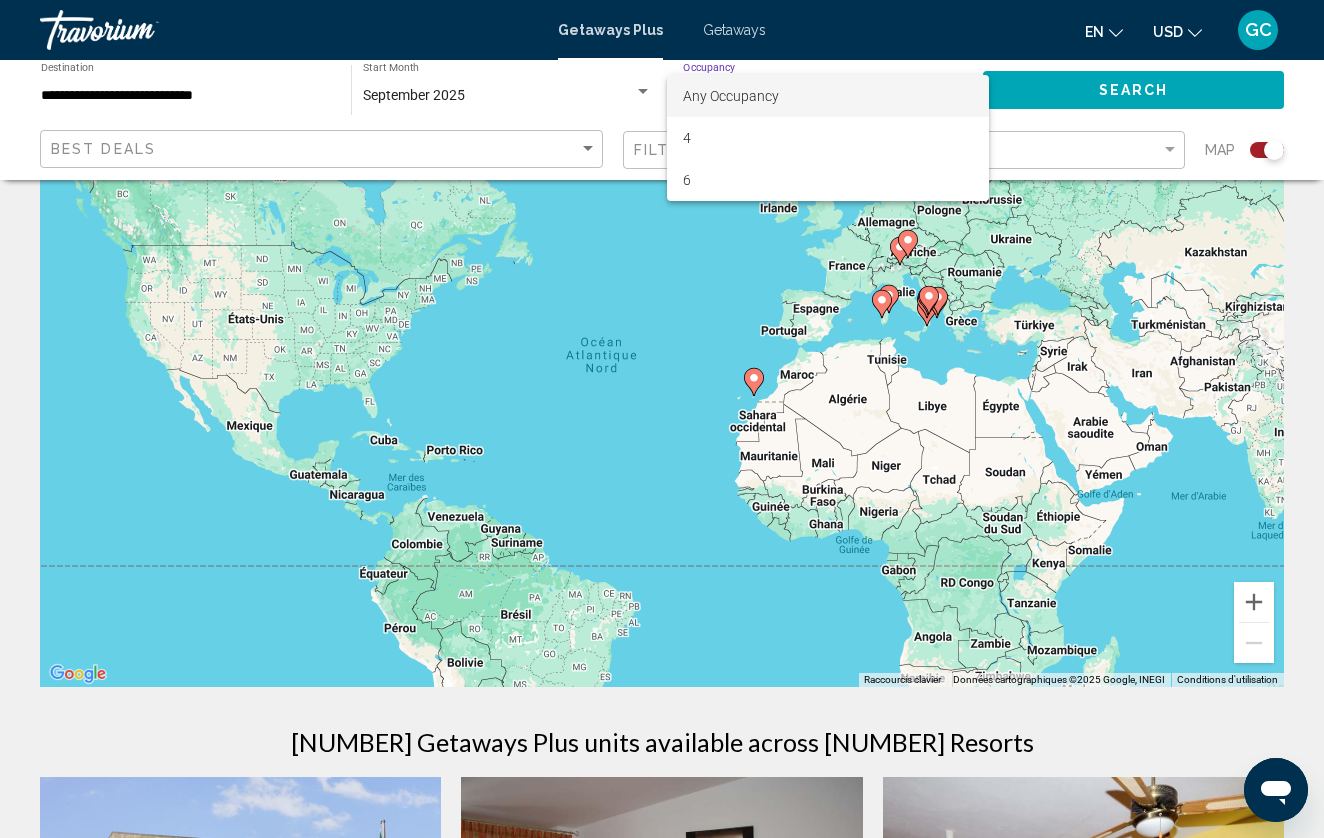 click on "Any Occupancy" at bounding box center (731, 96) 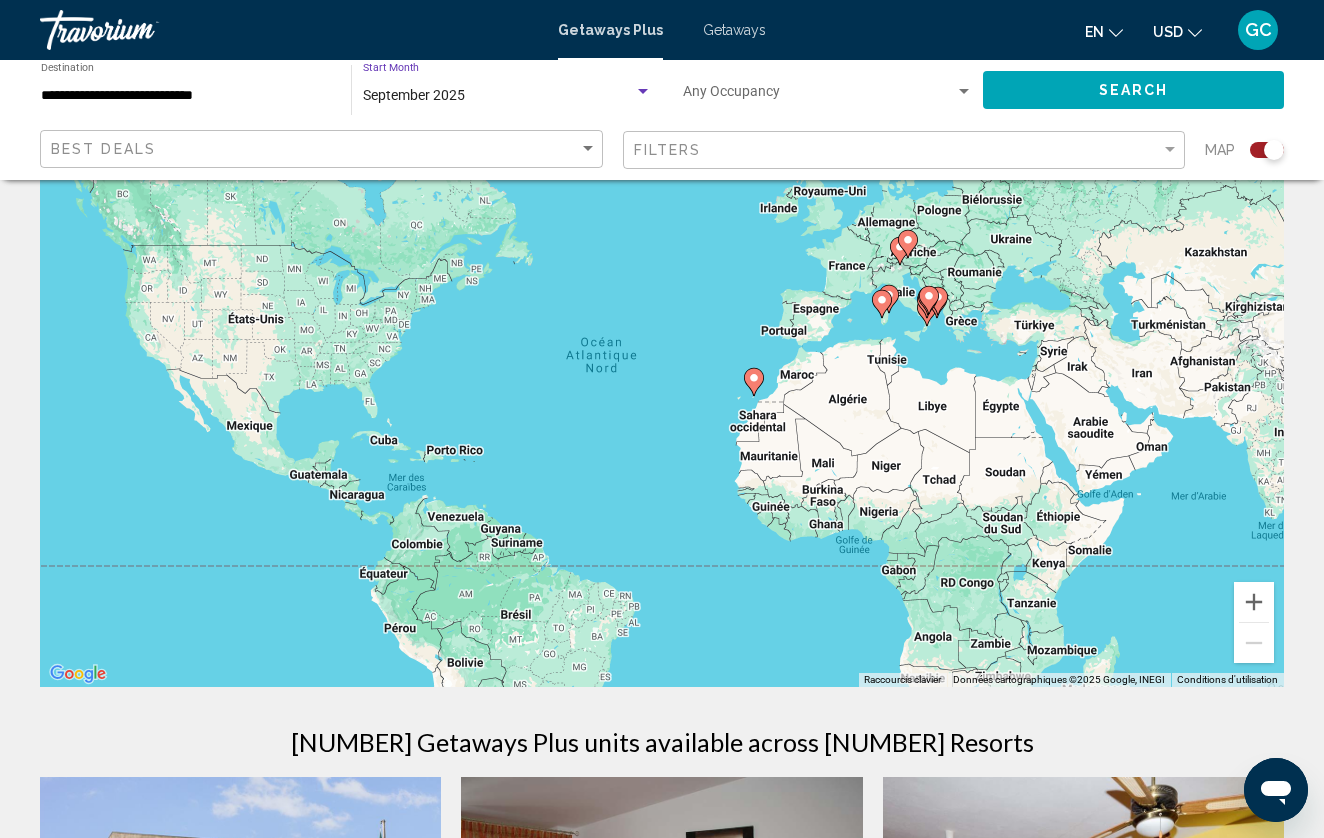 click on "September 2025" at bounding box center [498, 96] 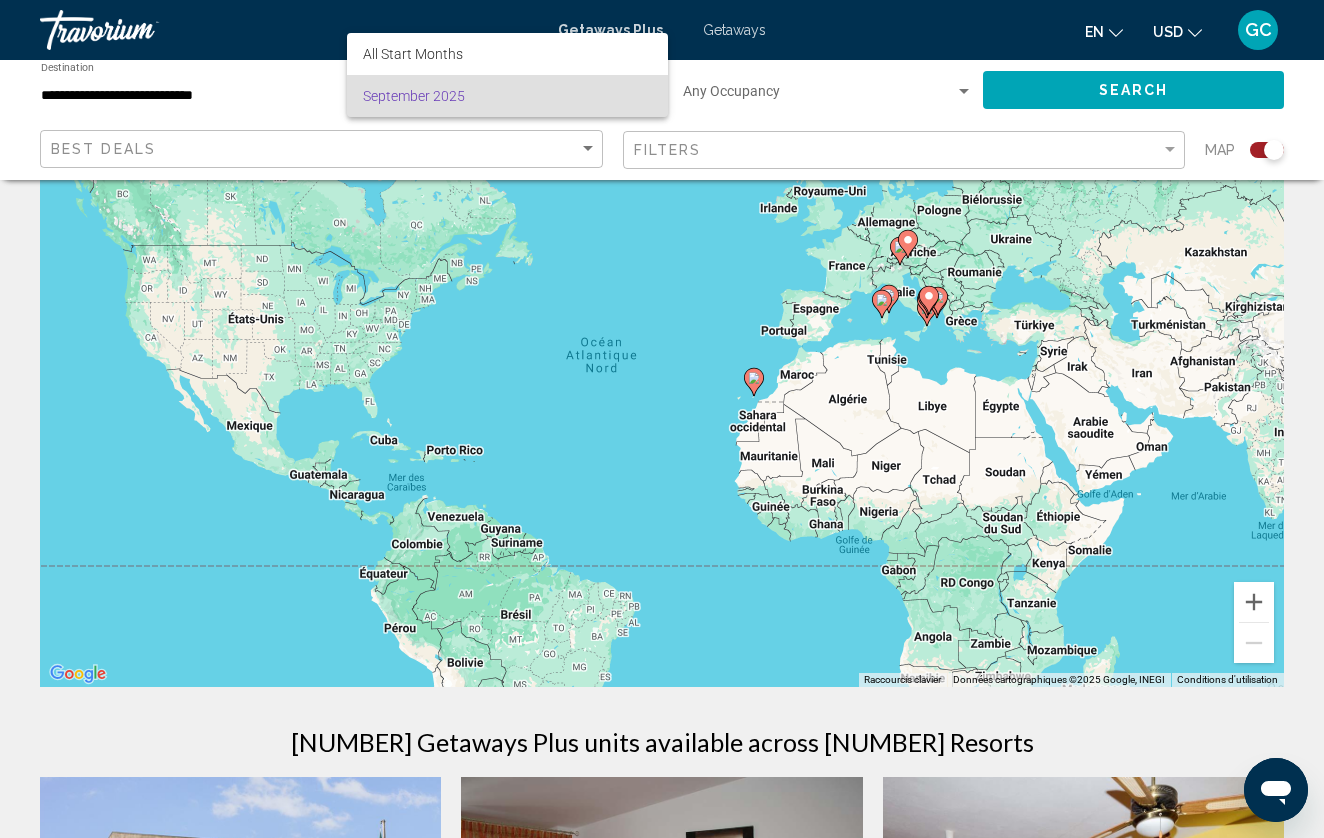 click at bounding box center [662, 419] 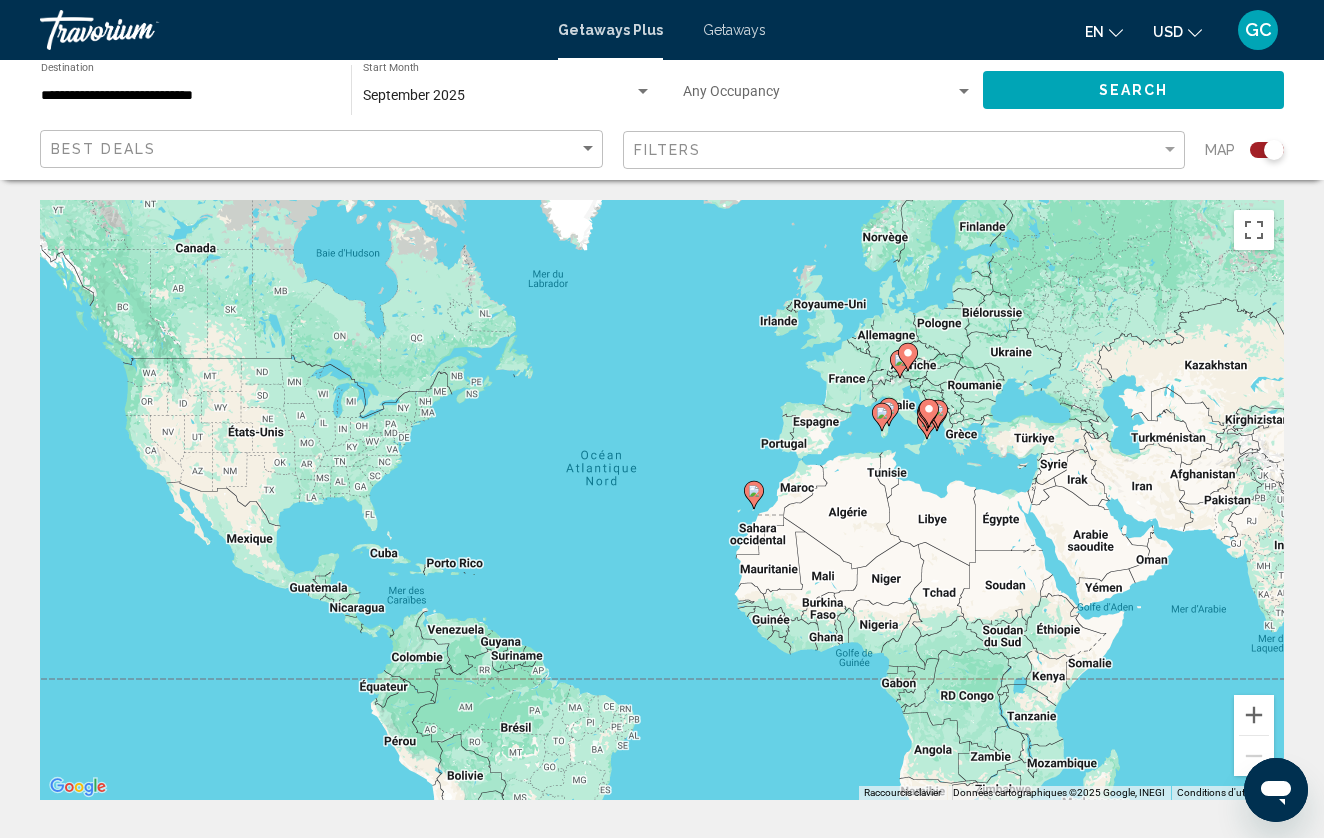scroll, scrollTop: 0, scrollLeft: 0, axis: both 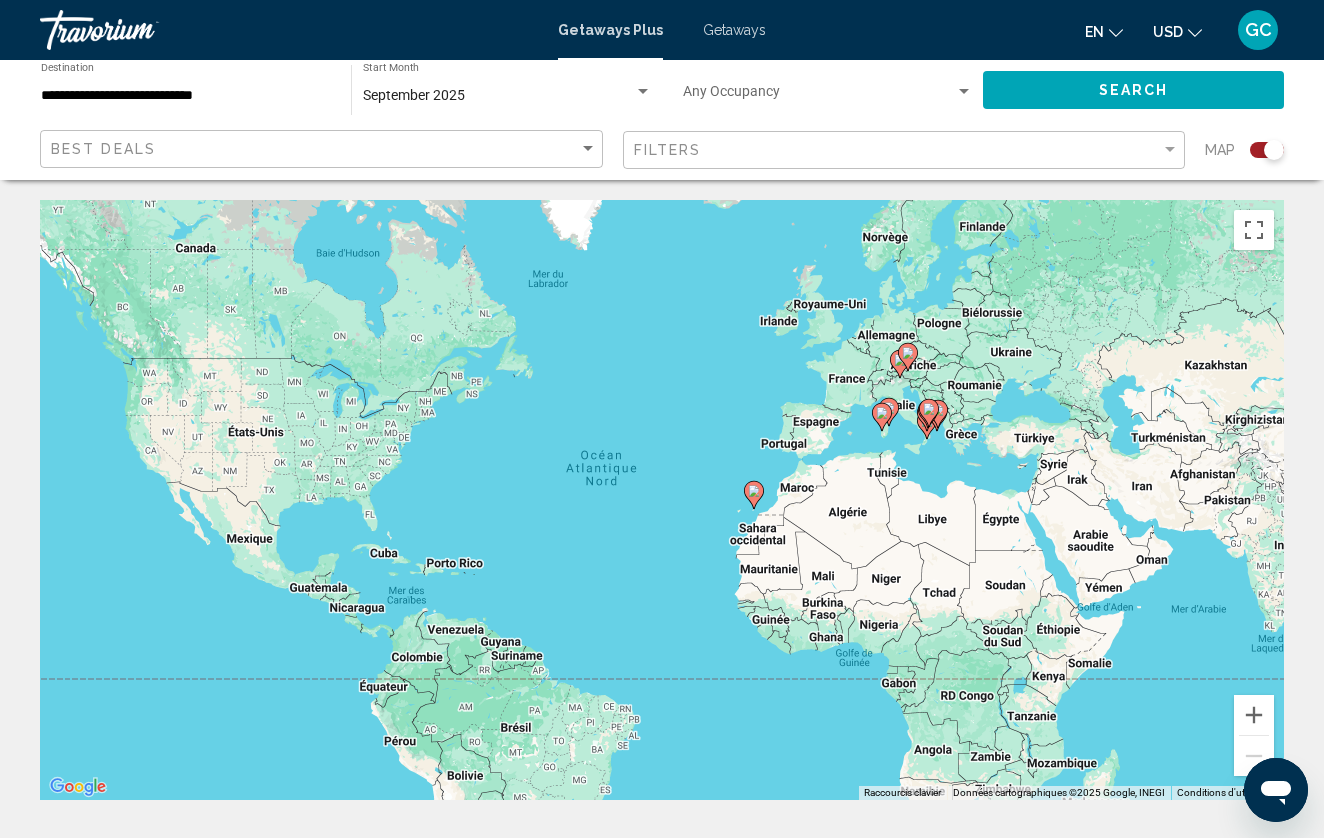 click on "September 2025" at bounding box center (414, 95) 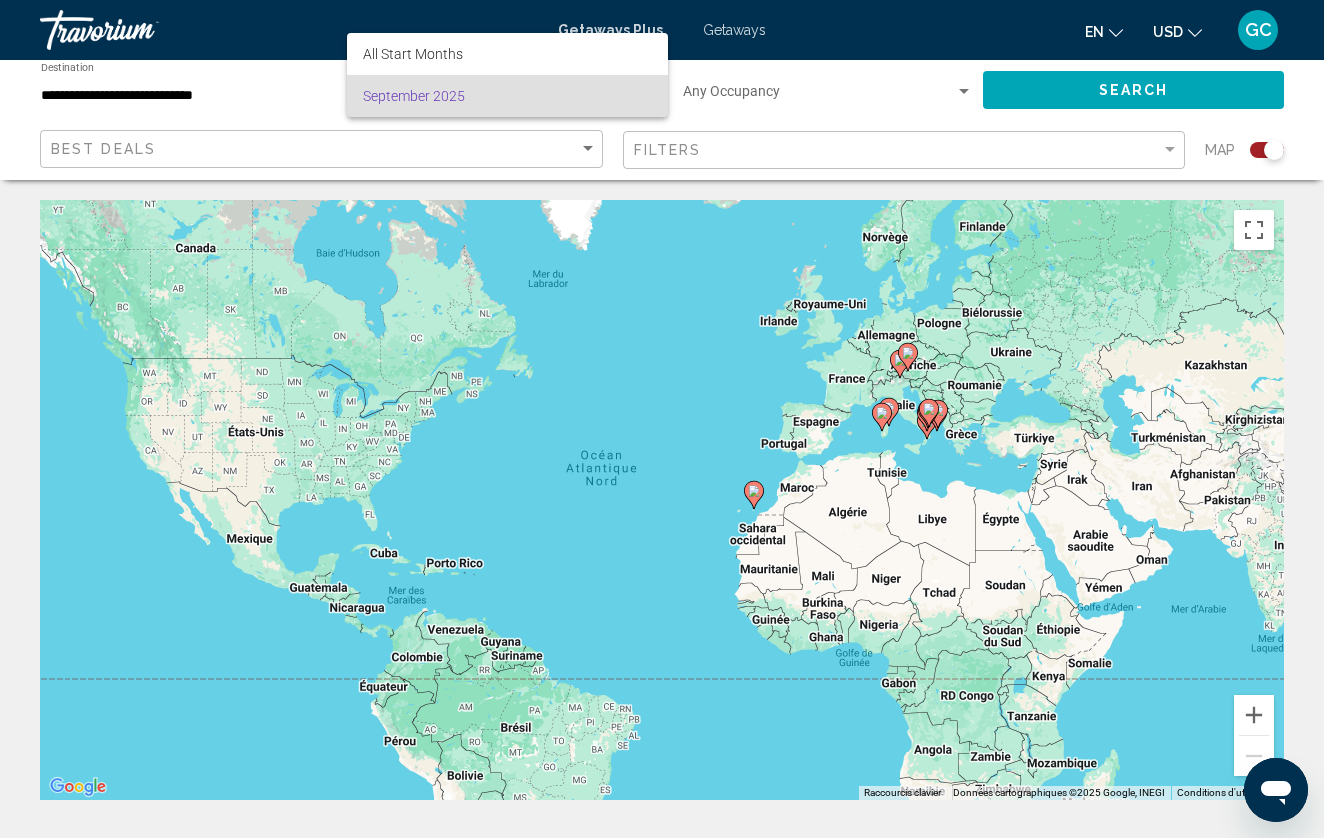 click on "September 2025" at bounding box center (507, 96) 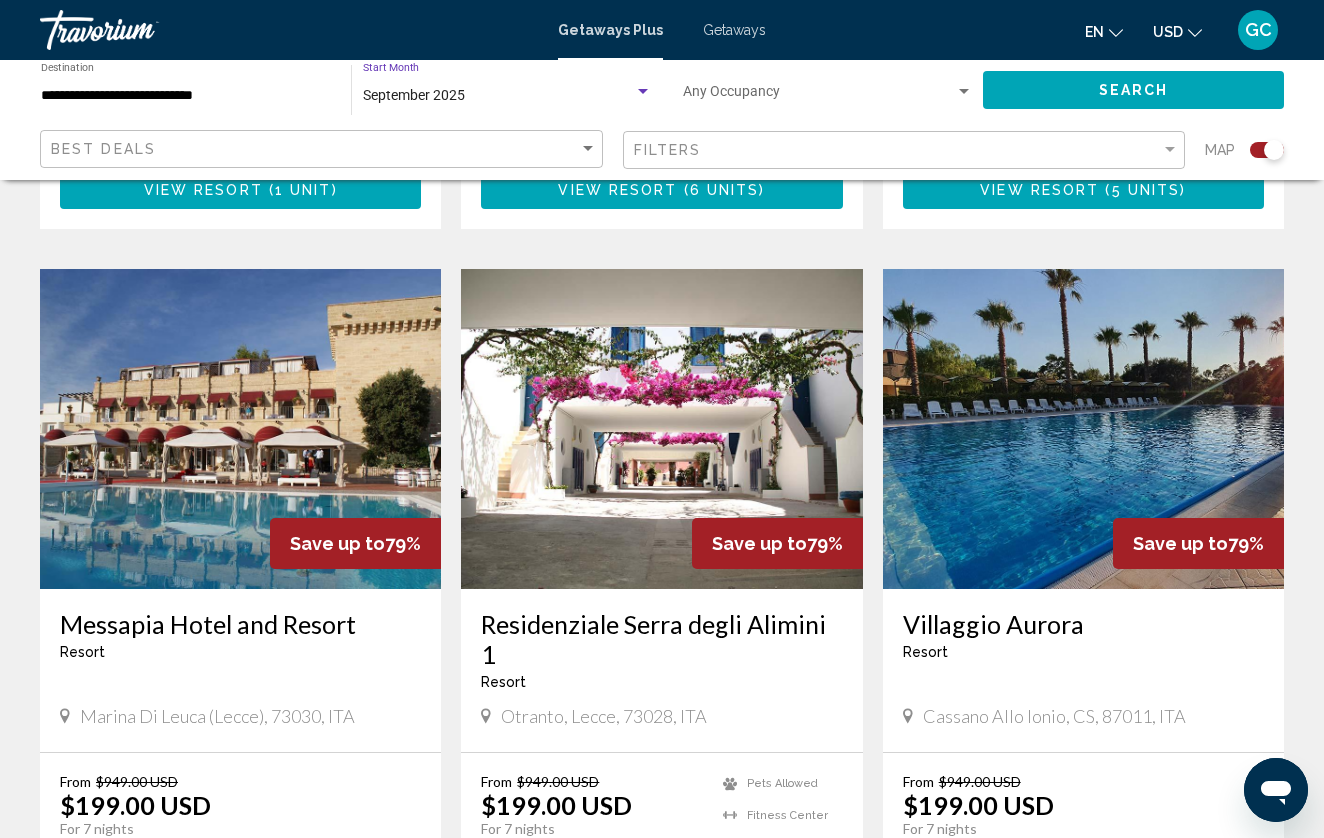 scroll, scrollTop: 2059, scrollLeft: 0, axis: vertical 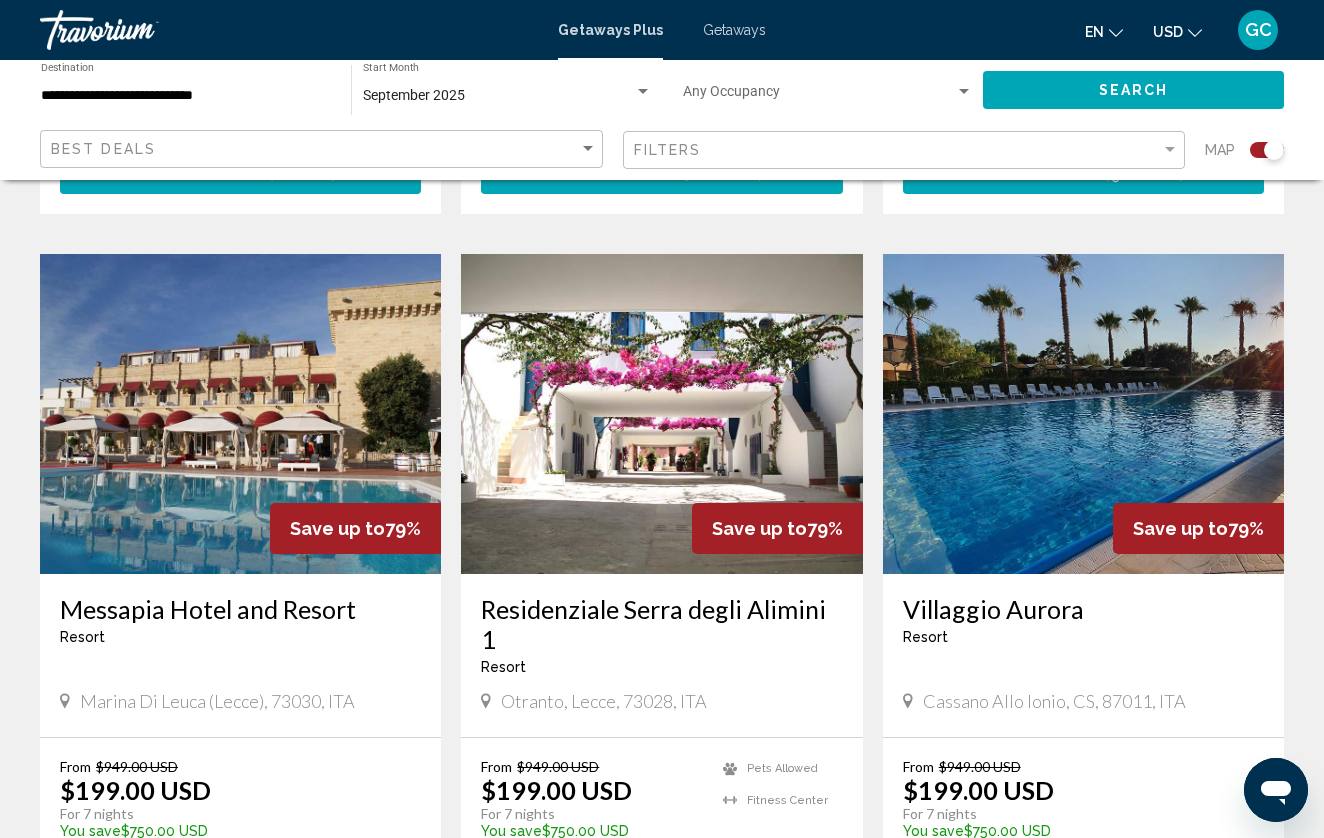 click at bounding box center (661, 414) 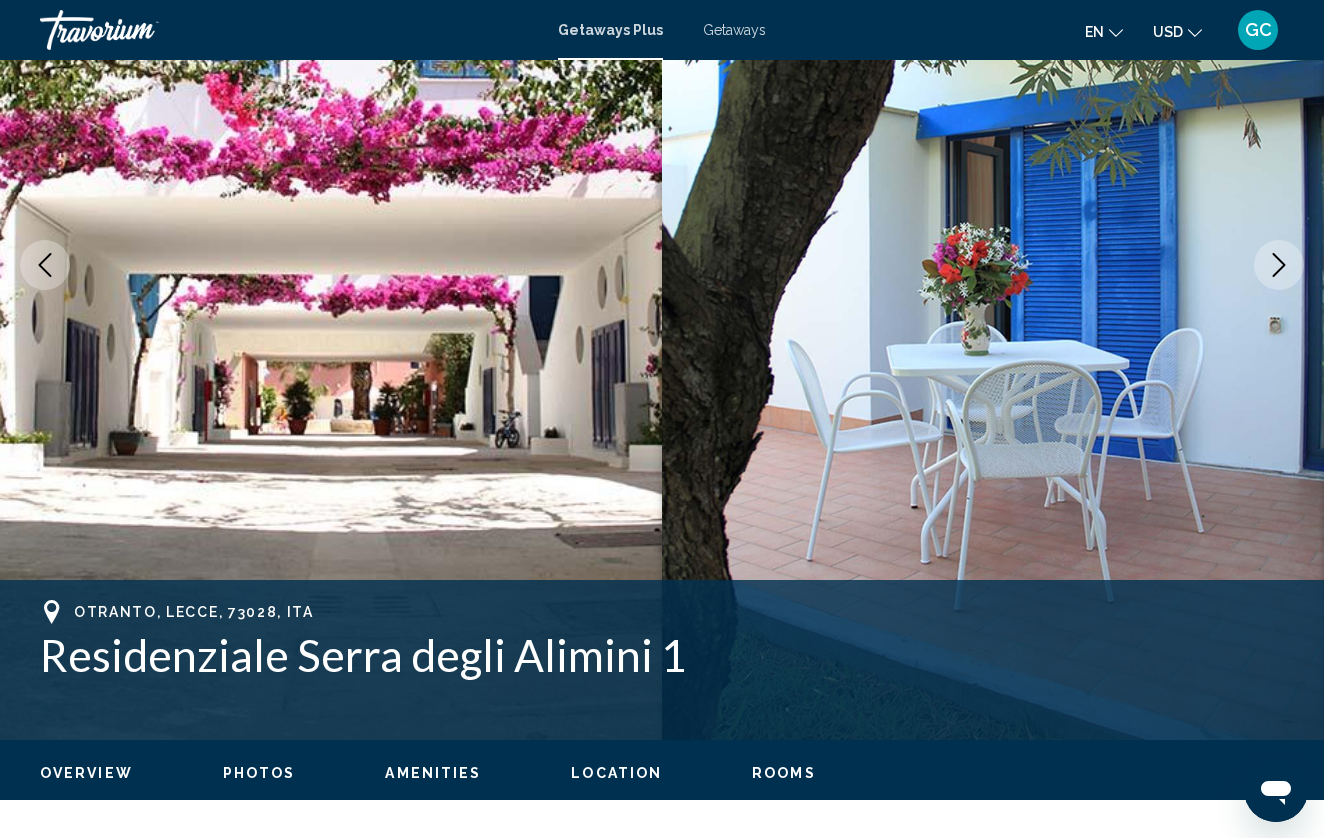 scroll, scrollTop: 277, scrollLeft: 0, axis: vertical 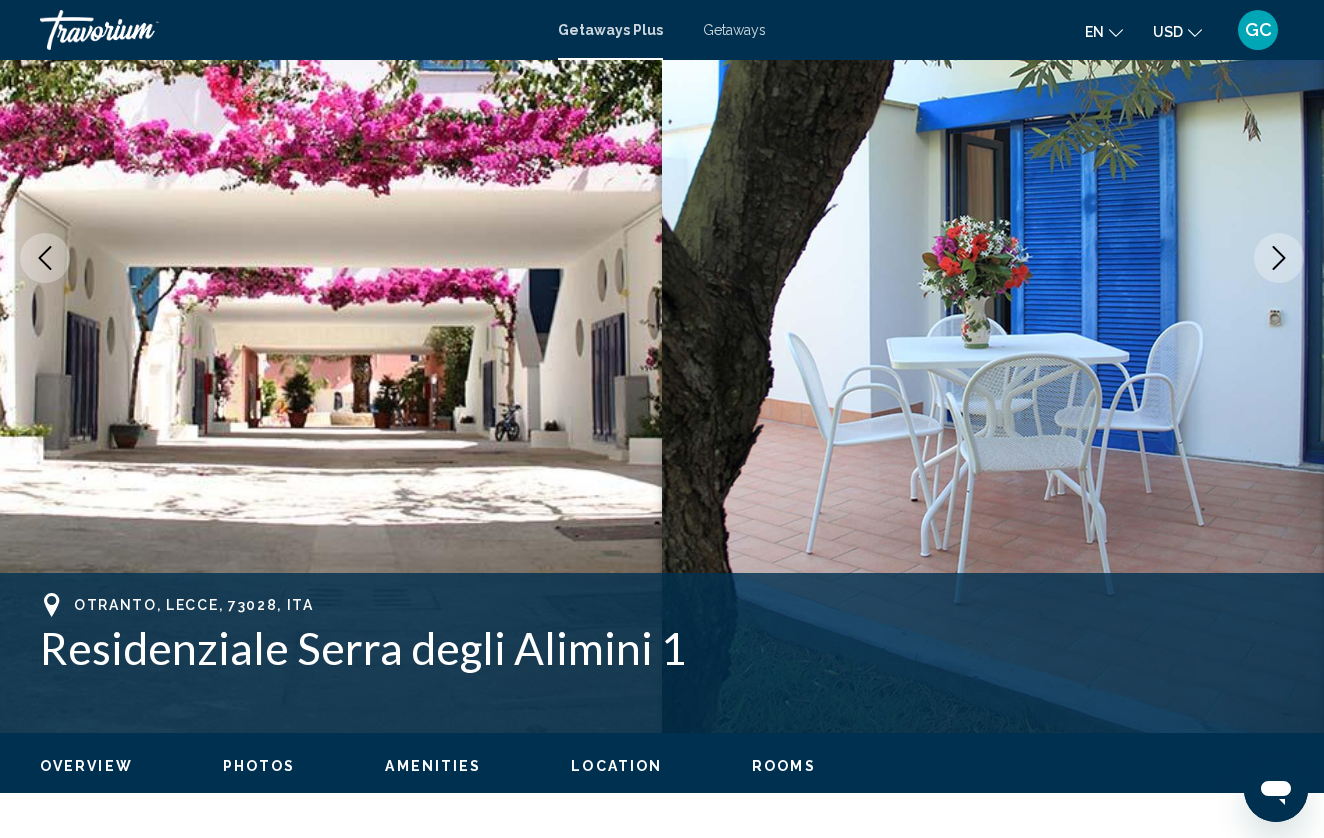 click 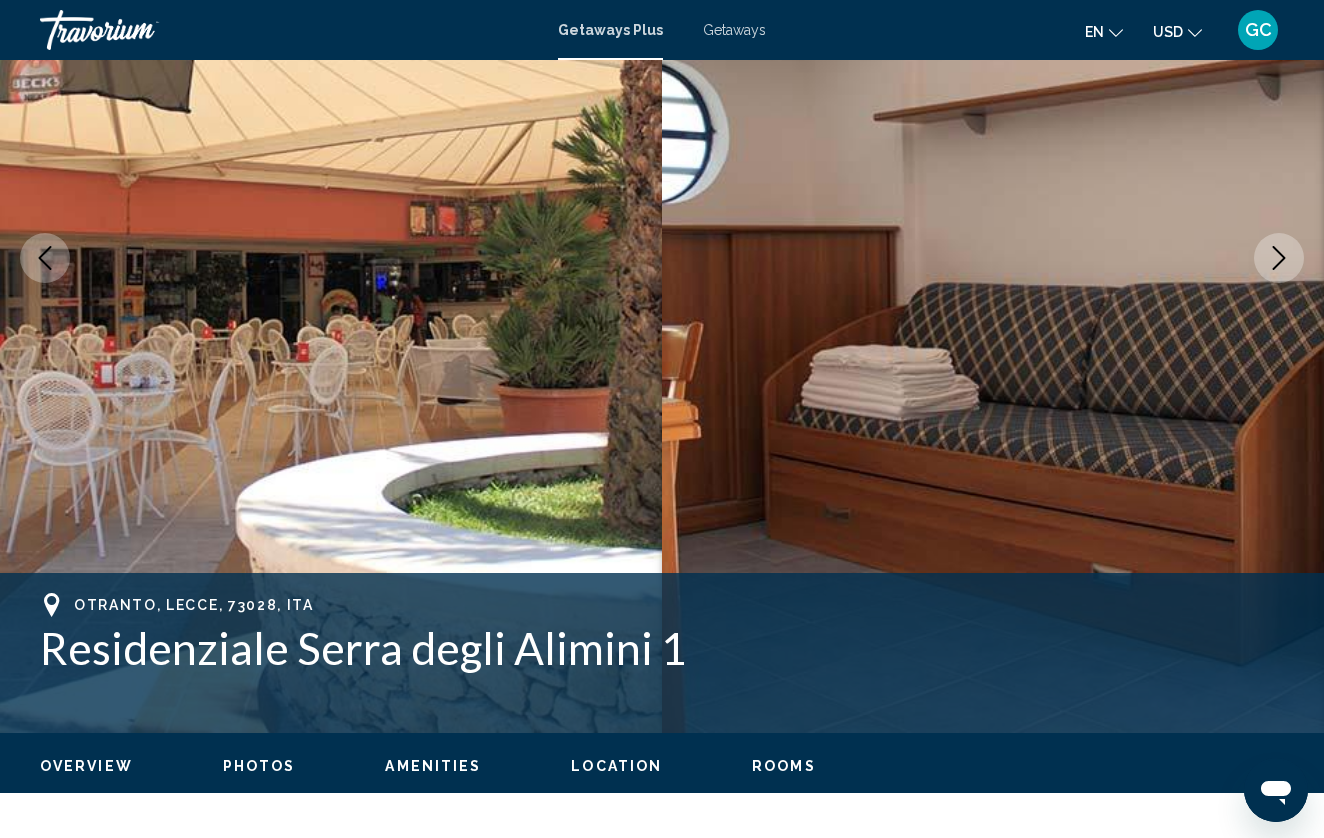 click 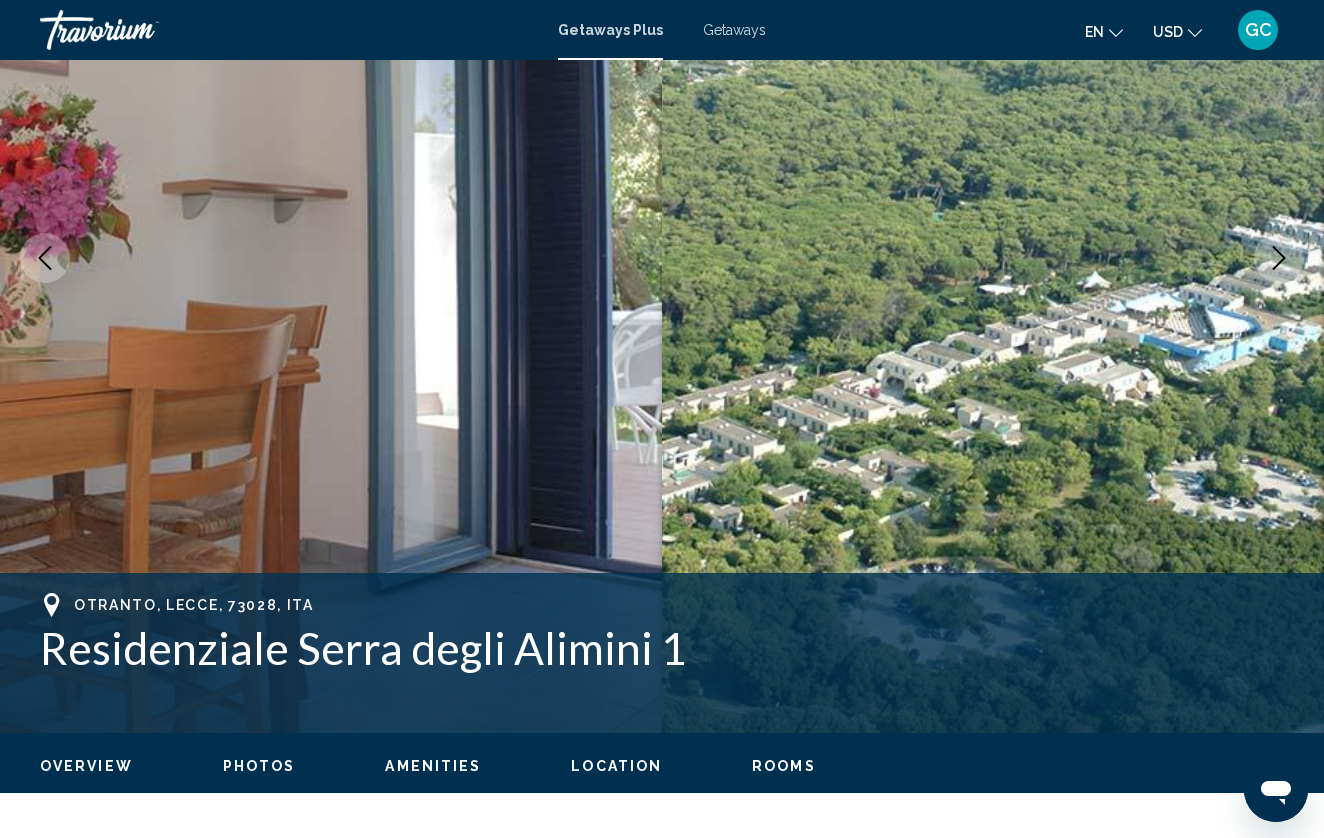 click 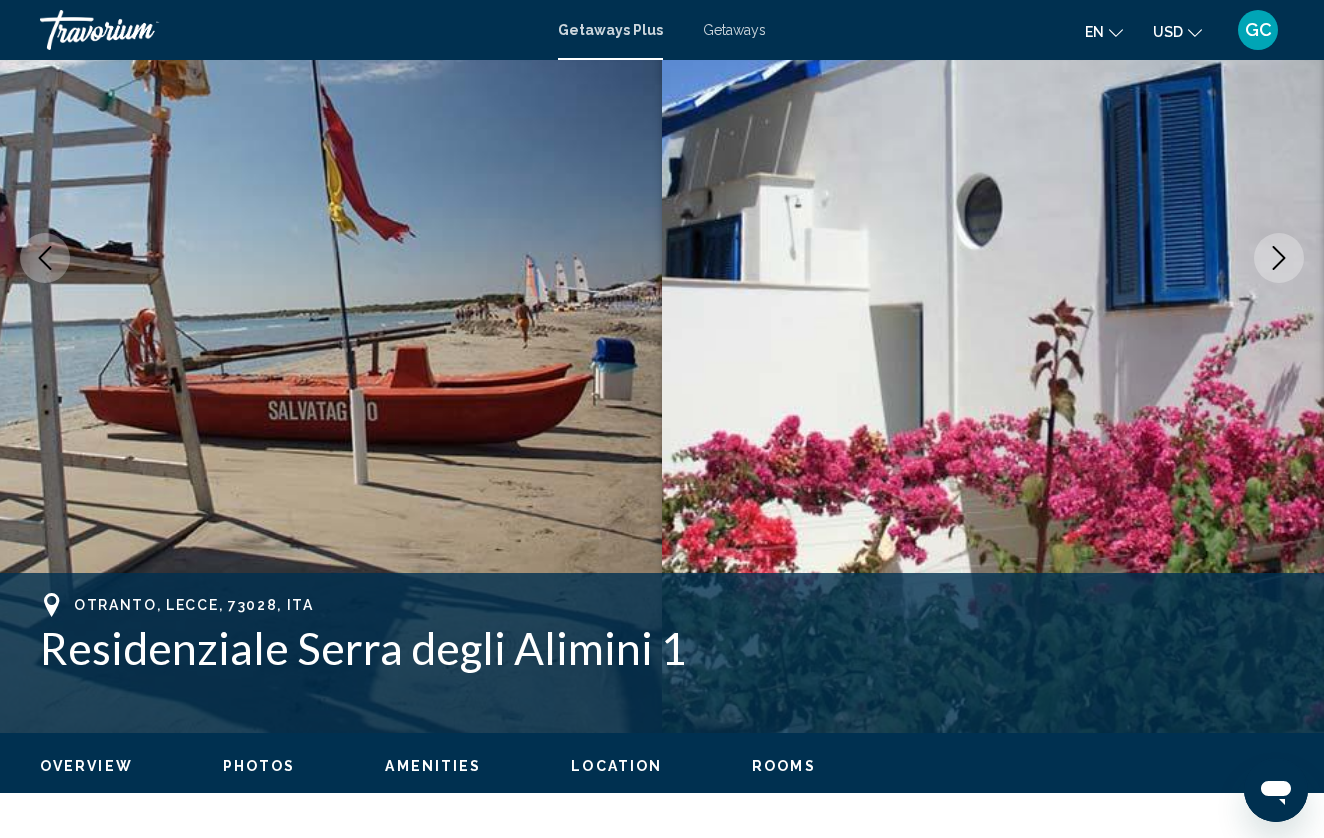 click 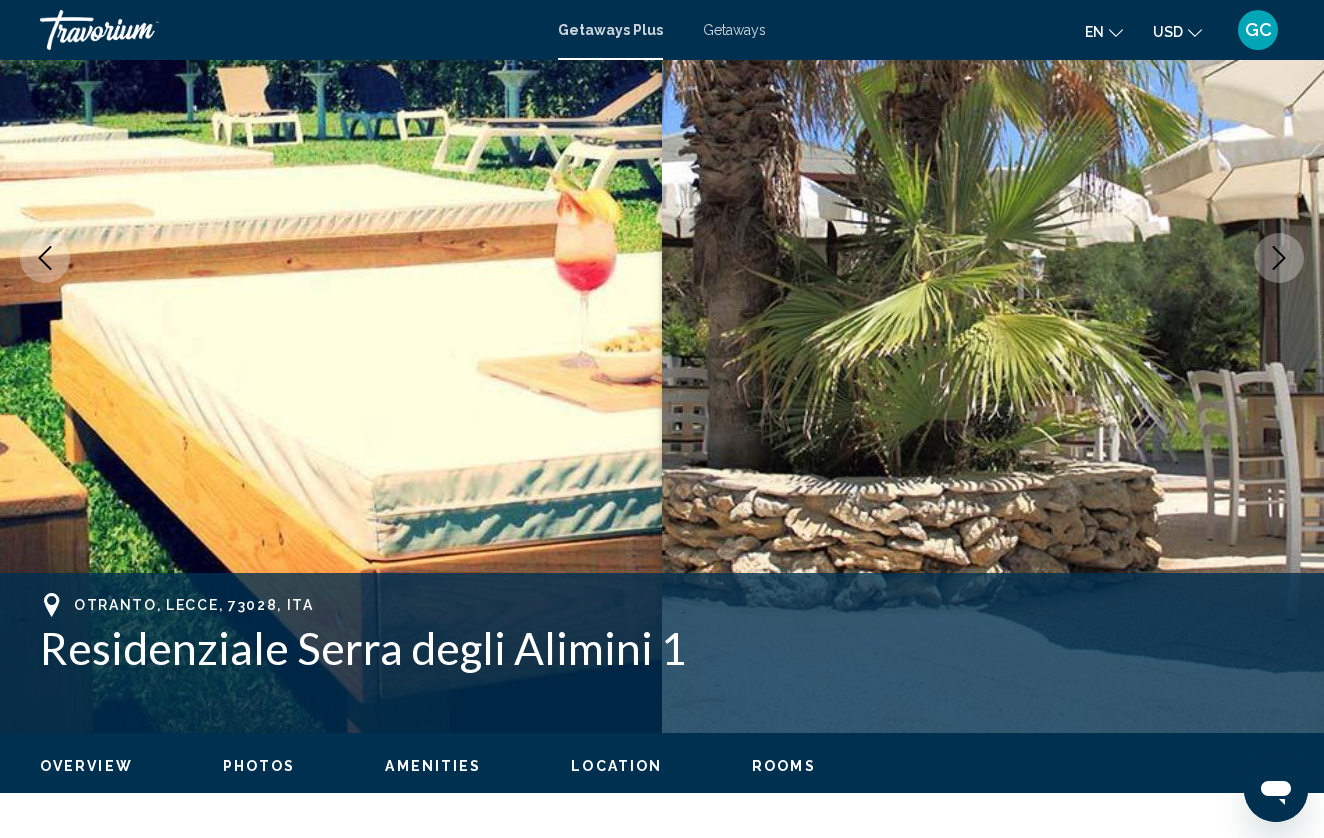 click 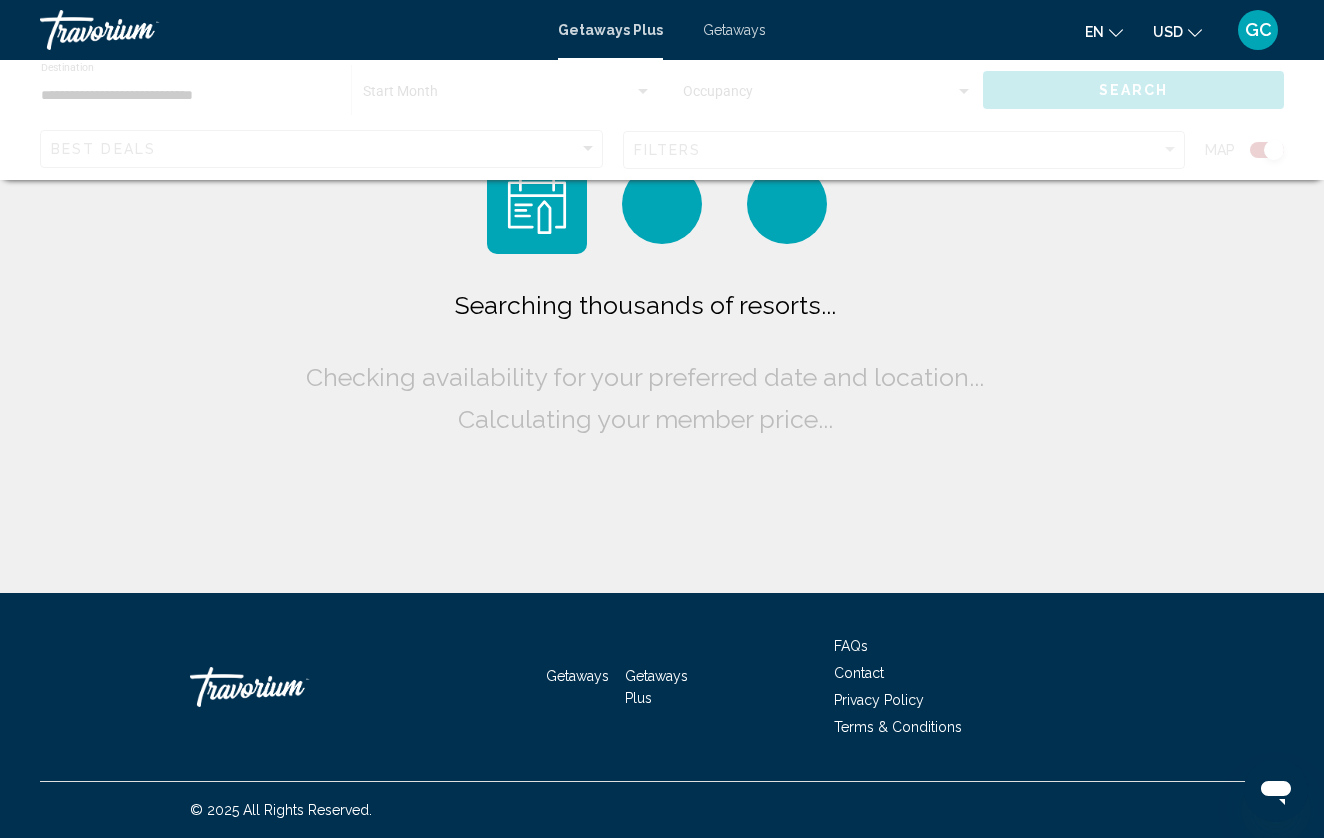 scroll, scrollTop: 0, scrollLeft: 0, axis: both 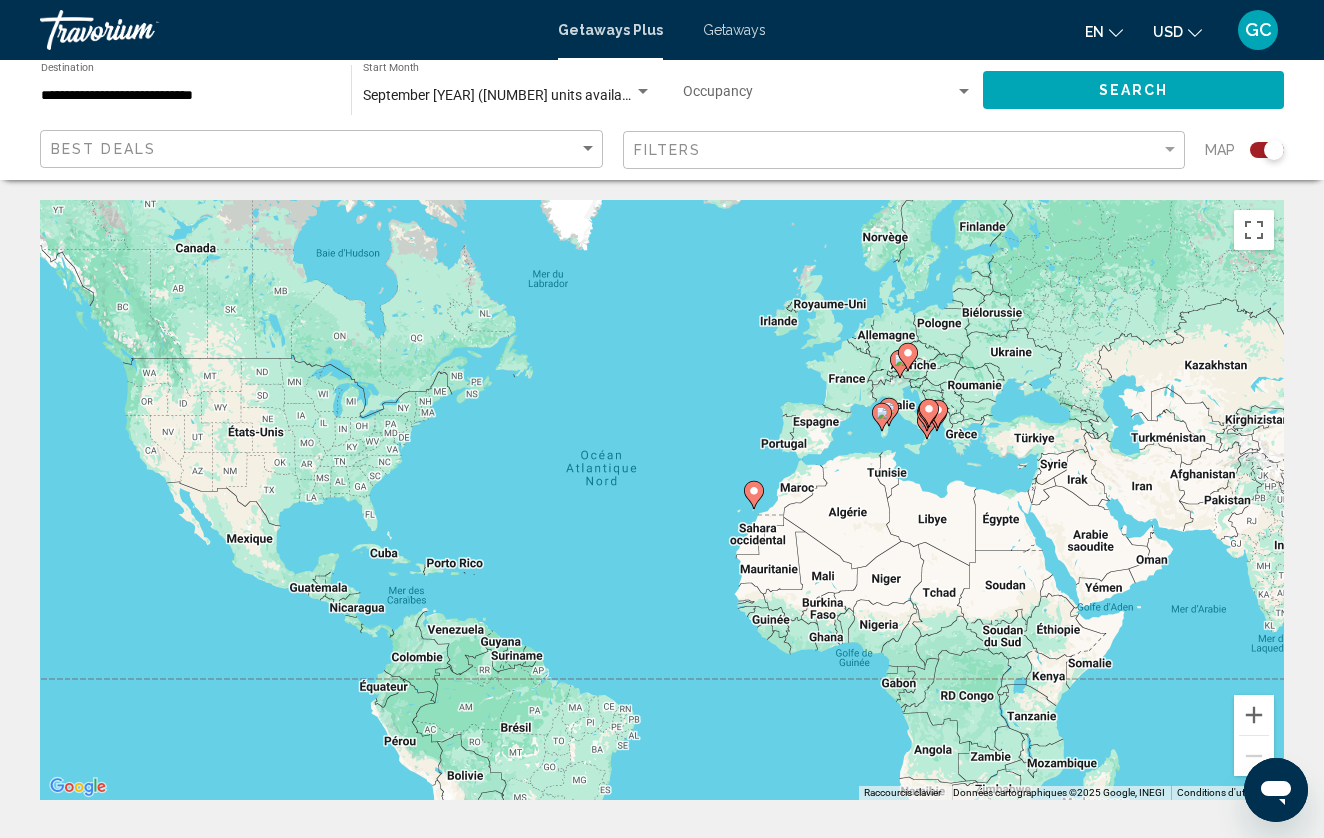 click on "Getaways" at bounding box center (734, 30) 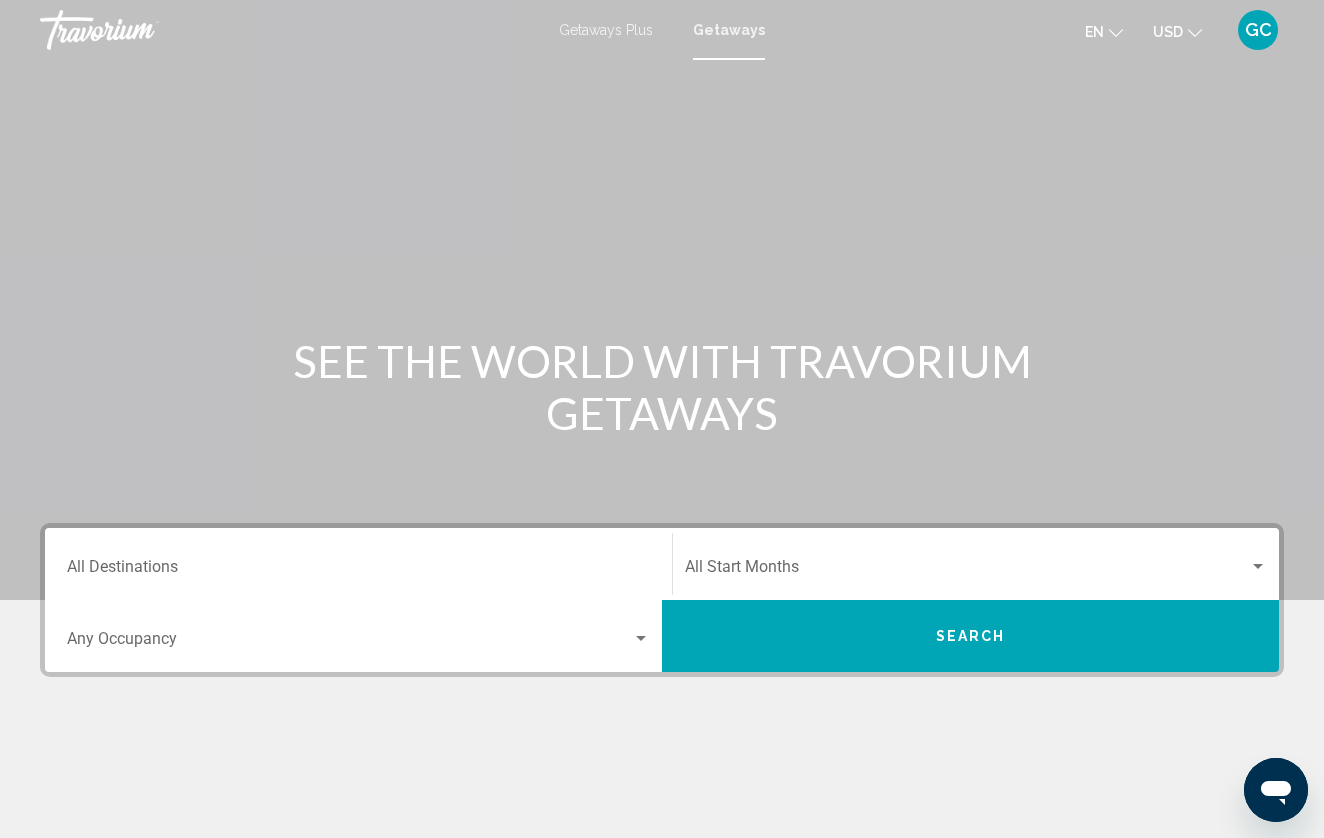 click on "Destination All Destinations" at bounding box center (358, 571) 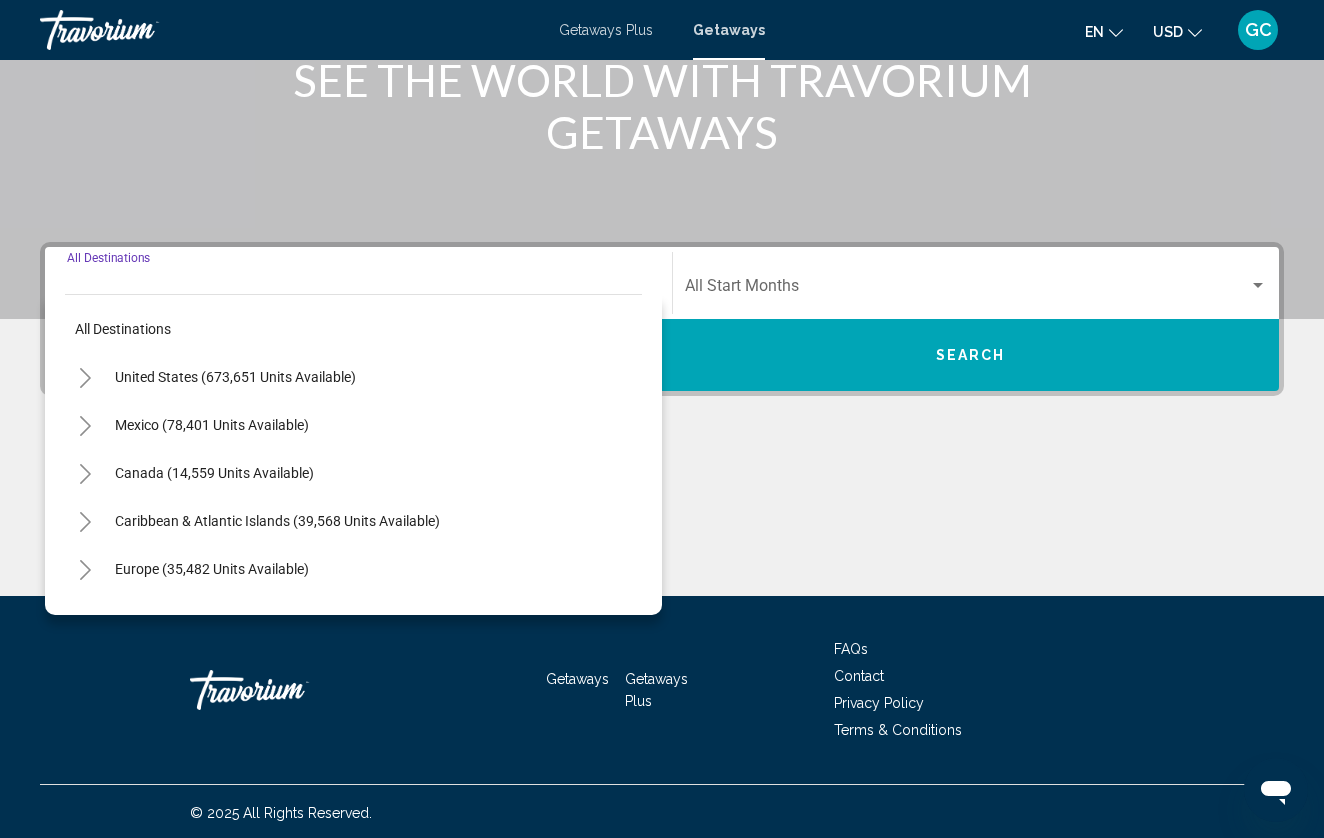 scroll, scrollTop: 284, scrollLeft: 0, axis: vertical 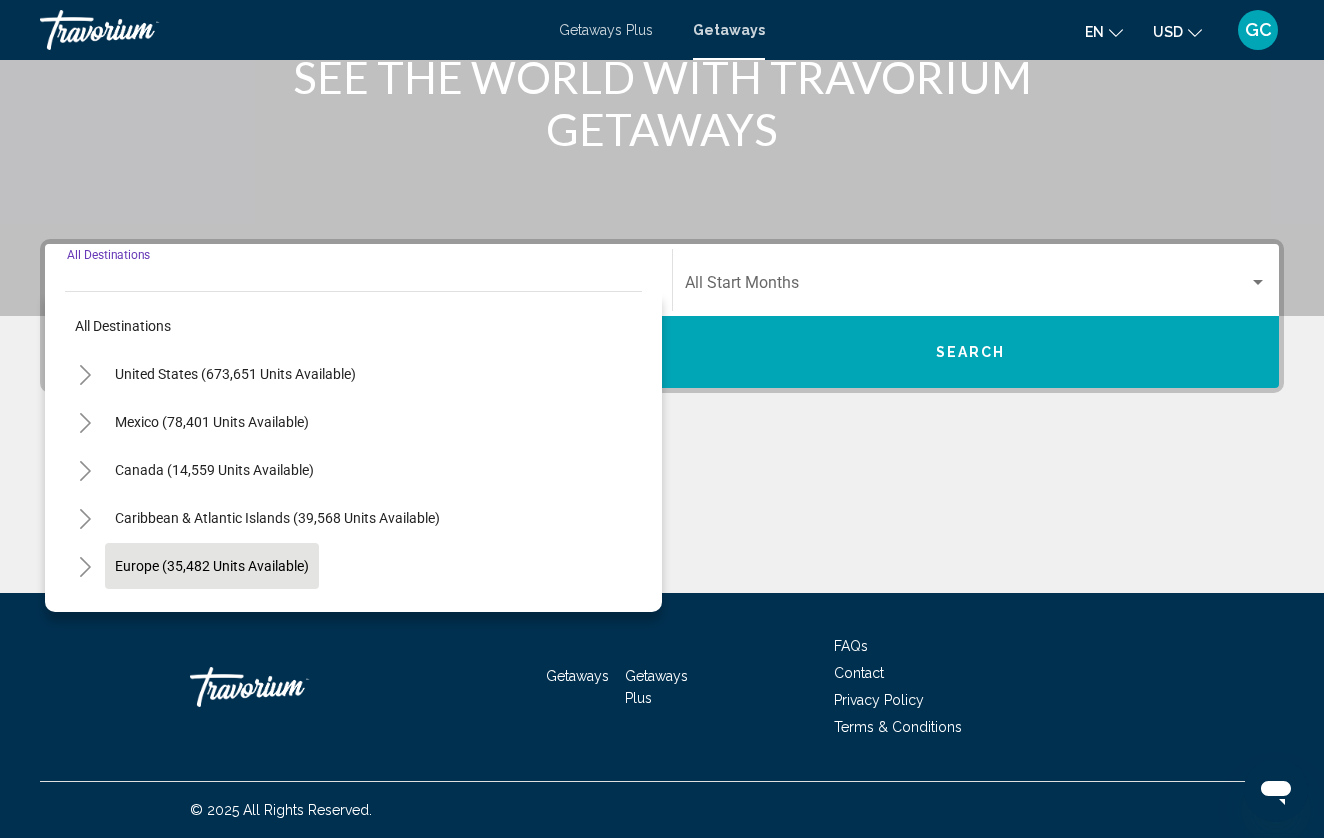 click on "Europe (35,482 units available)" at bounding box center (214, 614) 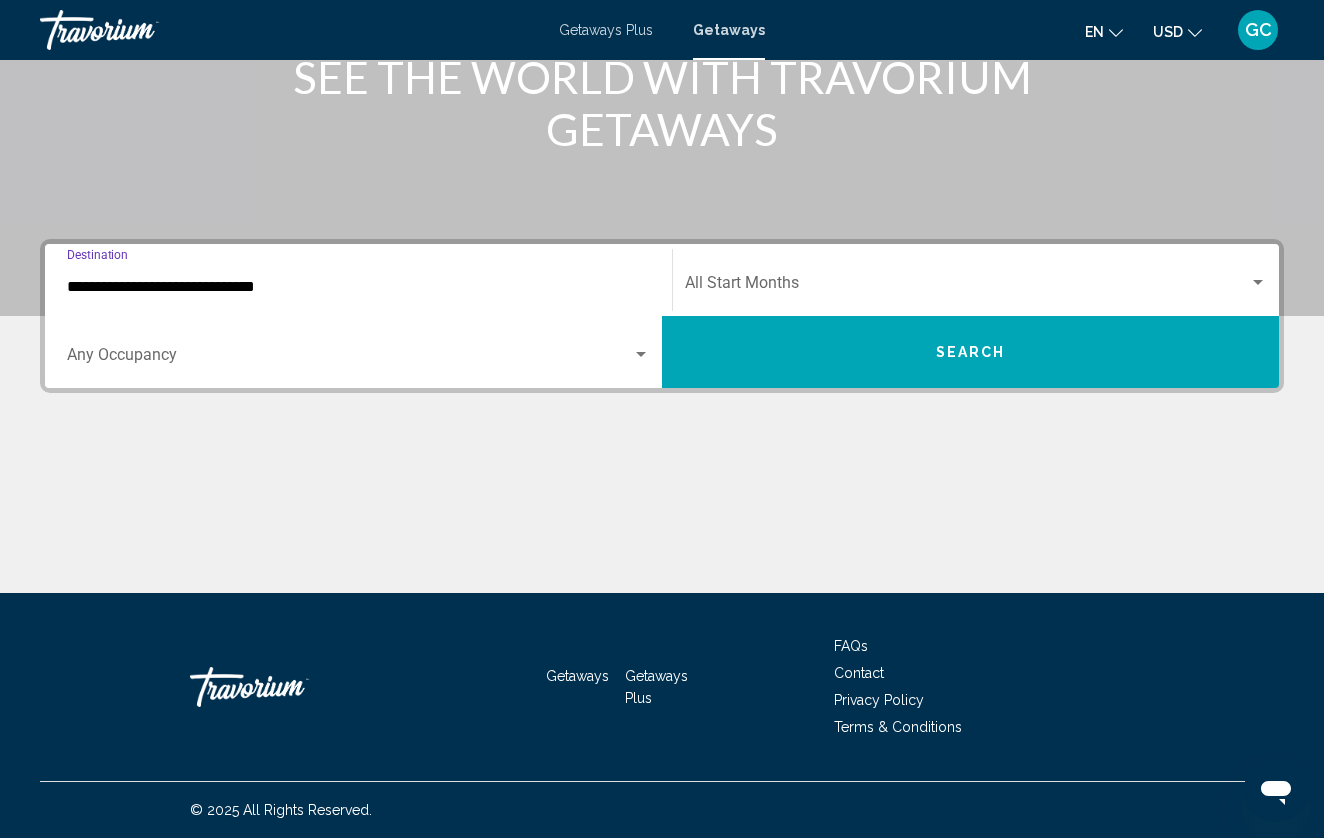 click at bounding box center [967, 287] 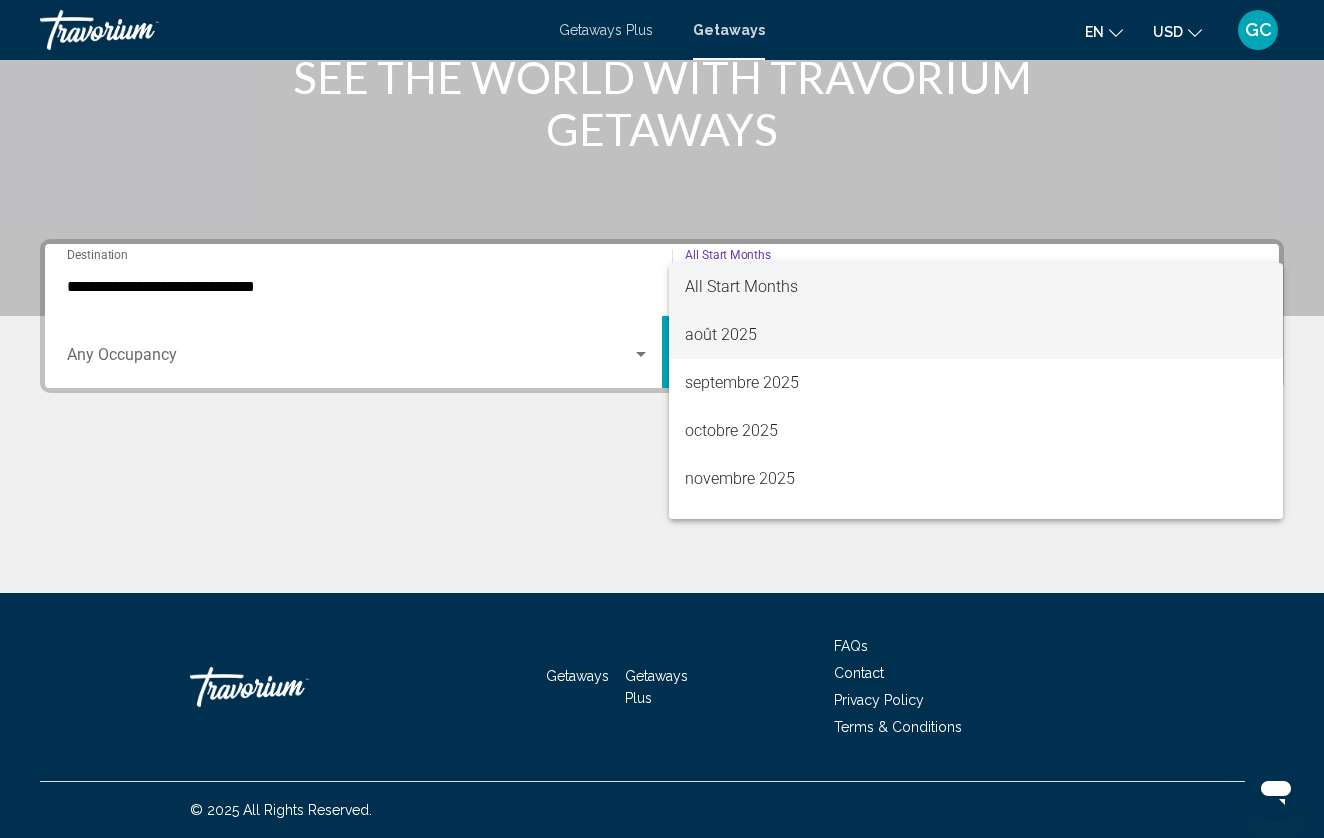 click on "août 2025" at bounding box center [976, 335] 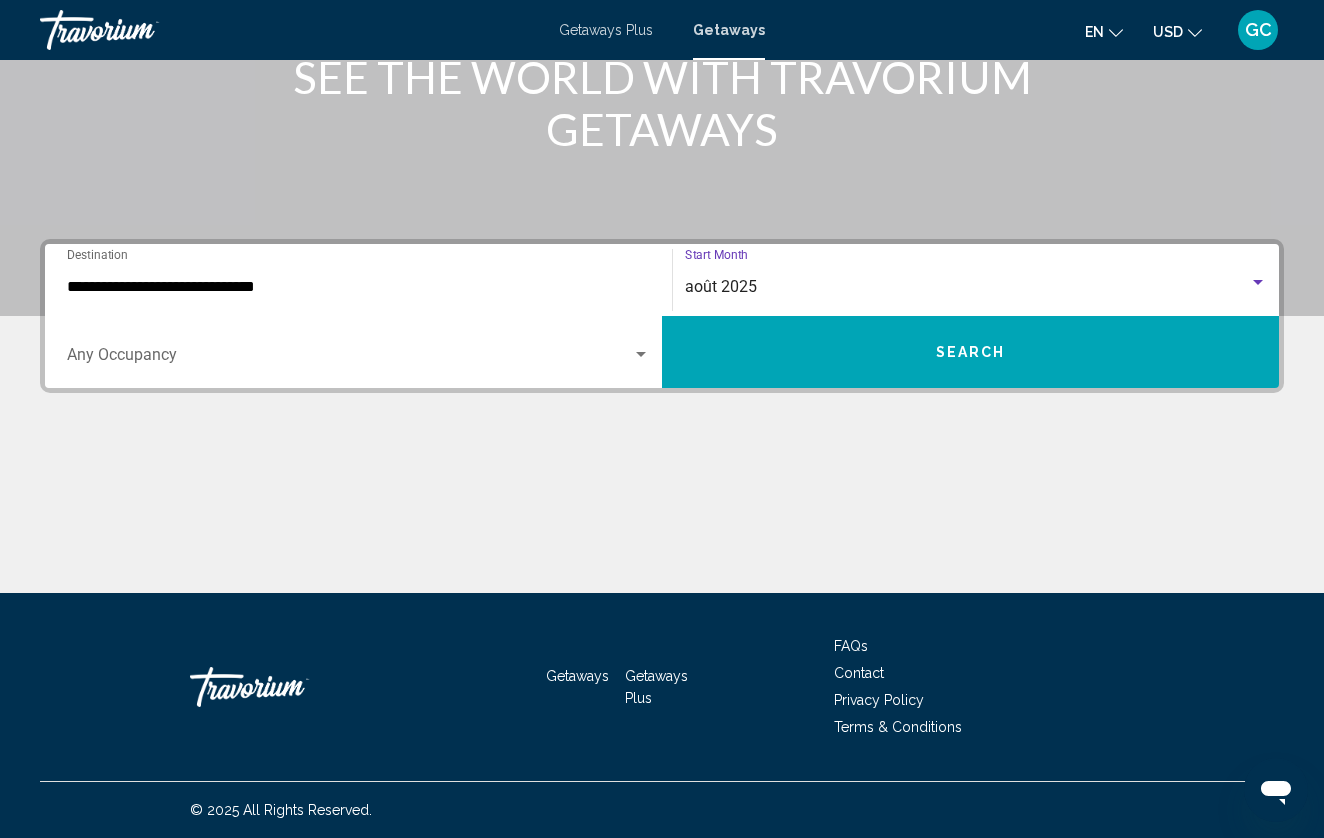 click on "Search" at bounding box center (970, 352) 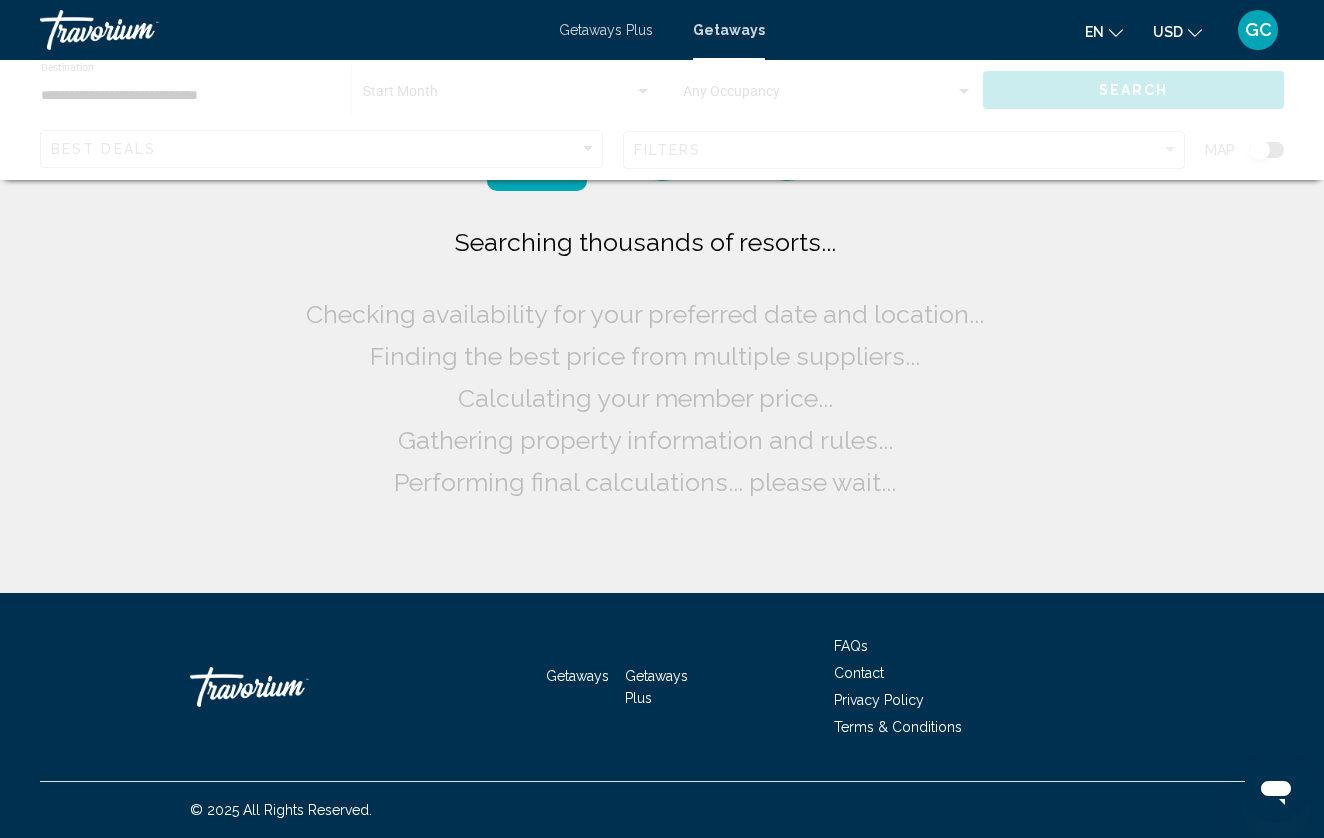 scroll, scrollTop: 0, scrollLeft: 0, axis: both 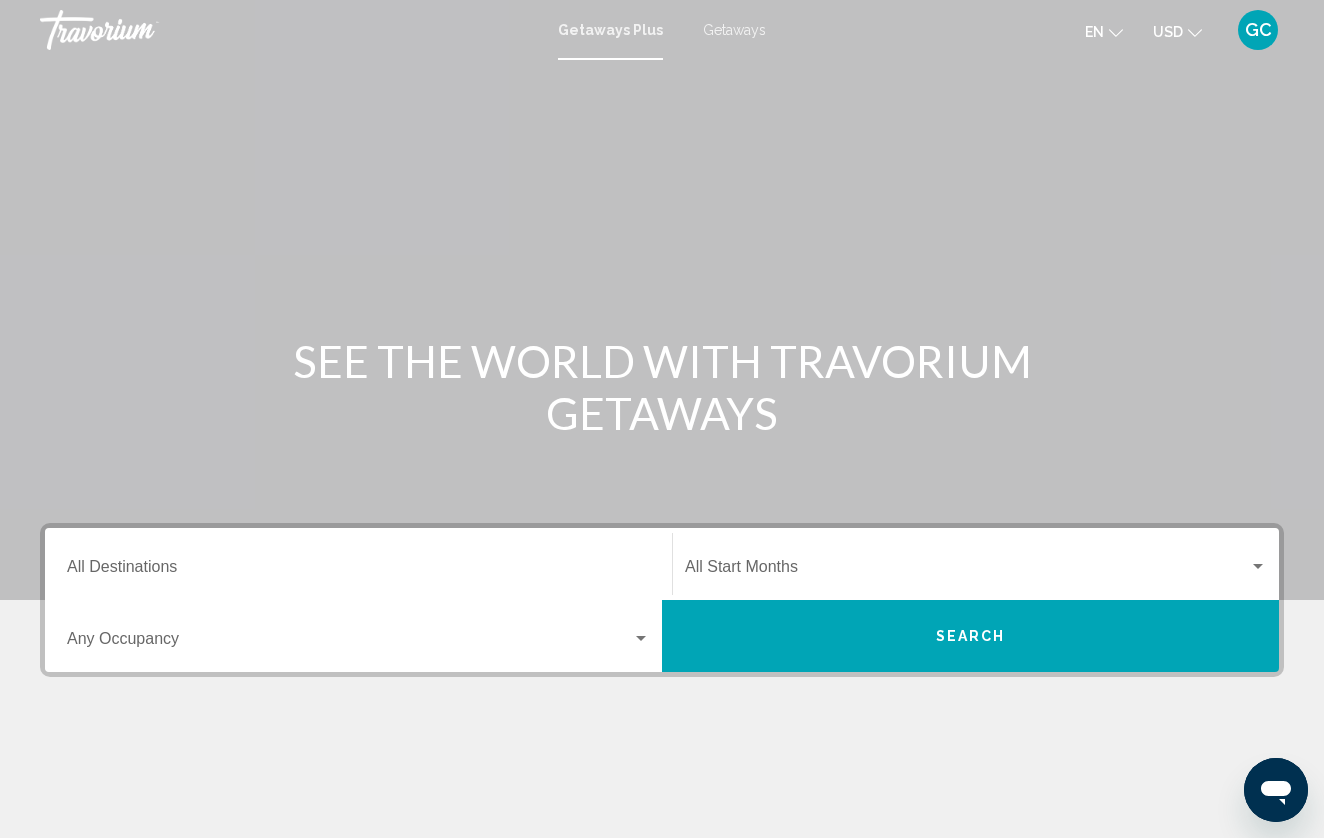 click on "Getaways" at bounding box center (734, 30) 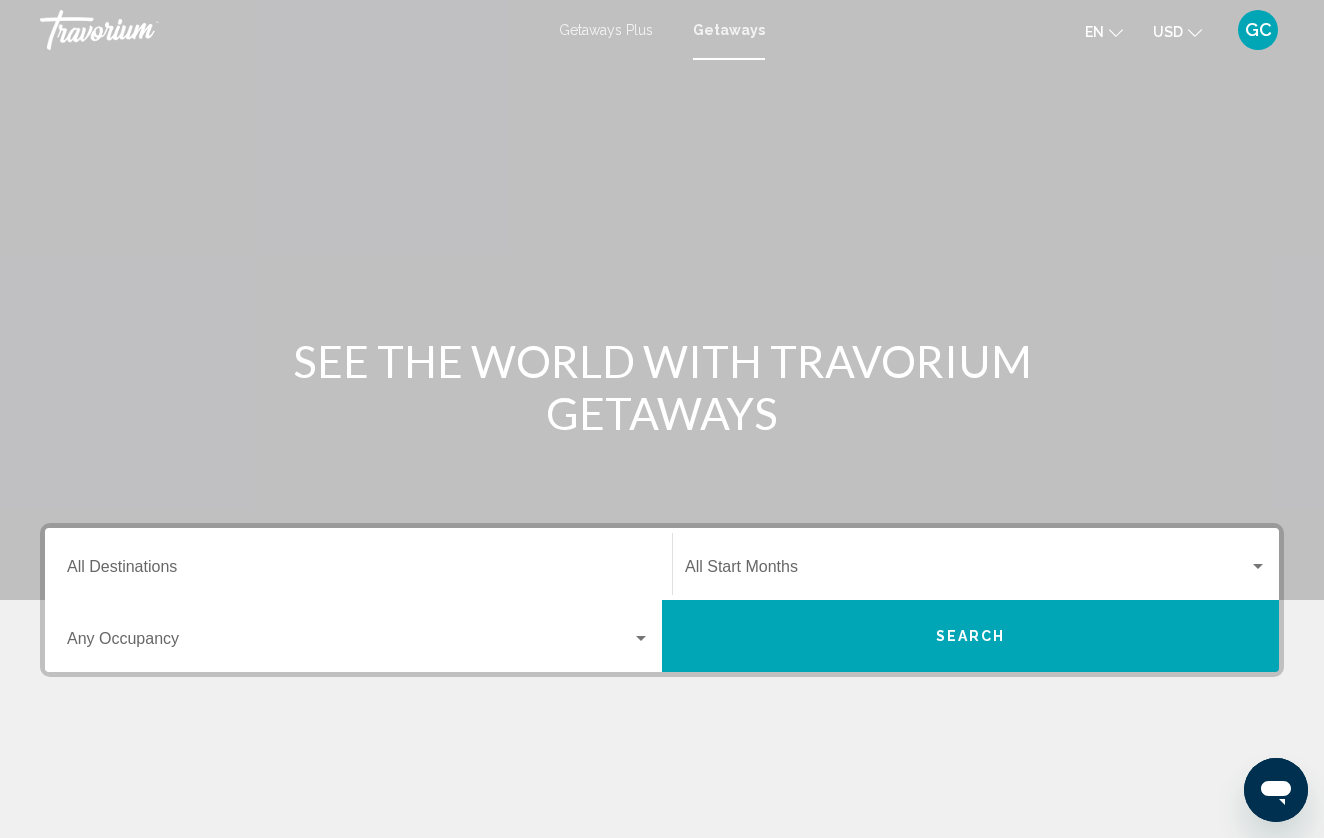 click on "Destination All Destinations" at bounding box center (358, 564) 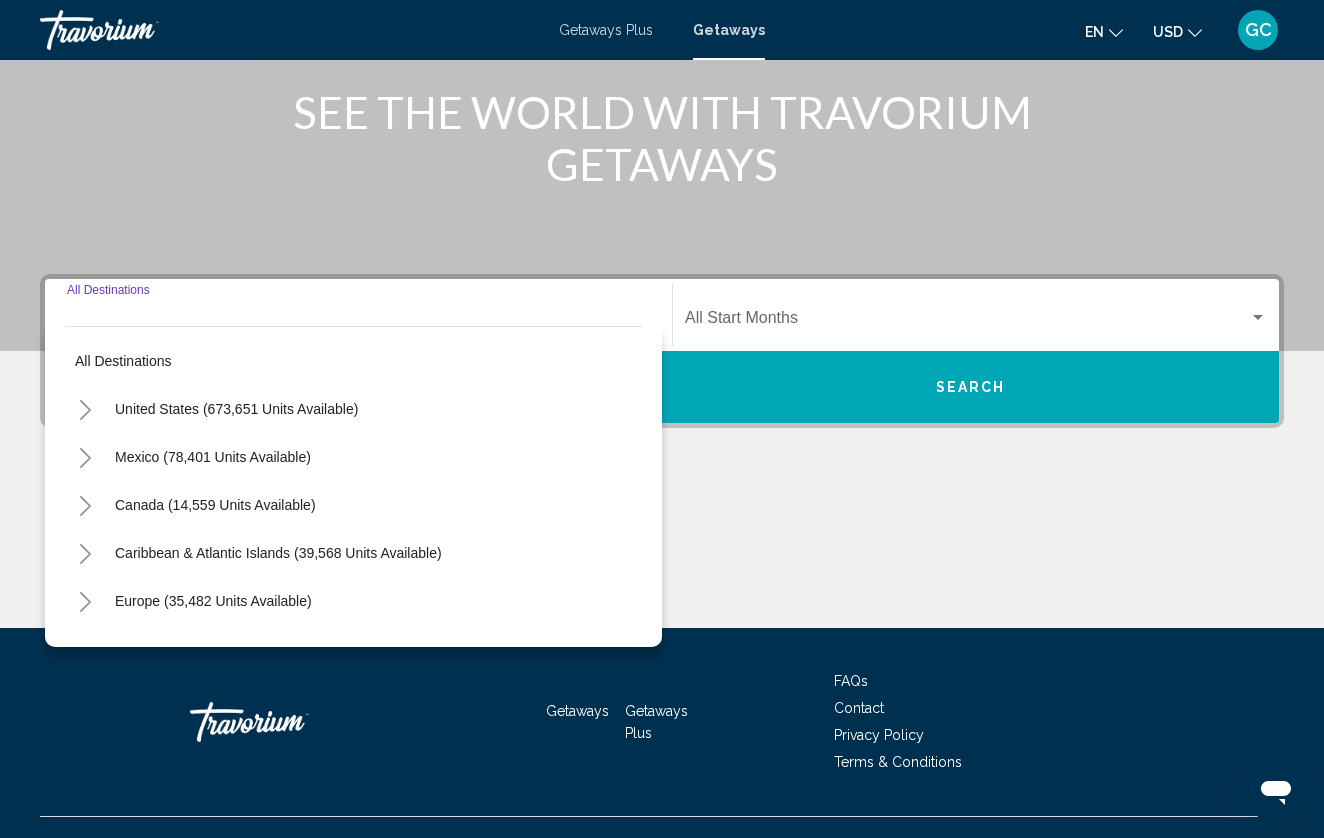 scroll, scrollTop: 284, scrollLeft: 0, axis: vertical 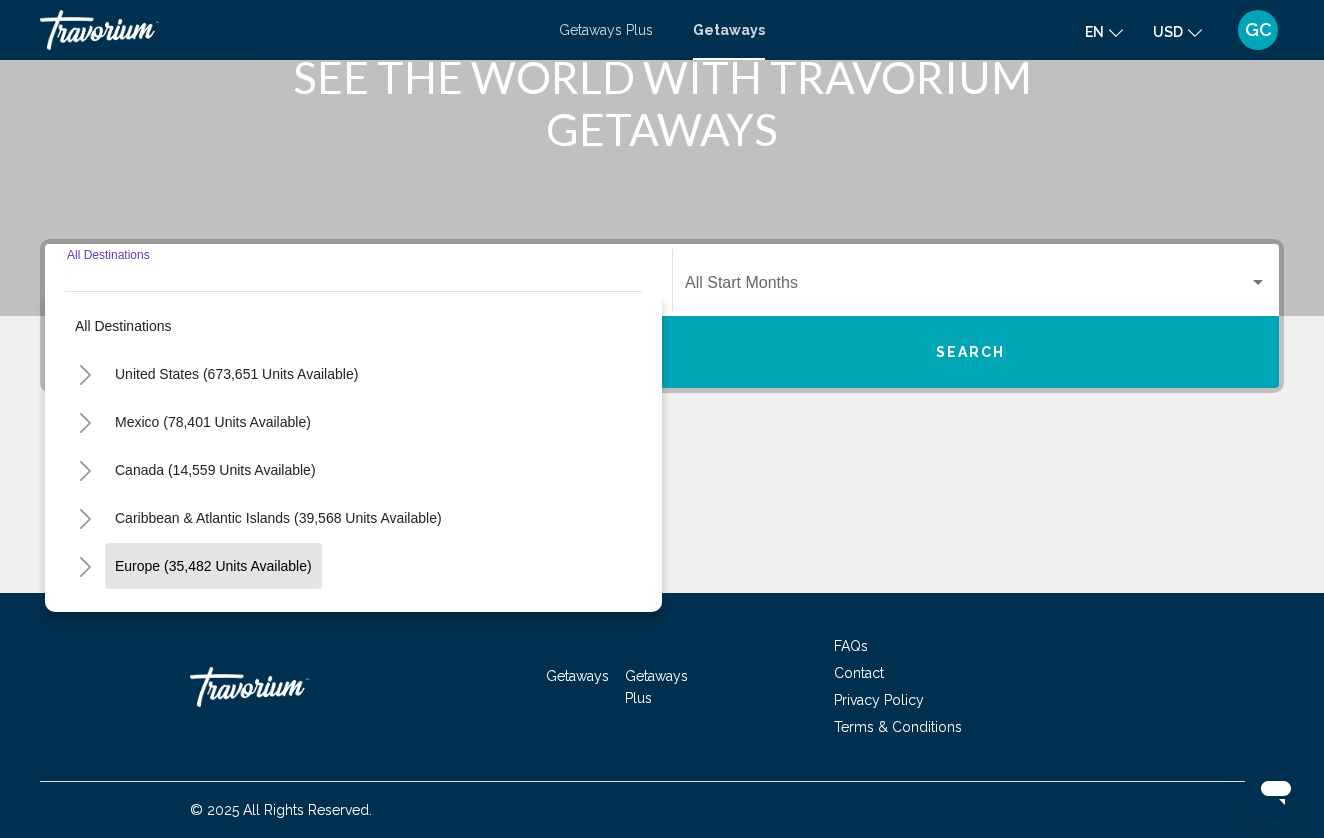 click on "Europe (35,482 units available)" at bounding box center [214, 614] 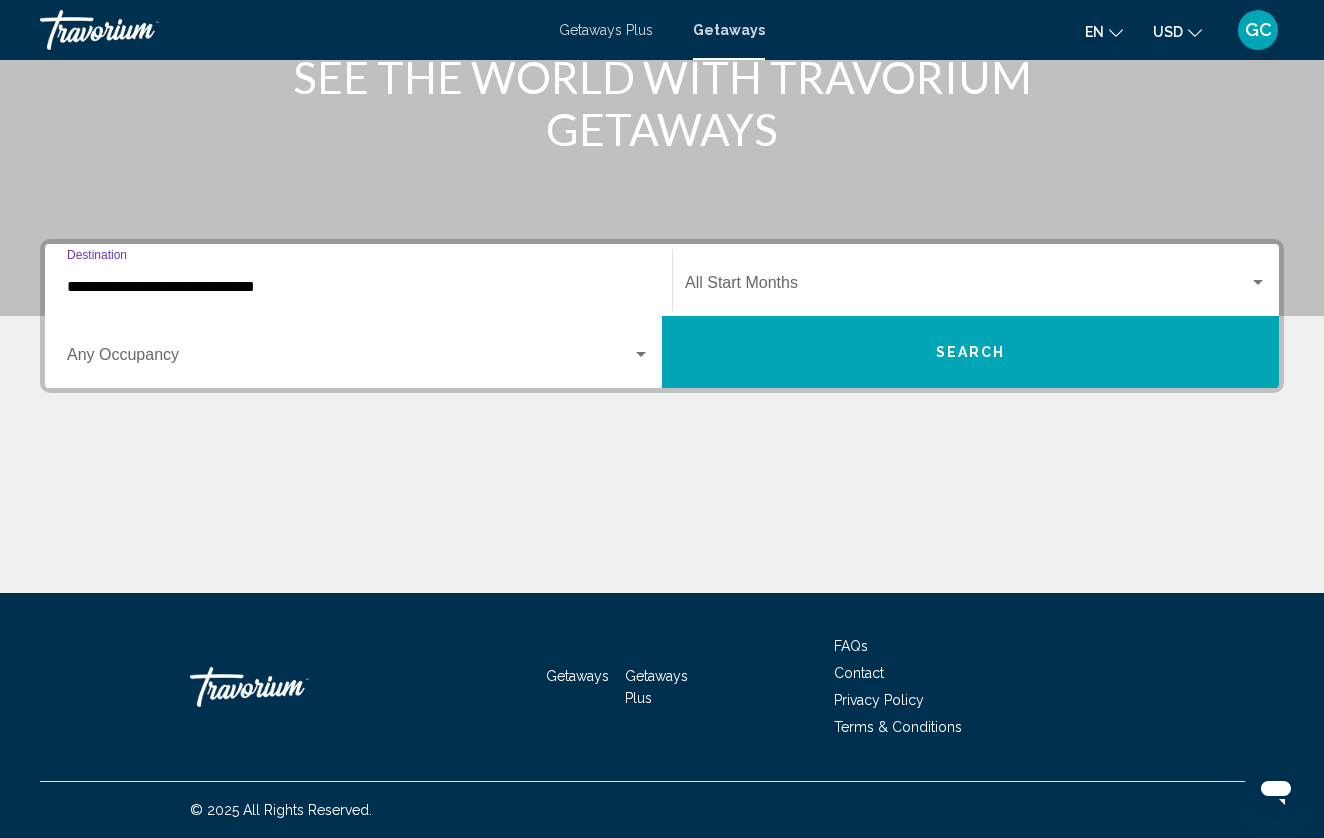 click at bounding box center (967, 287) 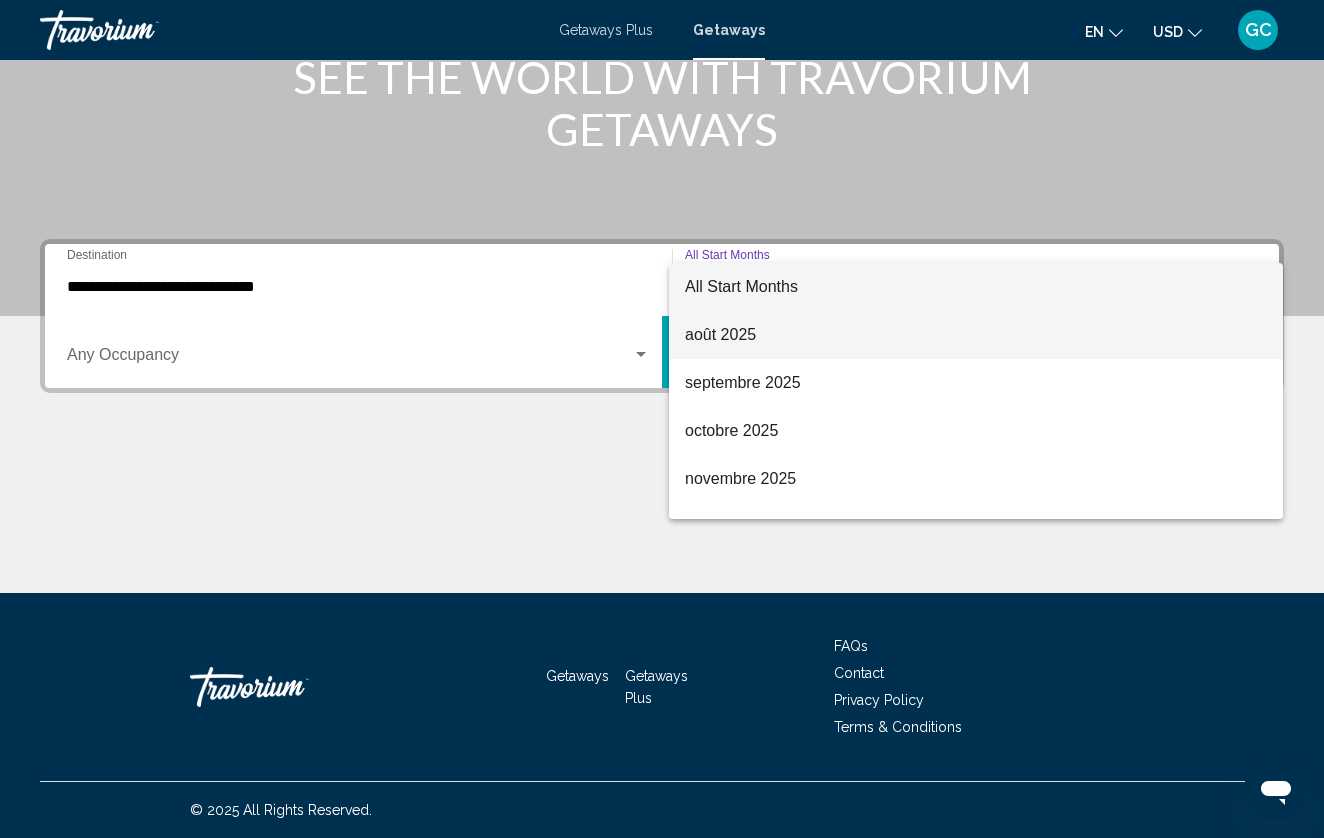 click on "août 2025" at bounding box center (976, 335) 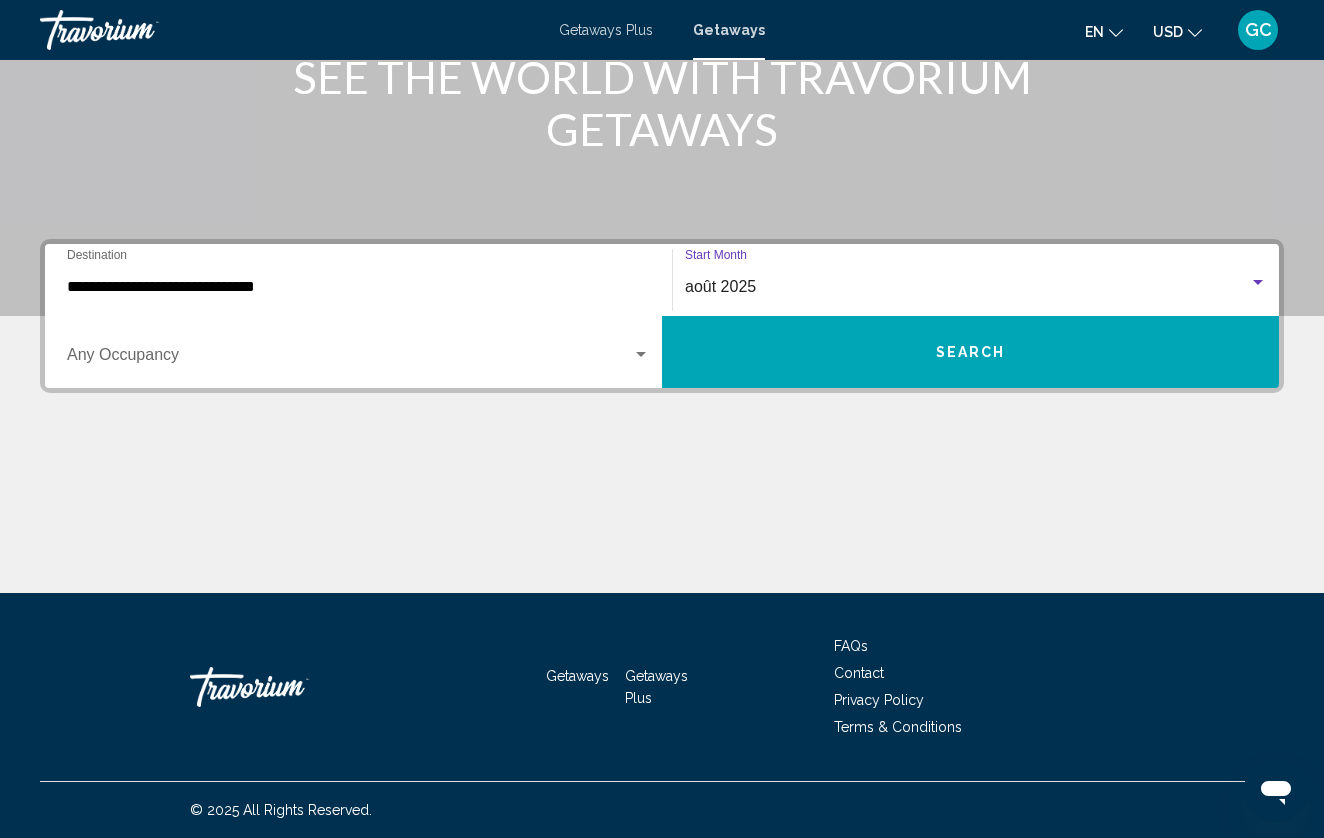 click on "Search" at bounding box center [970, 352] 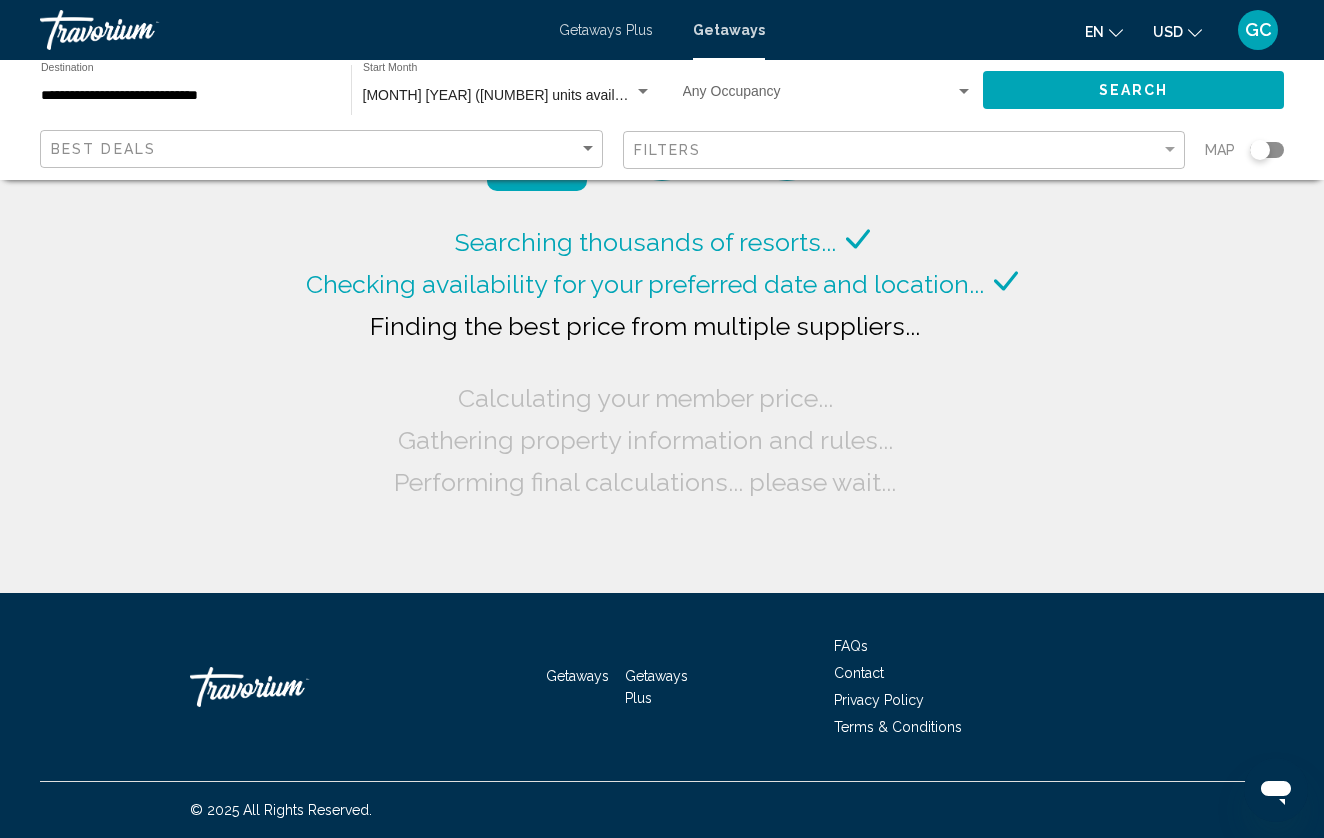click on "en" 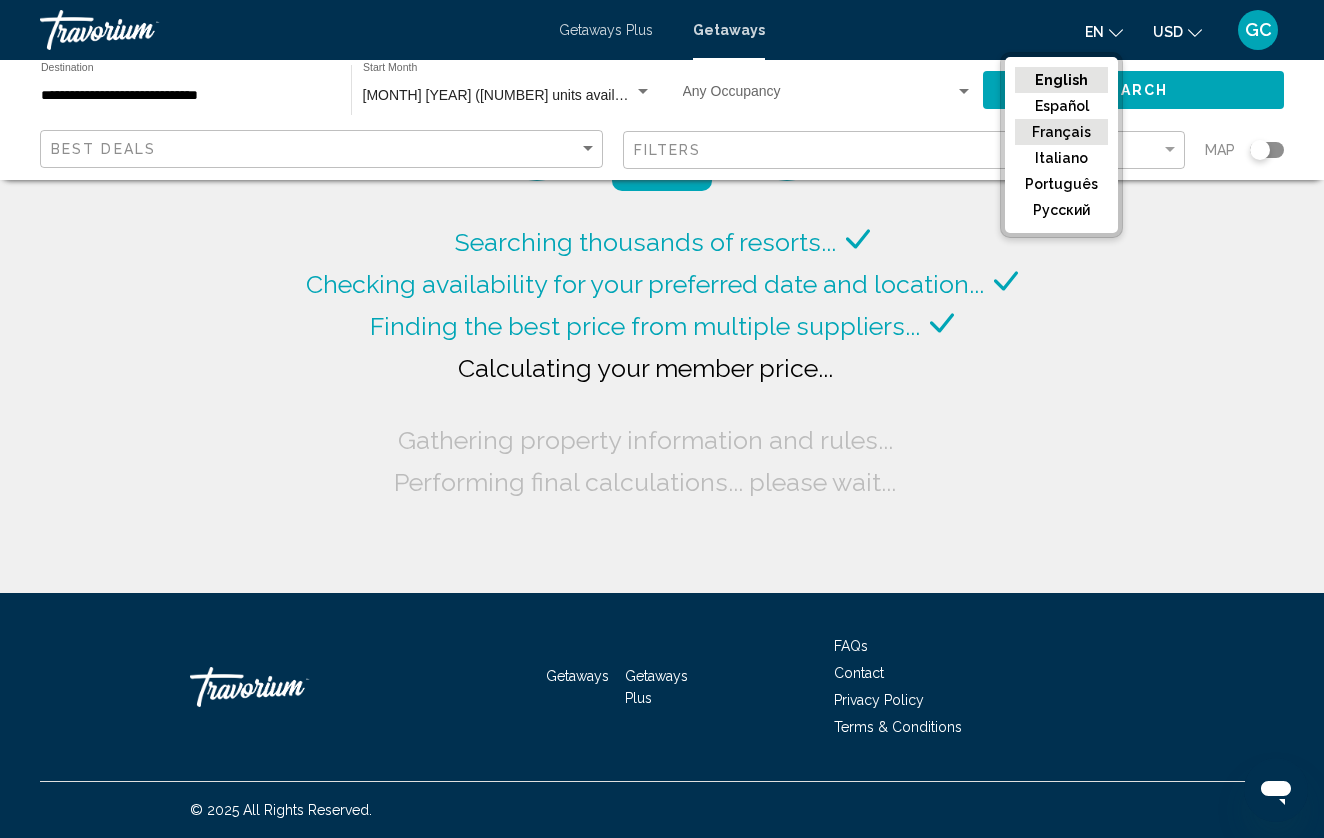 click on "Français" 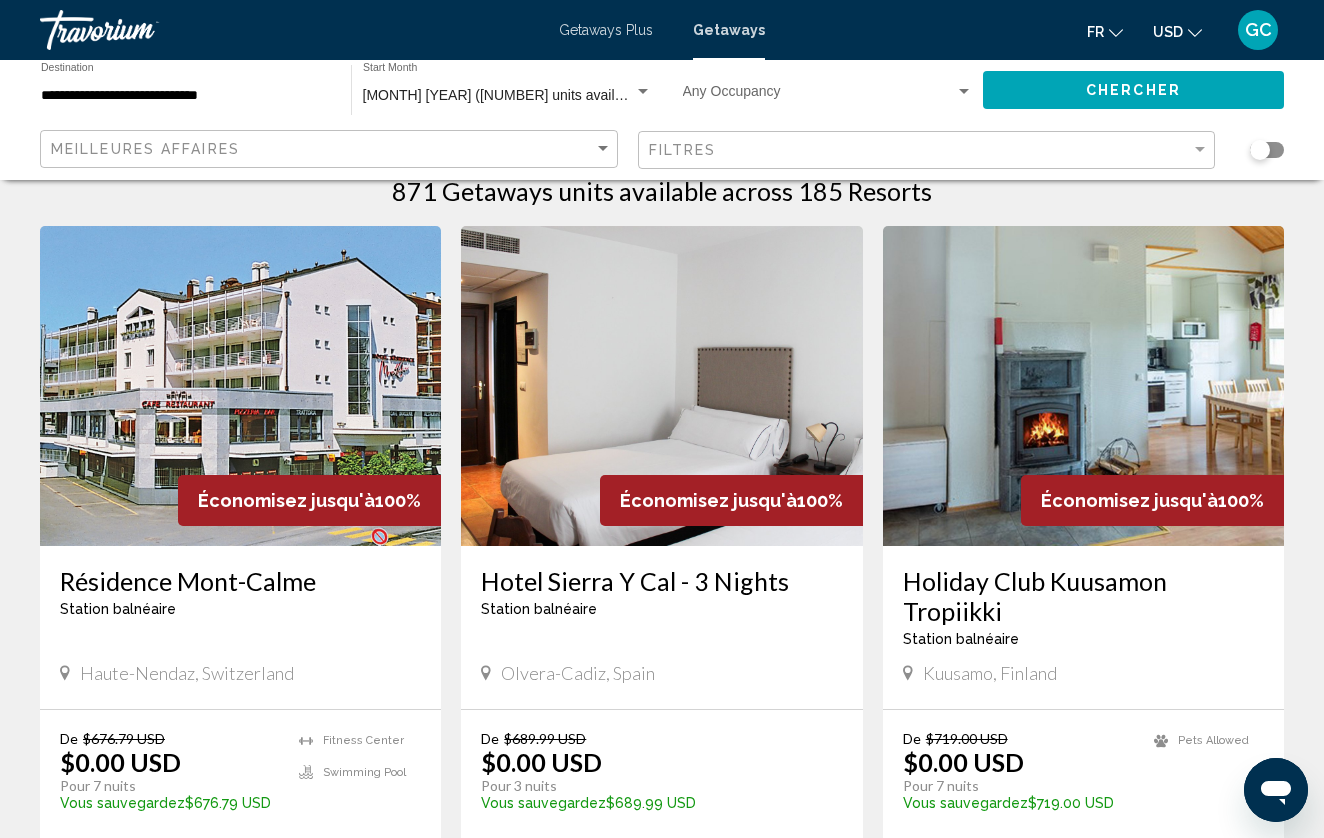 scroll, scrollTop: 44, scrollLeft: 0, axis: vertical 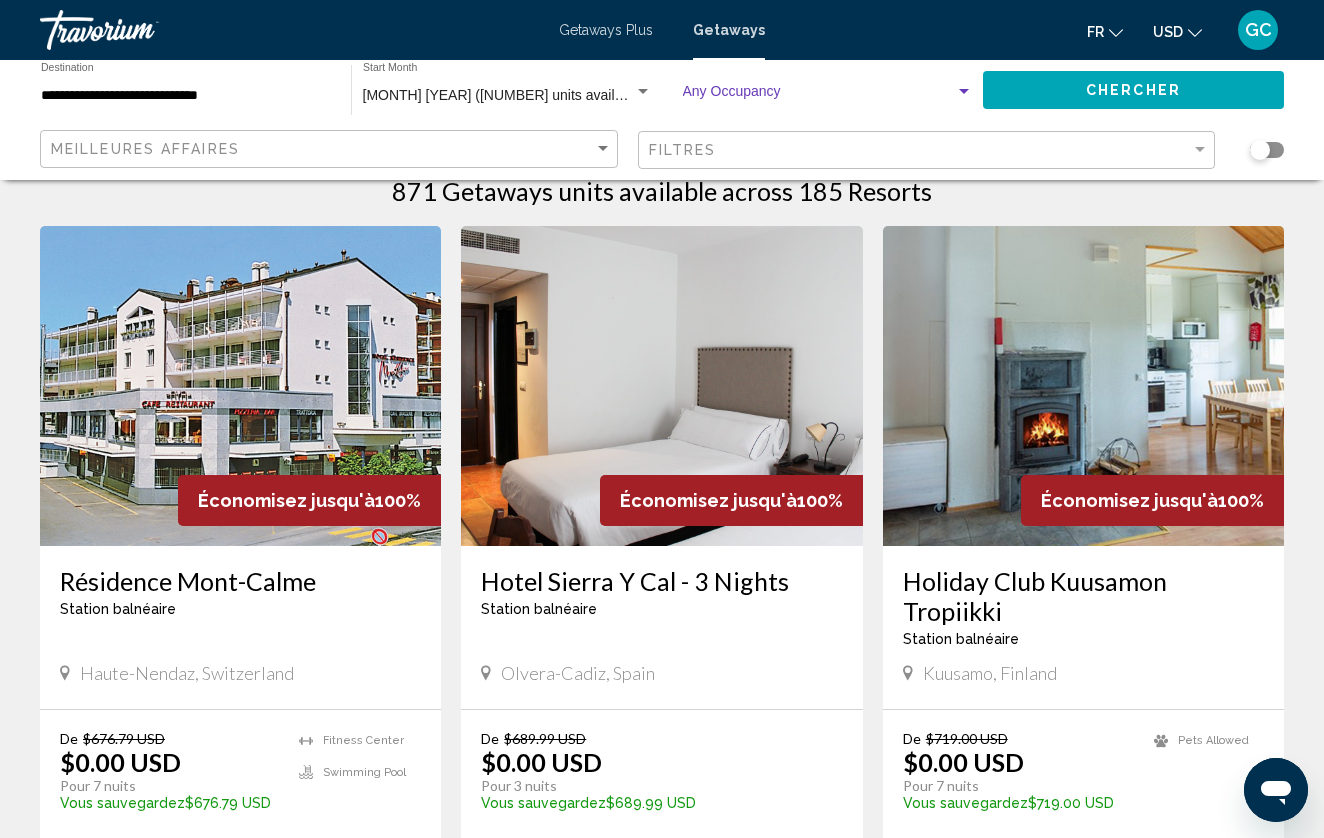 click at bounding box center [828, 96] 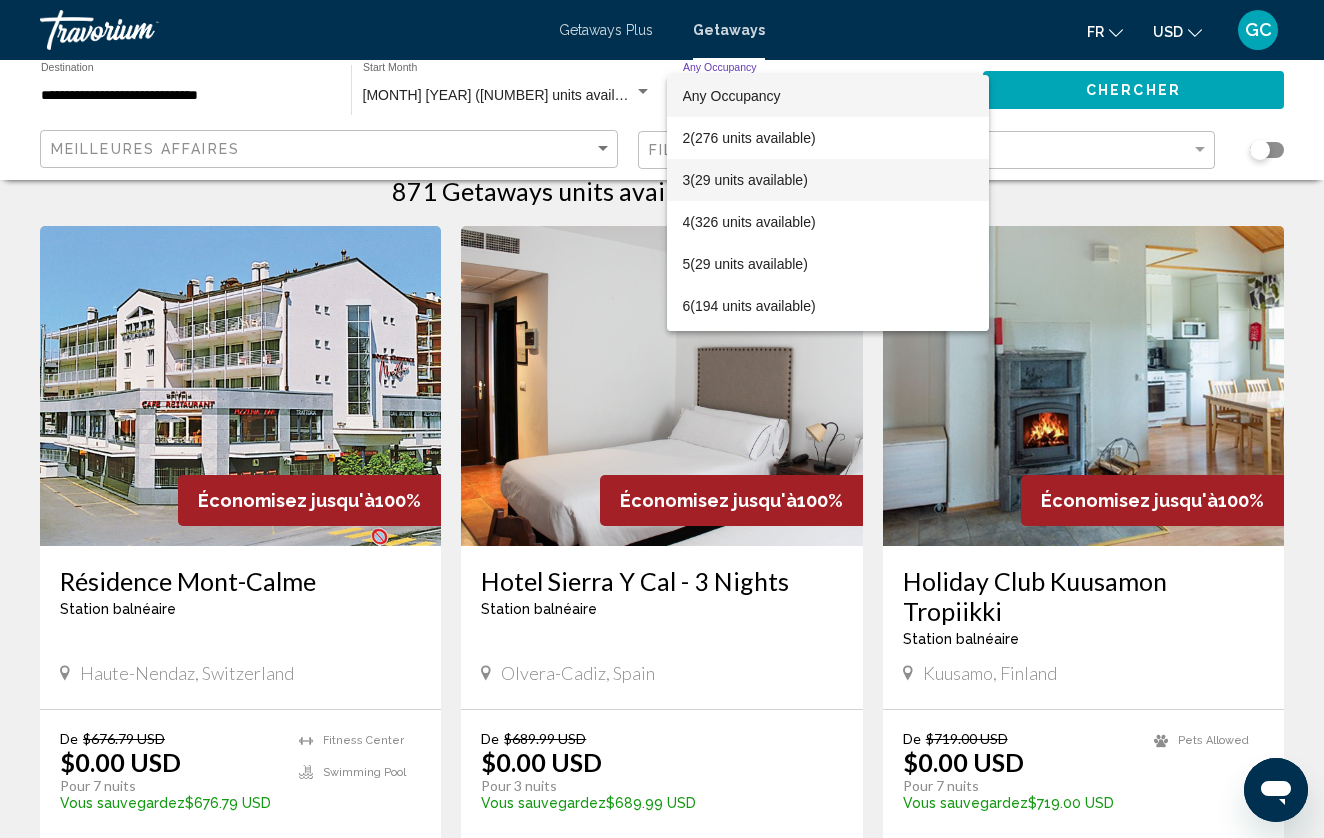 click on "3  (29 units available)" at bounding box center (828, 180) 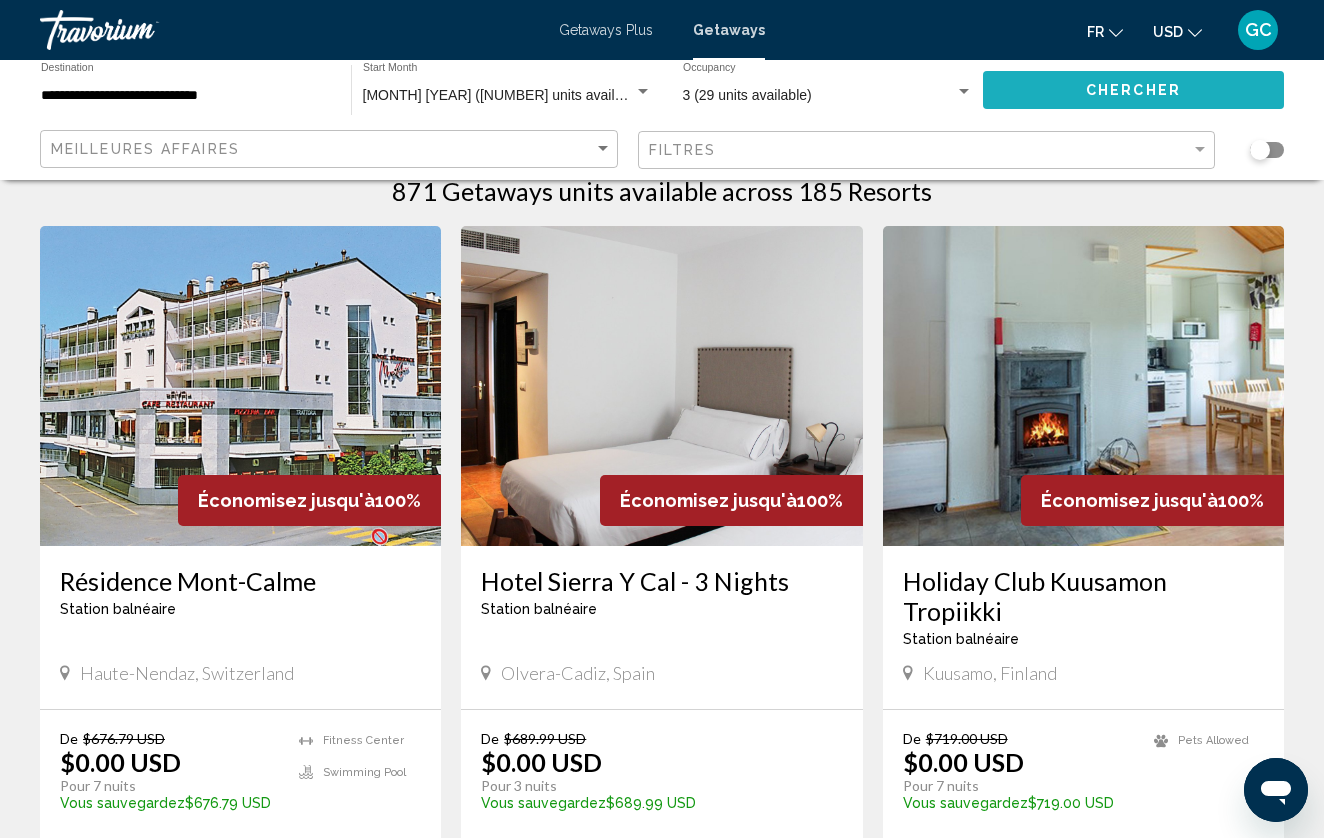click on "Chercher" 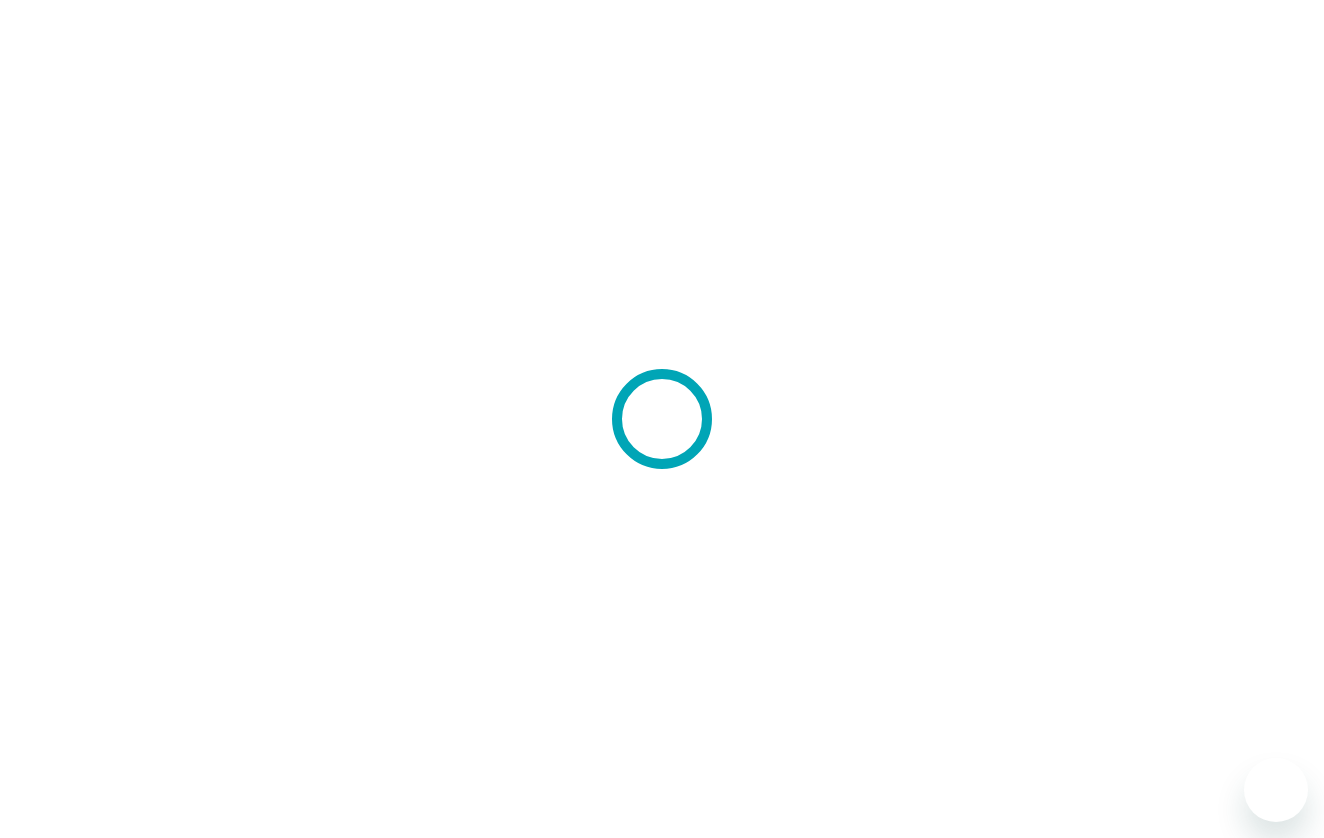 scroll, scrollTop: 0, scrollLeft: 0, axis: both 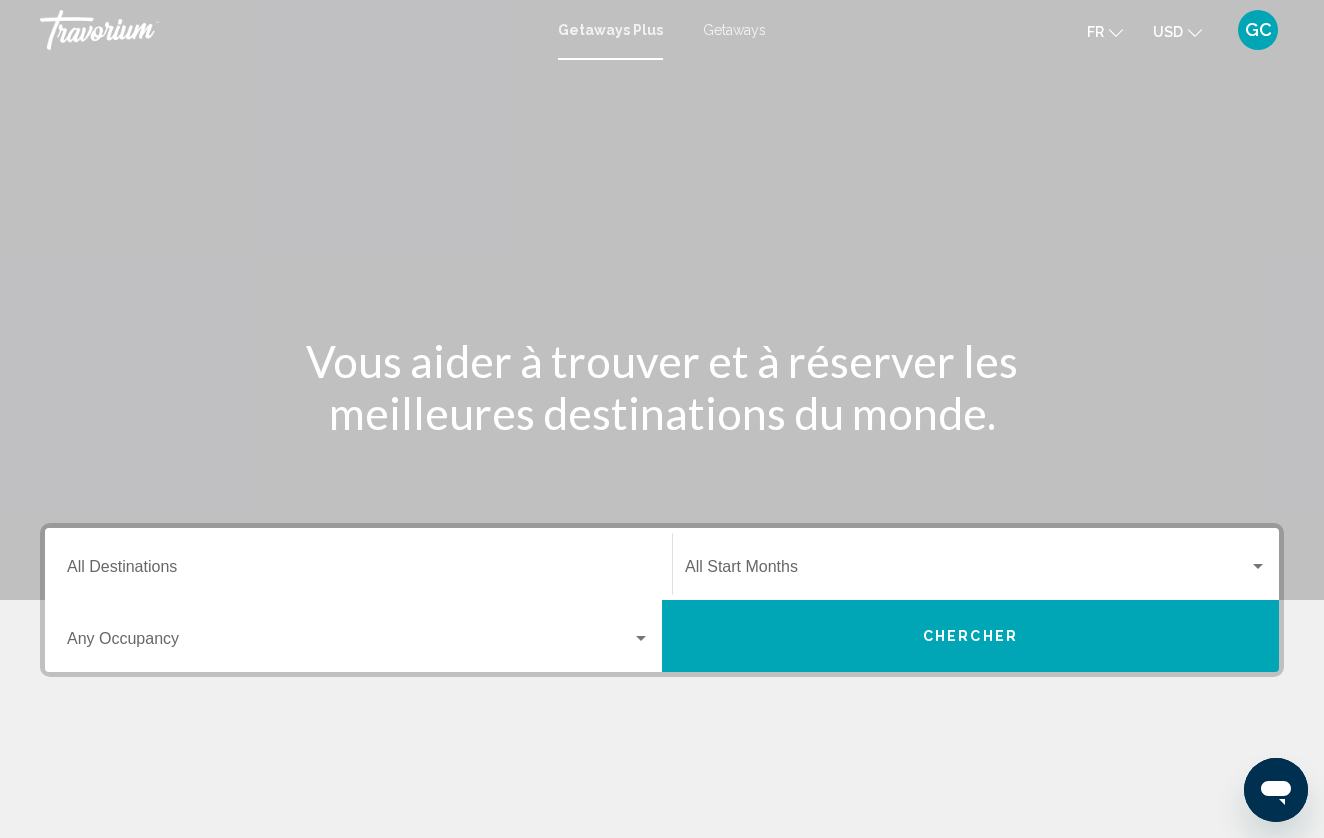 click on "Getaways" at bounding box center (734, 30) 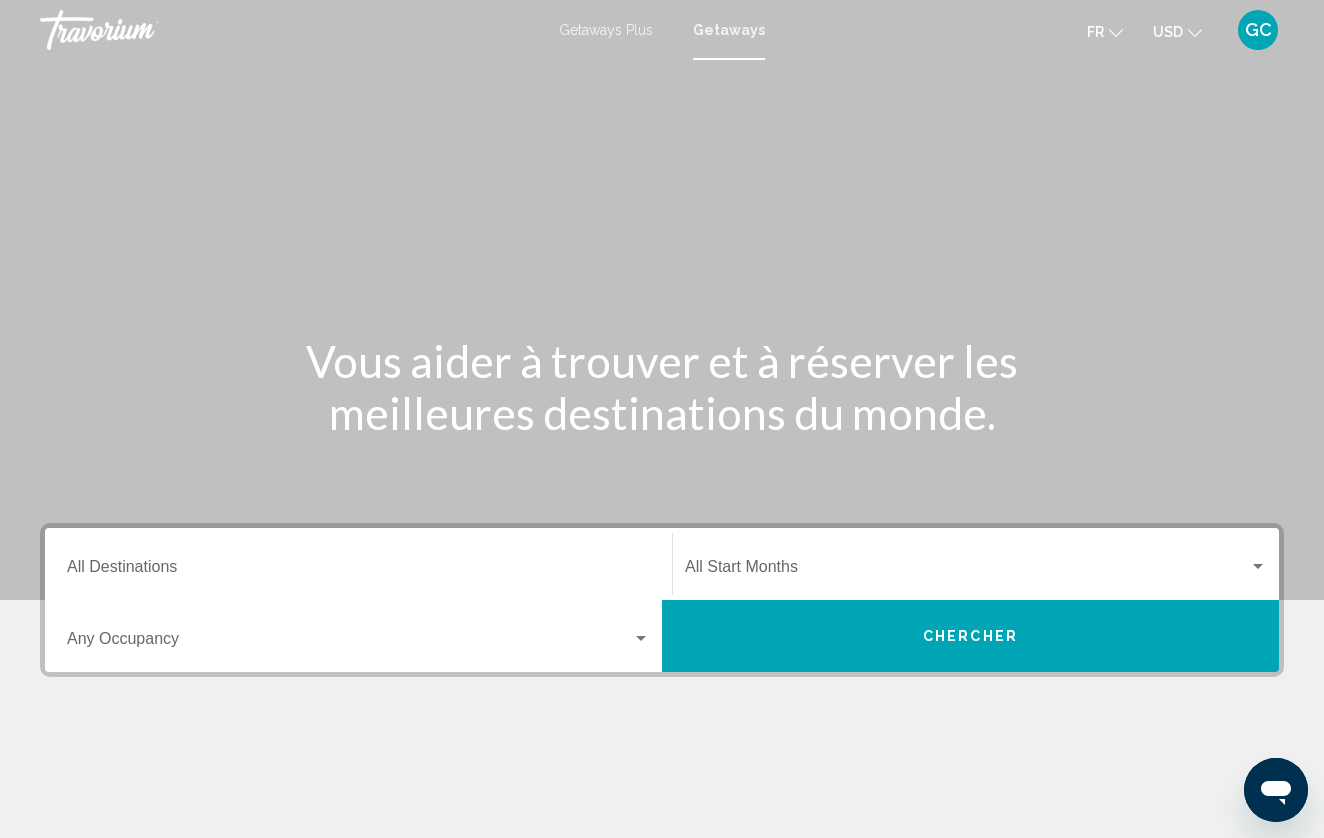 click at bounding box center (967, 571) 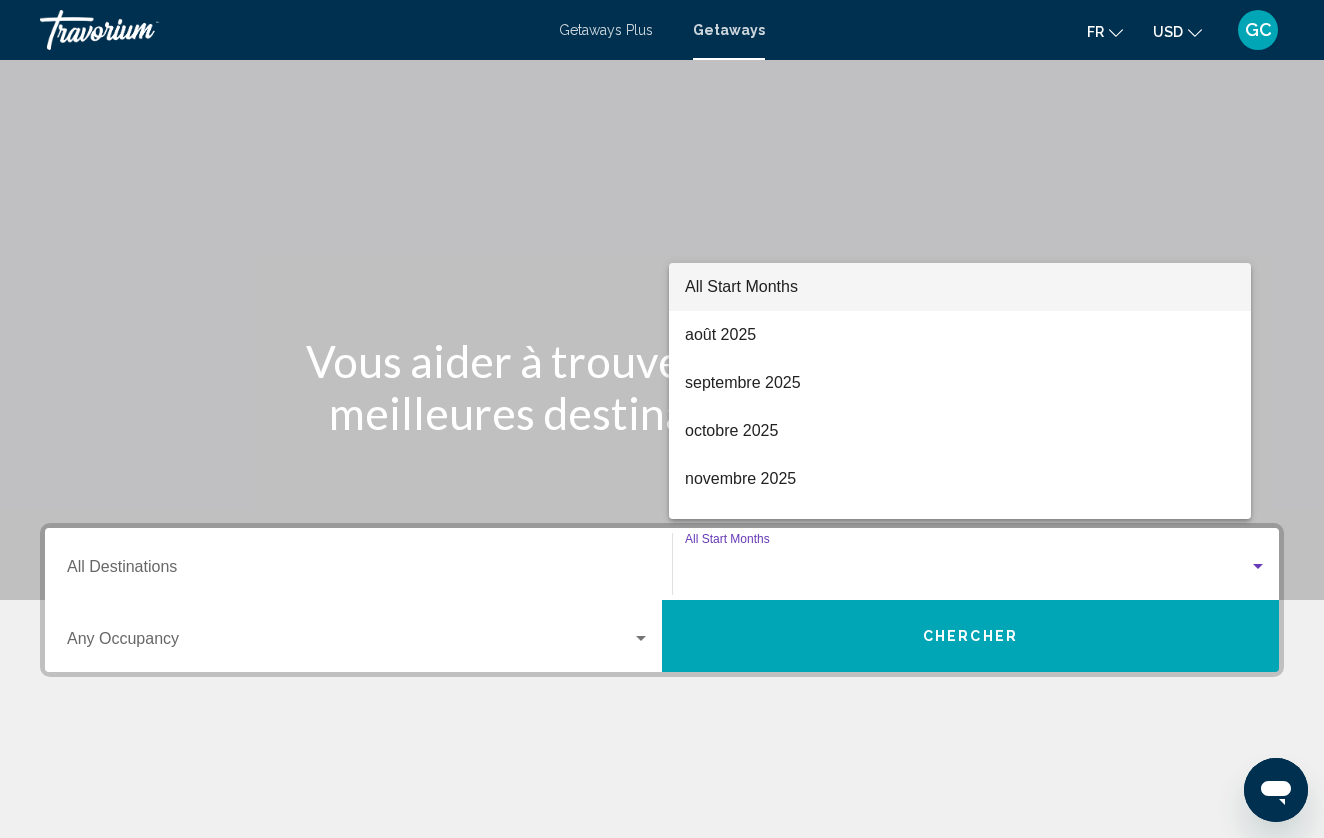 scroll, scrollTop: 284, scrollLeft: 0, axis: vertical 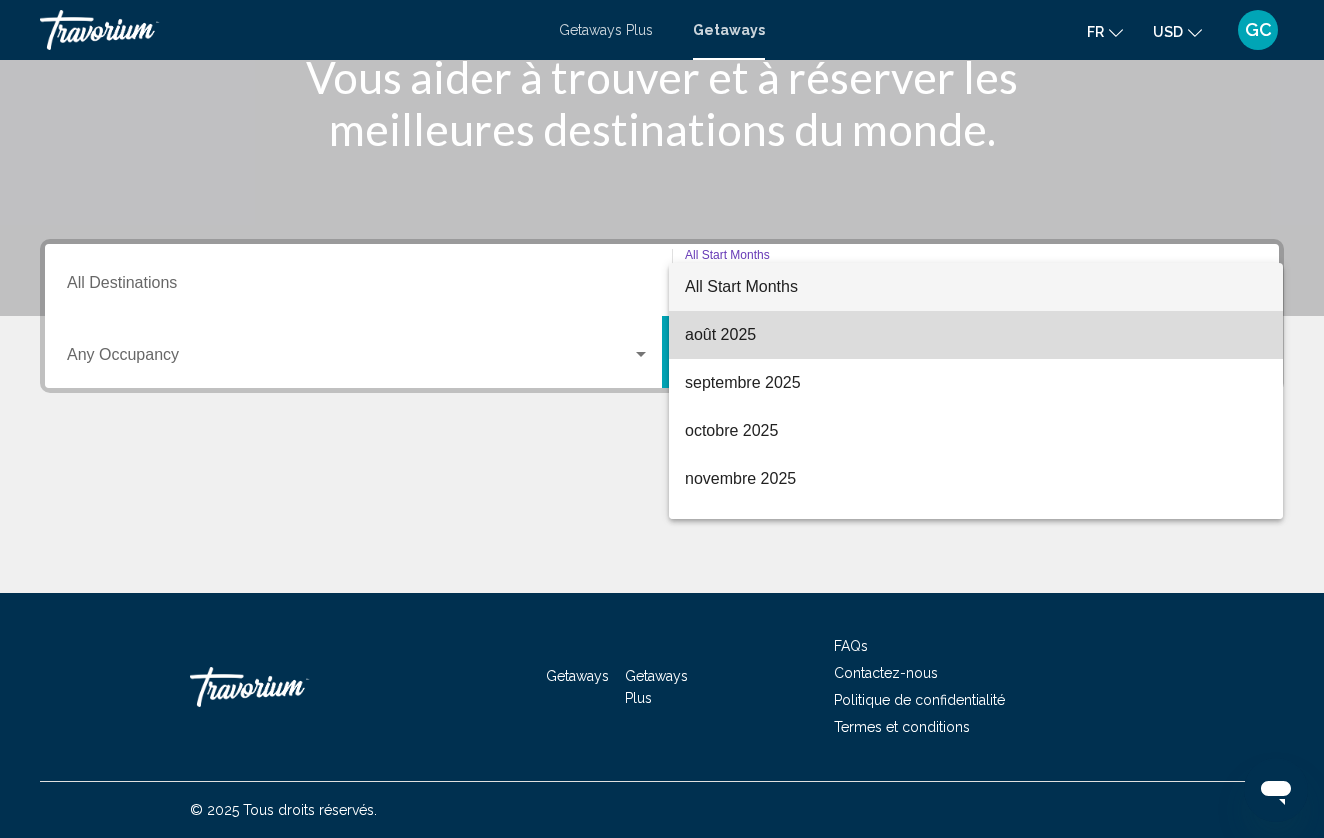 click on "août 2025" at bounding box center [976, 335] 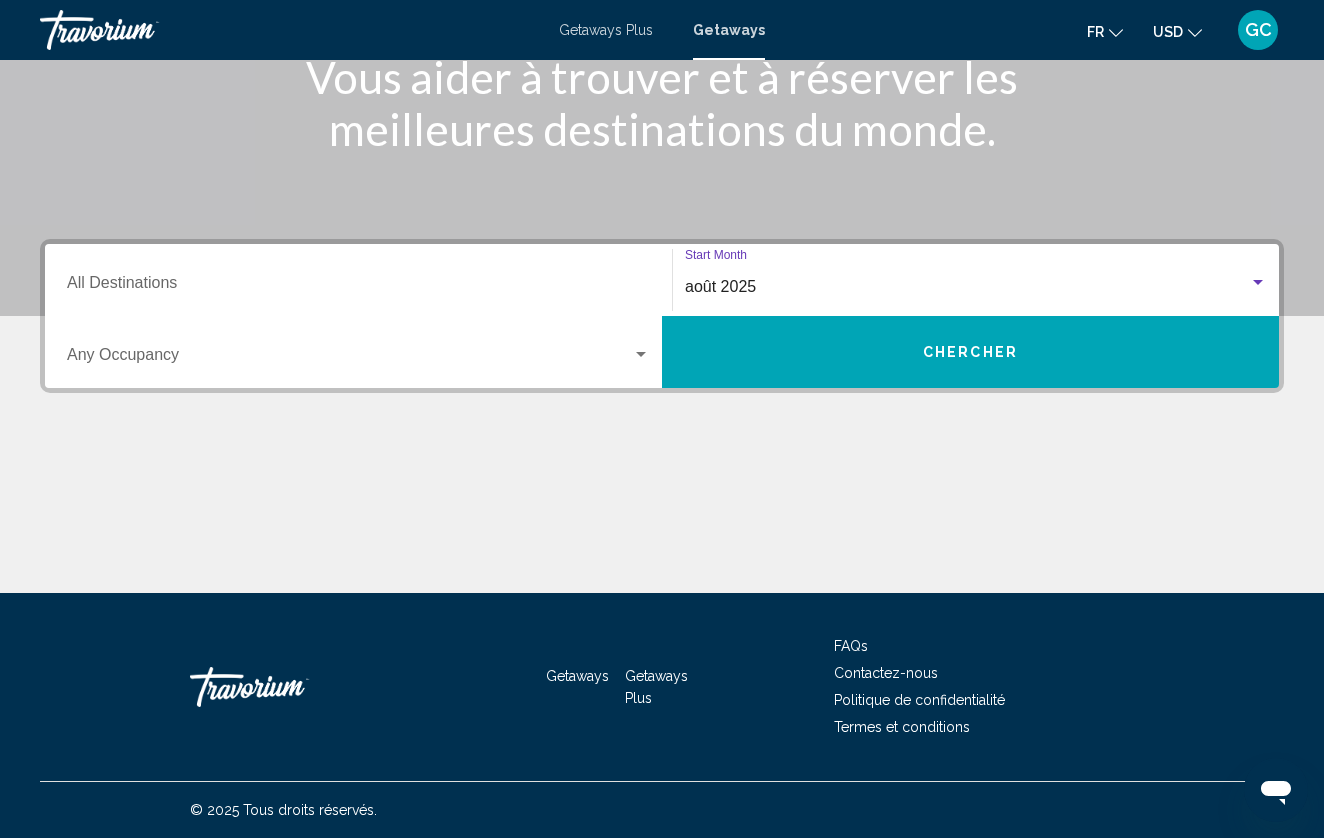 click at bounding box center [349, 359] 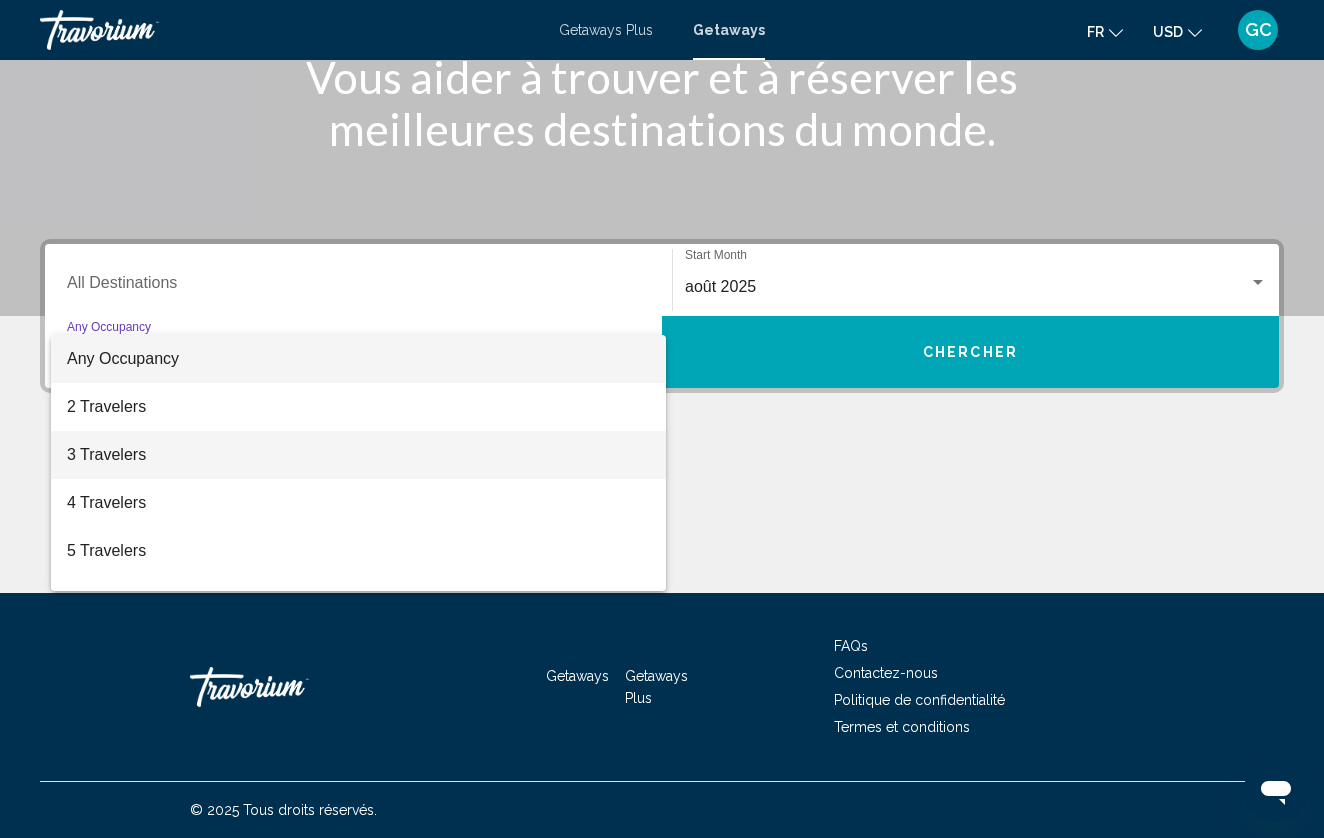 click on "3 Travelers" at bounding box center (358, 455) 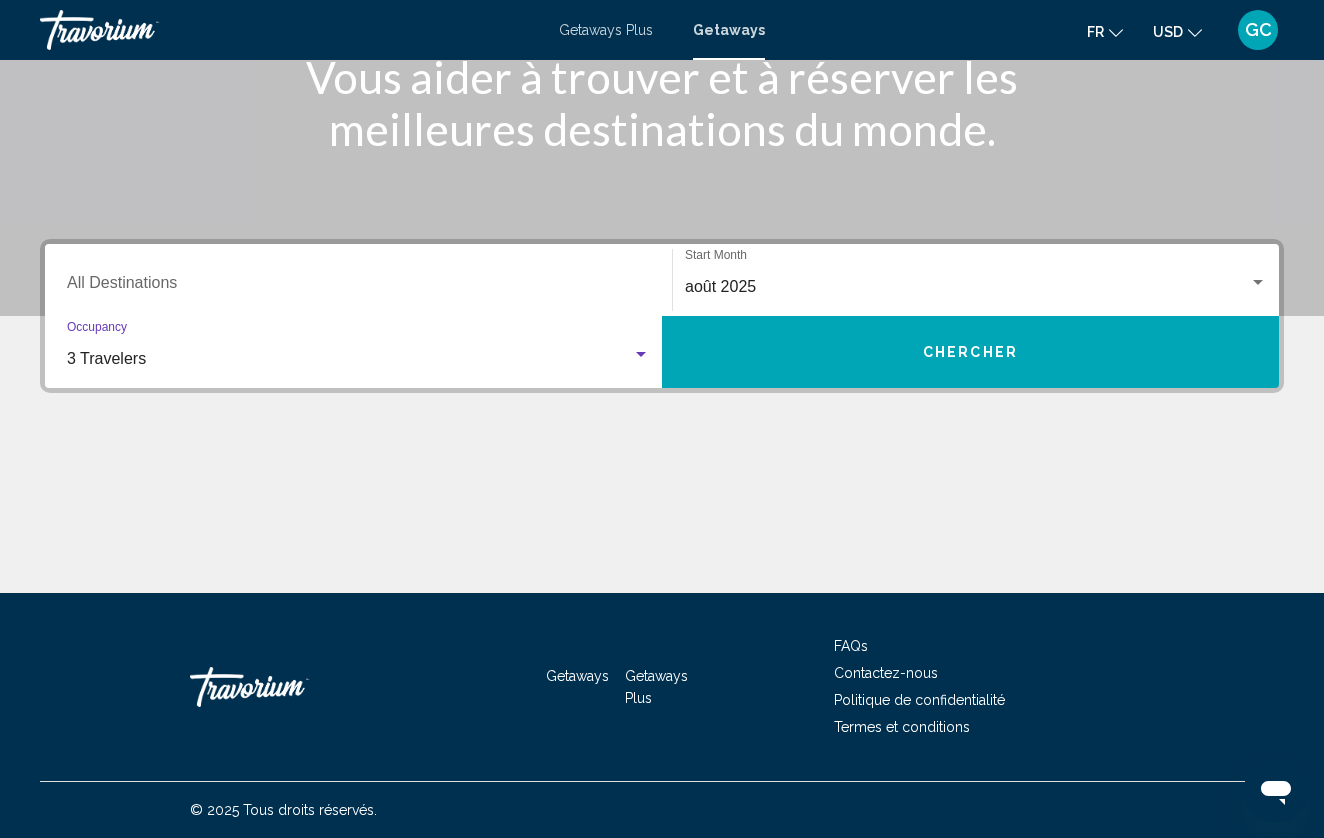 click on "Destination All Destinations" at bounding box center [358, 287] 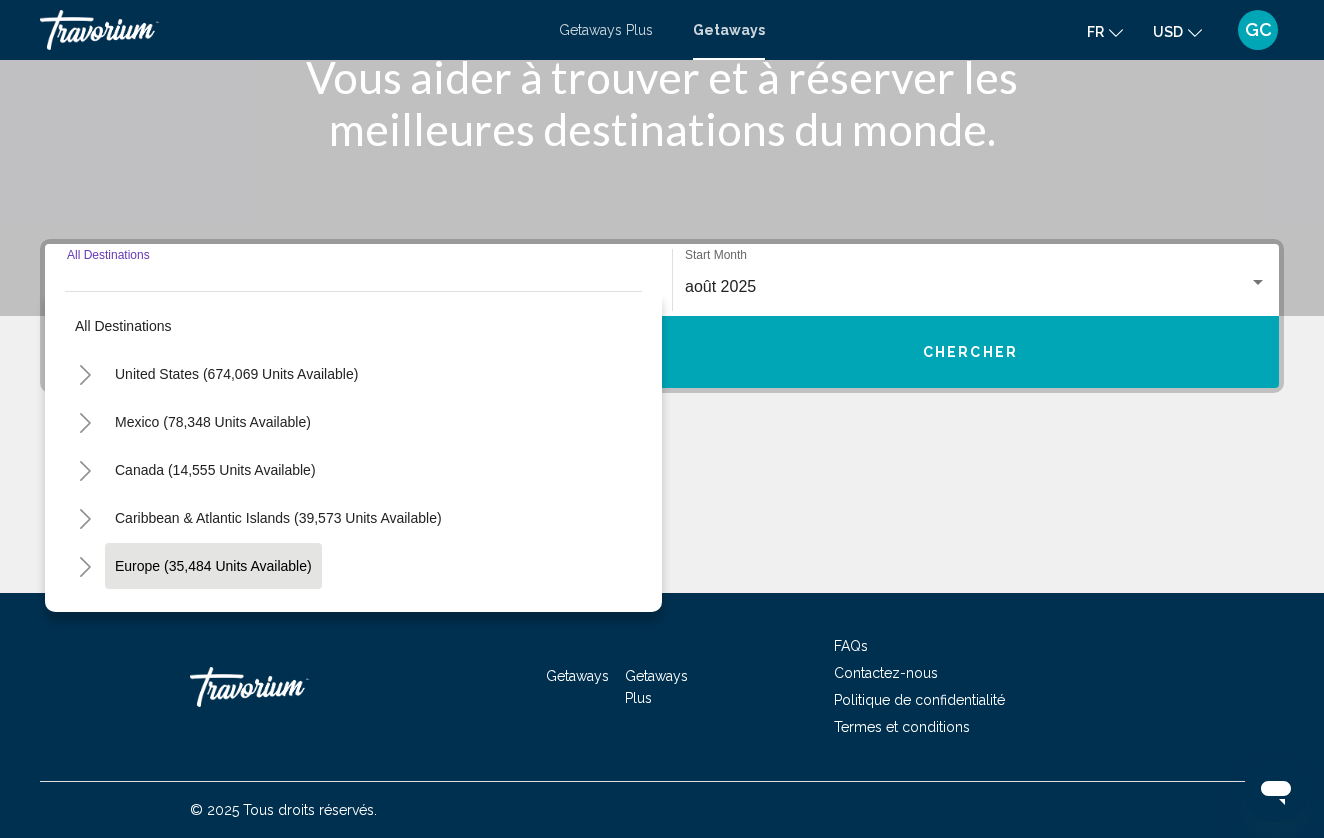 click on "Europe (35,484 units available)" at bounding box center [214, 614] 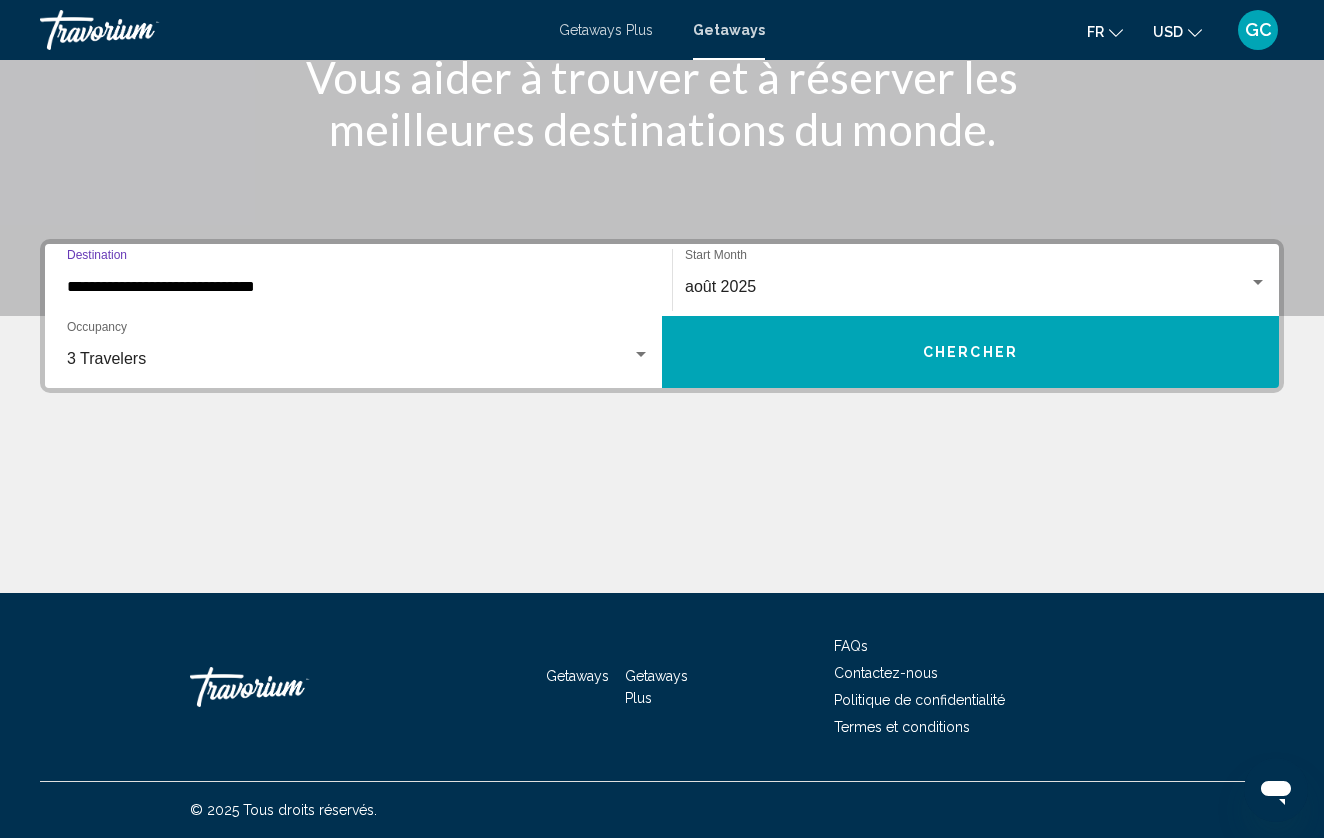 click on "Chercher" at bounding box center (970, 352) 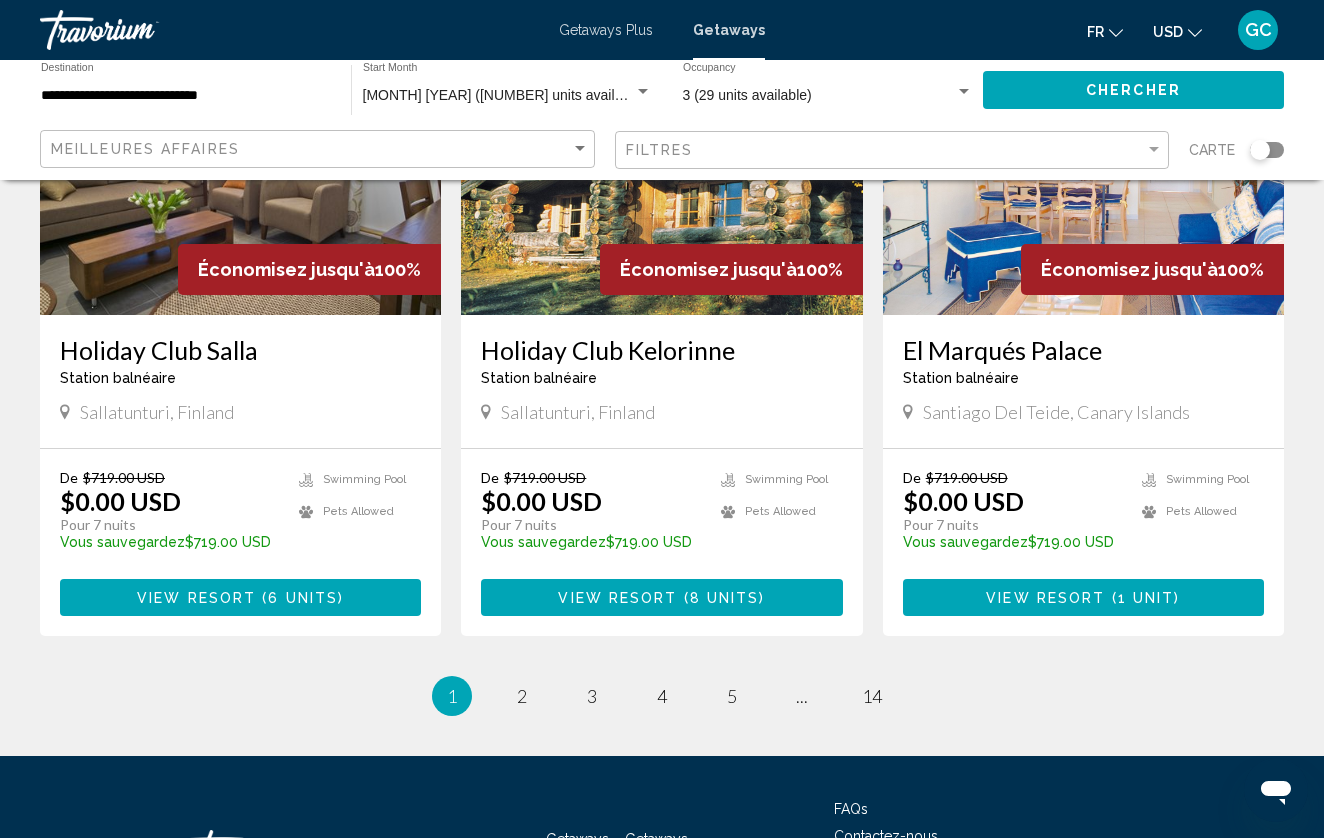scroll, scrollTop: 2349, scrollLeft: 0, axis: vertical 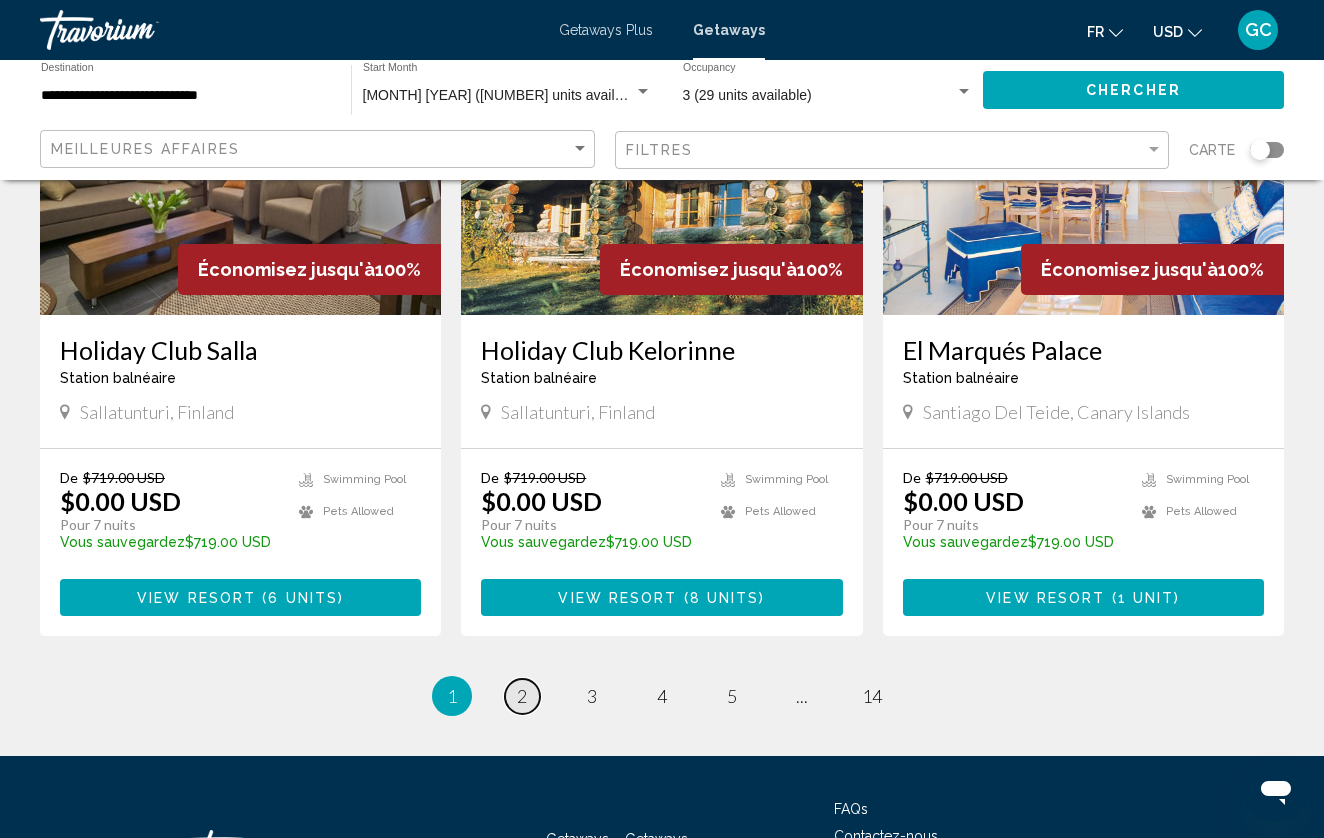 click on "2" at bounding box center (522, 696) 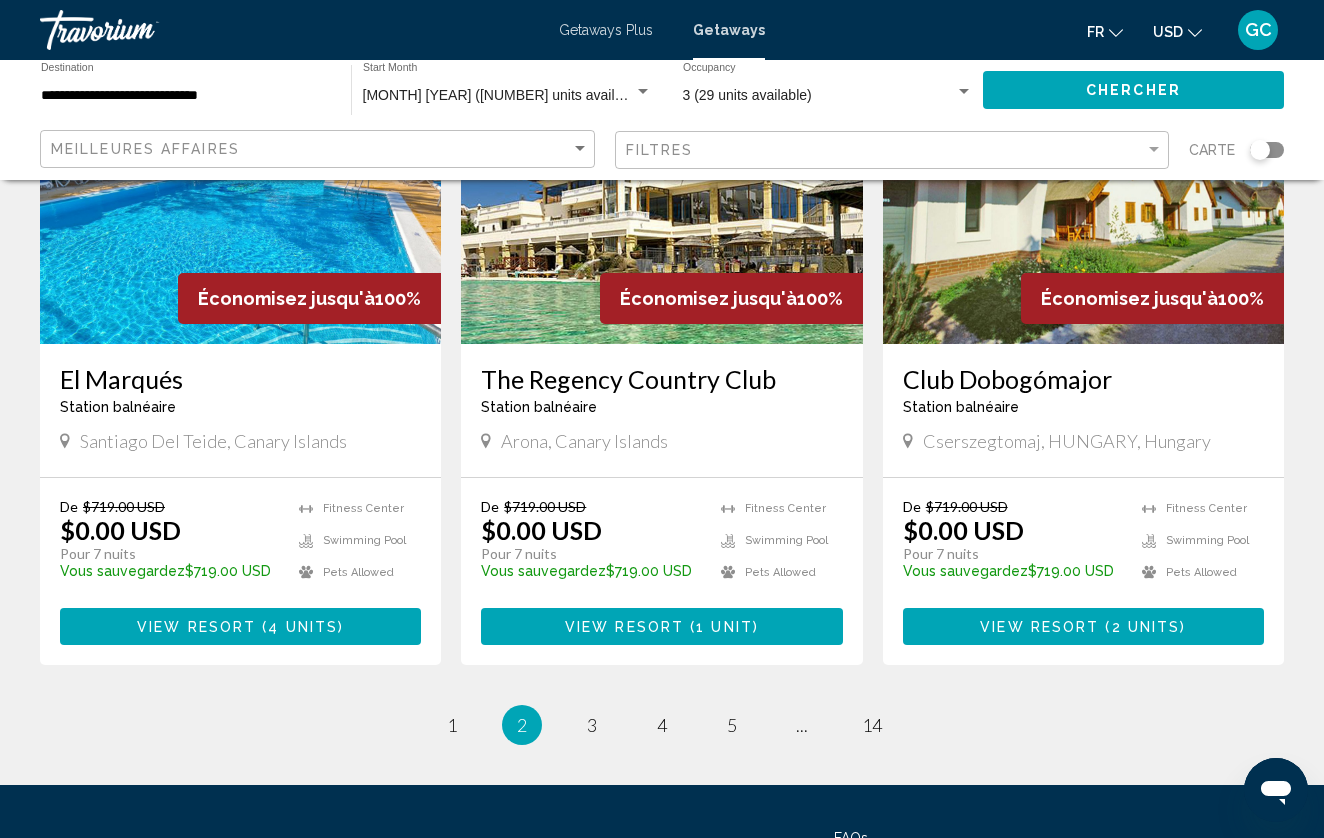 scroll, scrollTop: 2351, scrollLeft: 0, axis: vertical 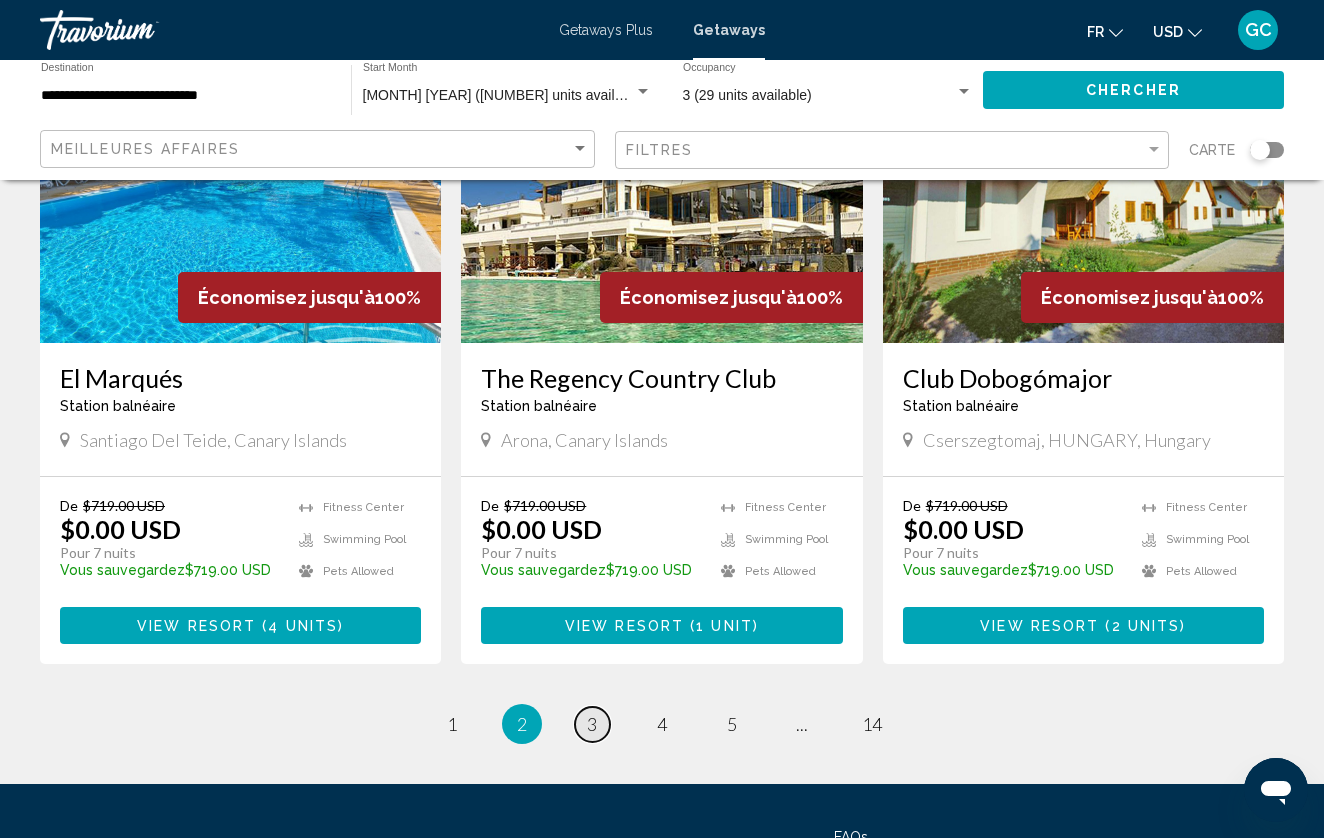 click on "3" at bounding box center (592, 724) 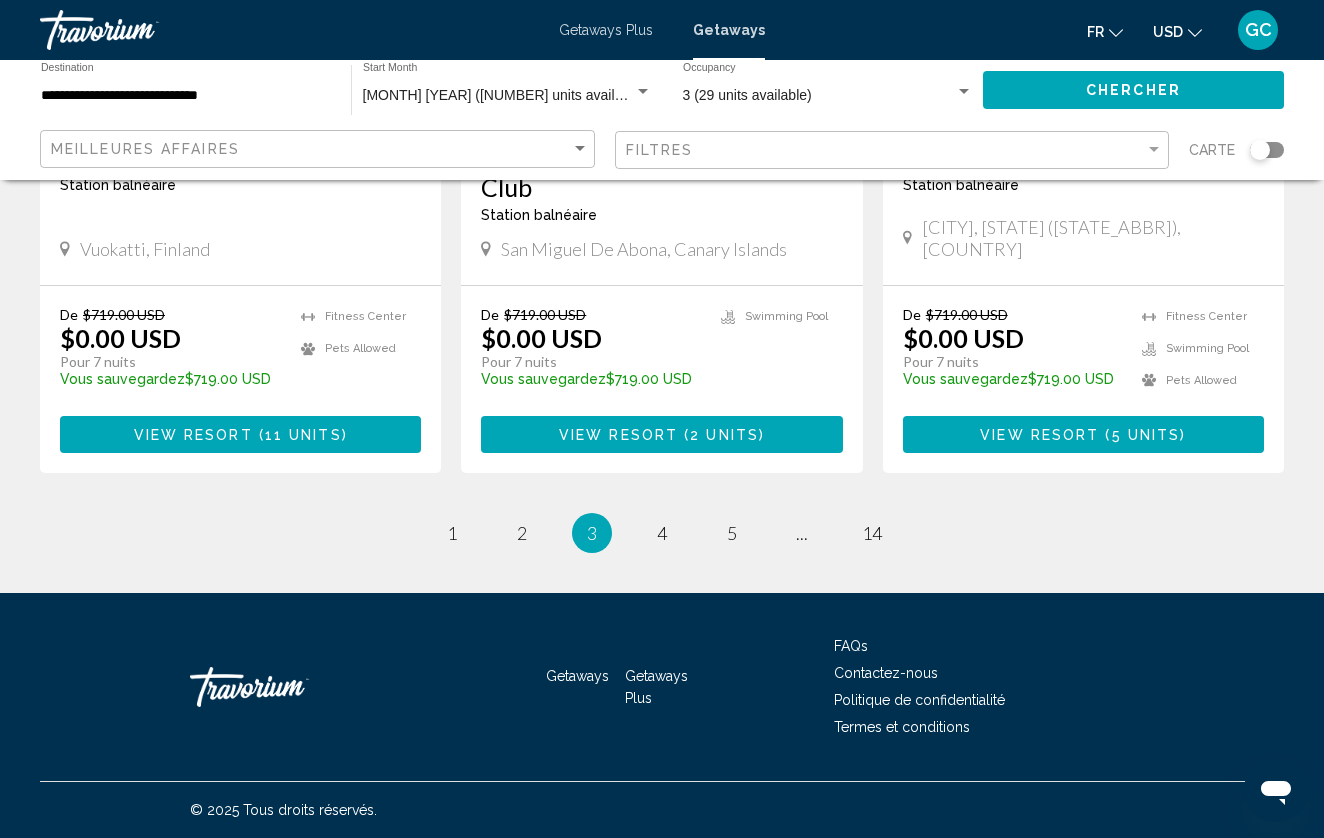 scroll, scrollTop: 2513, scrollLeft: 0, axis: vertical 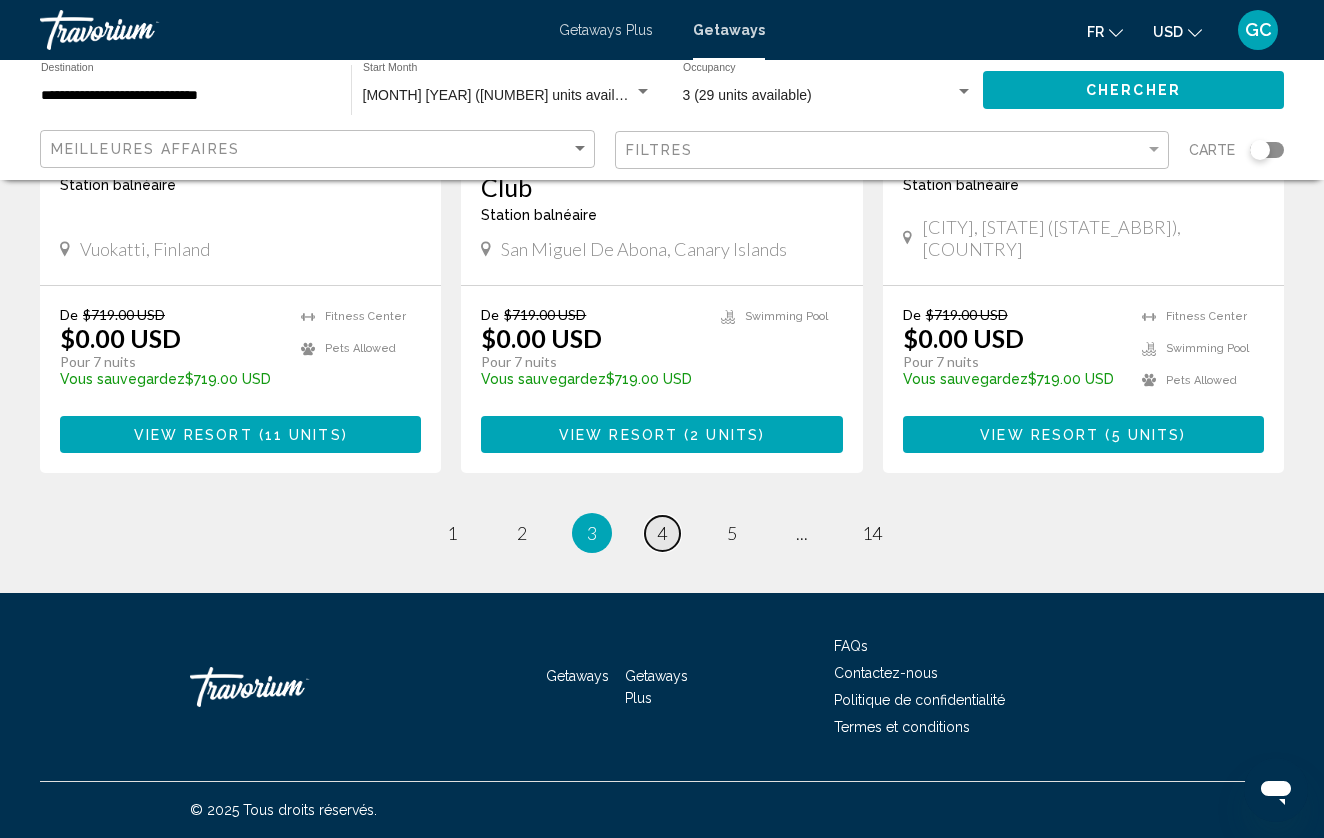 click on "4" at bounding box center [662, 533] 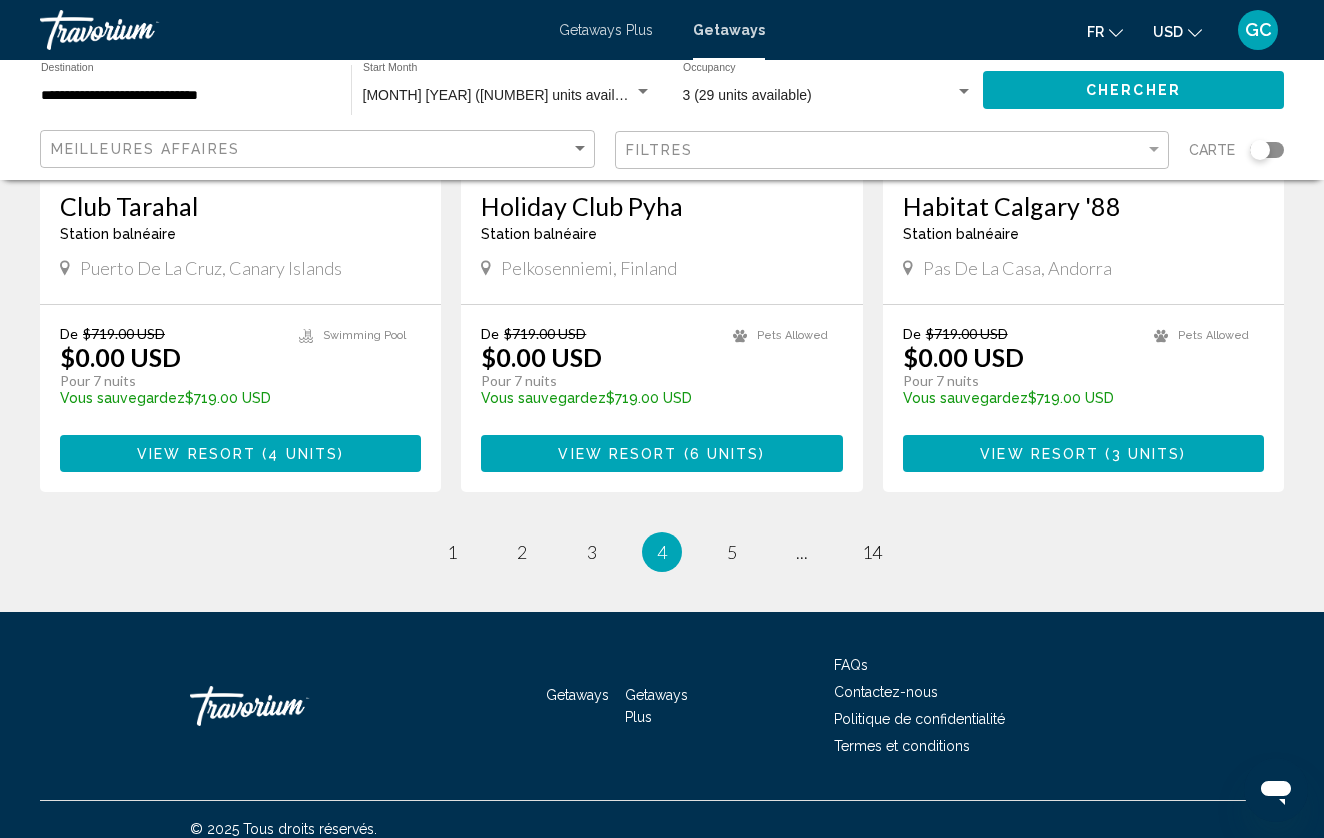 scroll, scrollTop: 2513, scrollLeft: 0, axis: vertical 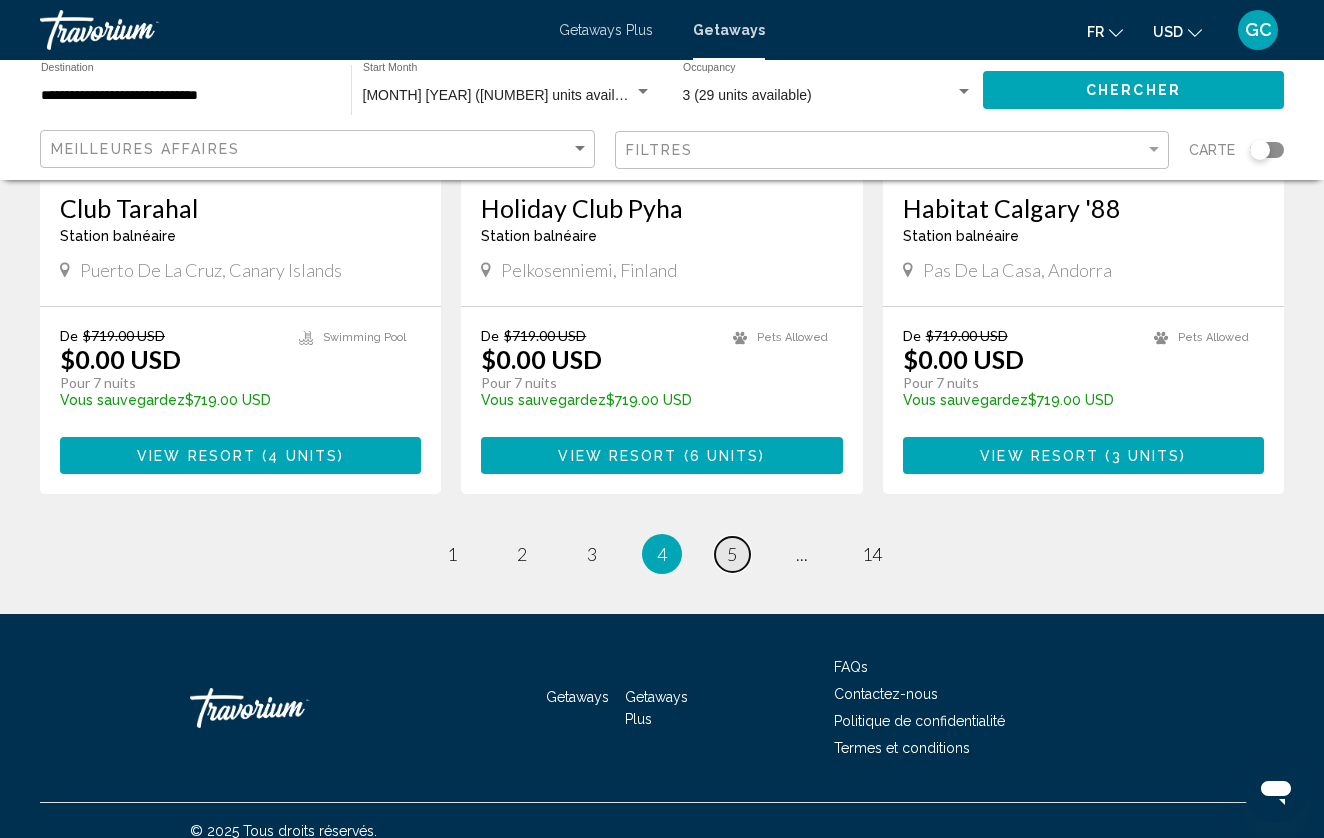 click on "page  5" at bounding box center [732, 554] 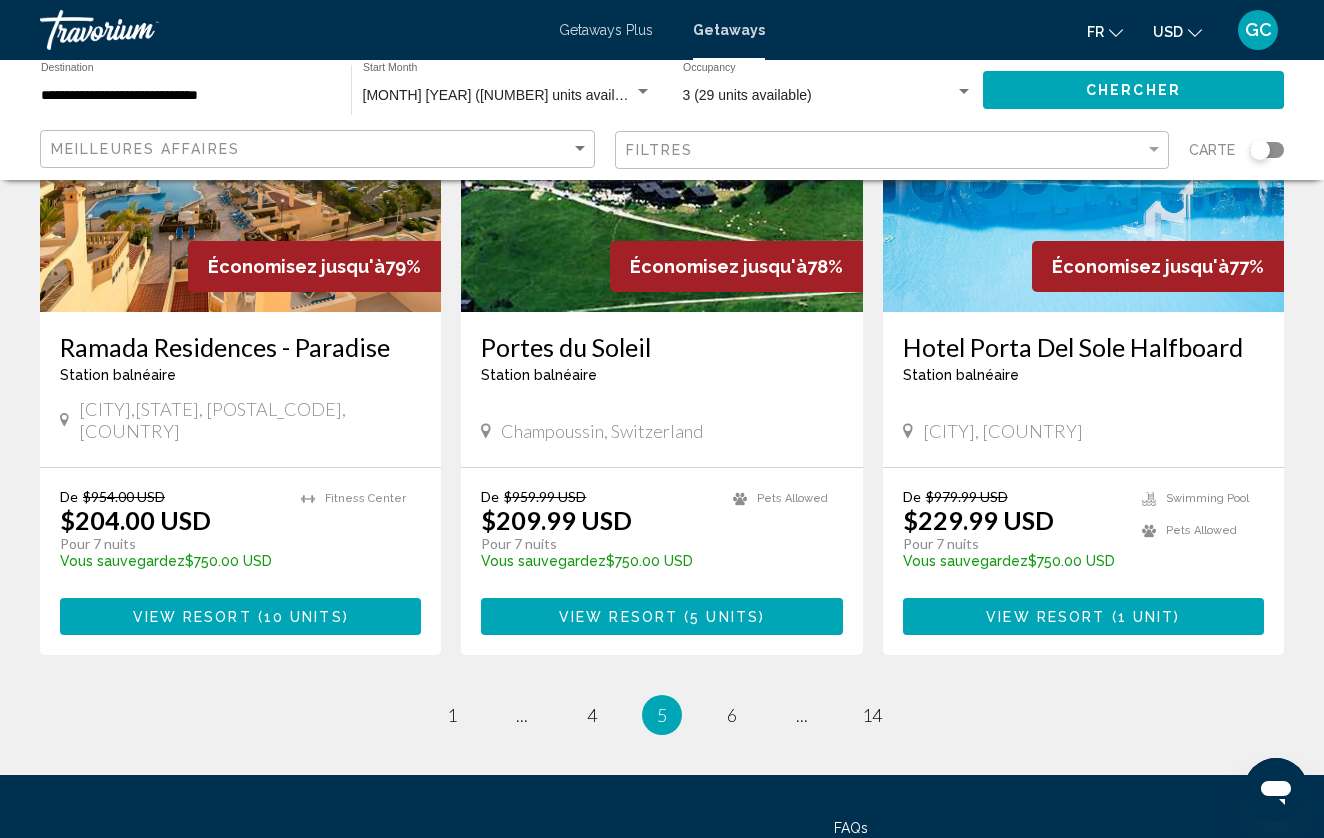 scroll, scrollTop: 2409, scrollLeft: 0, axis: vertical 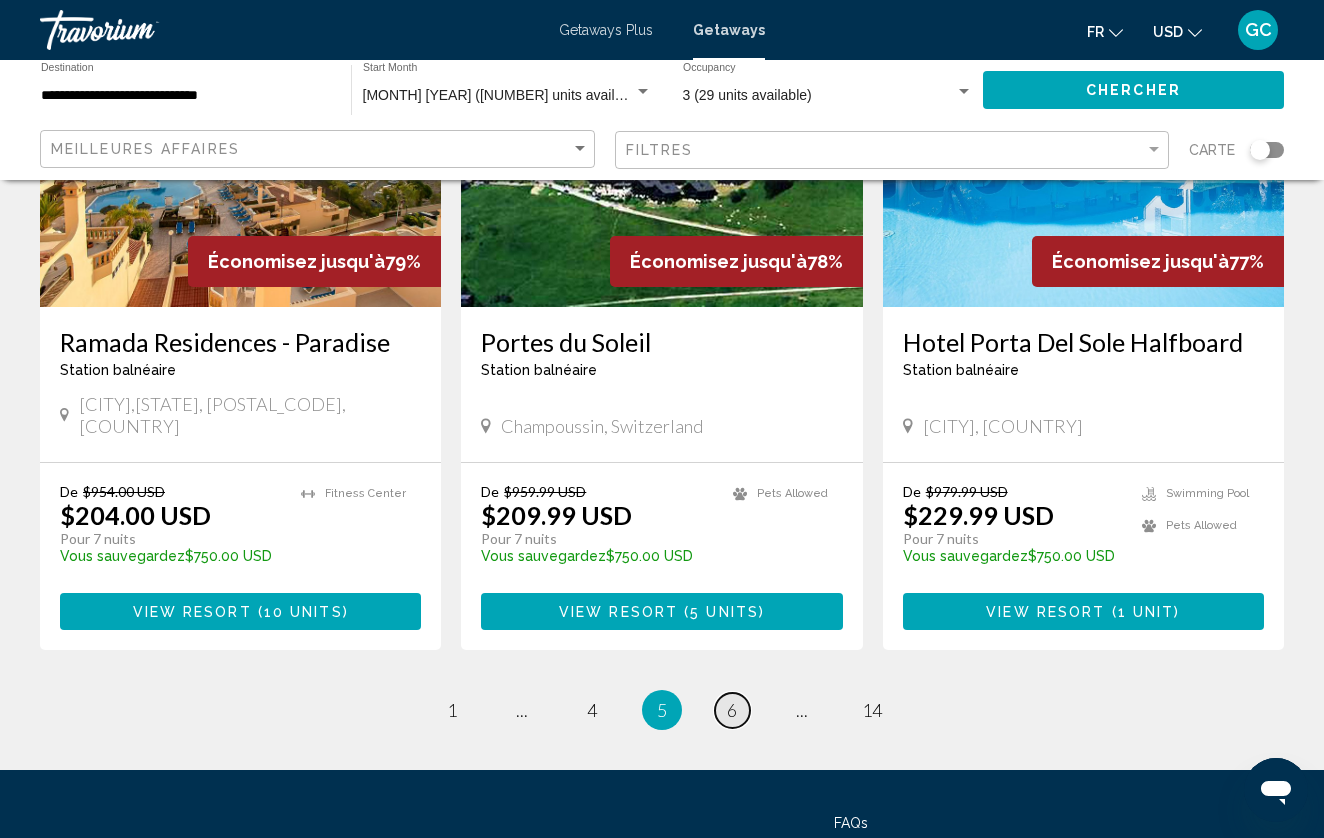click on "page  6" at bounding box center (732, 710) 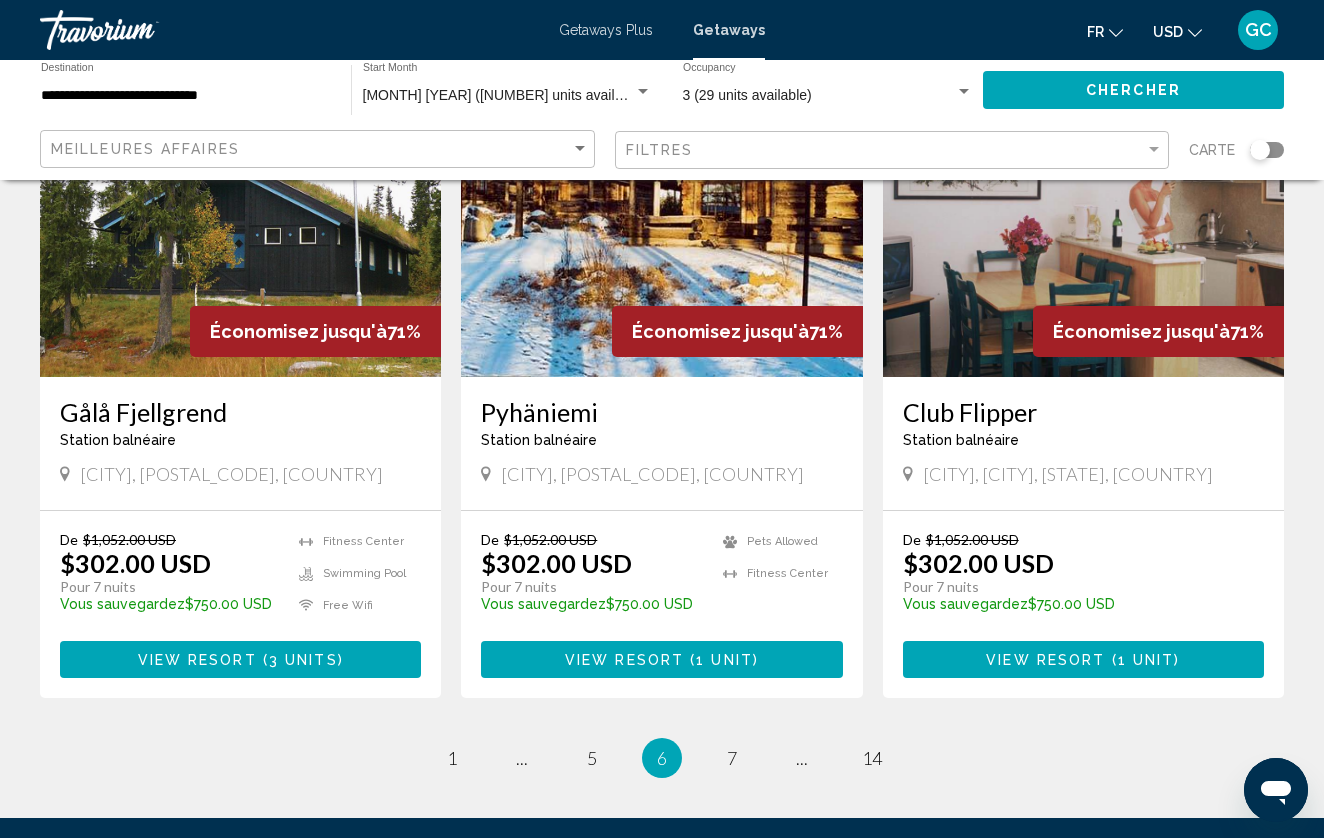 scroll, scrollTop: 2311, scrollLeft: 0, axis: vertical 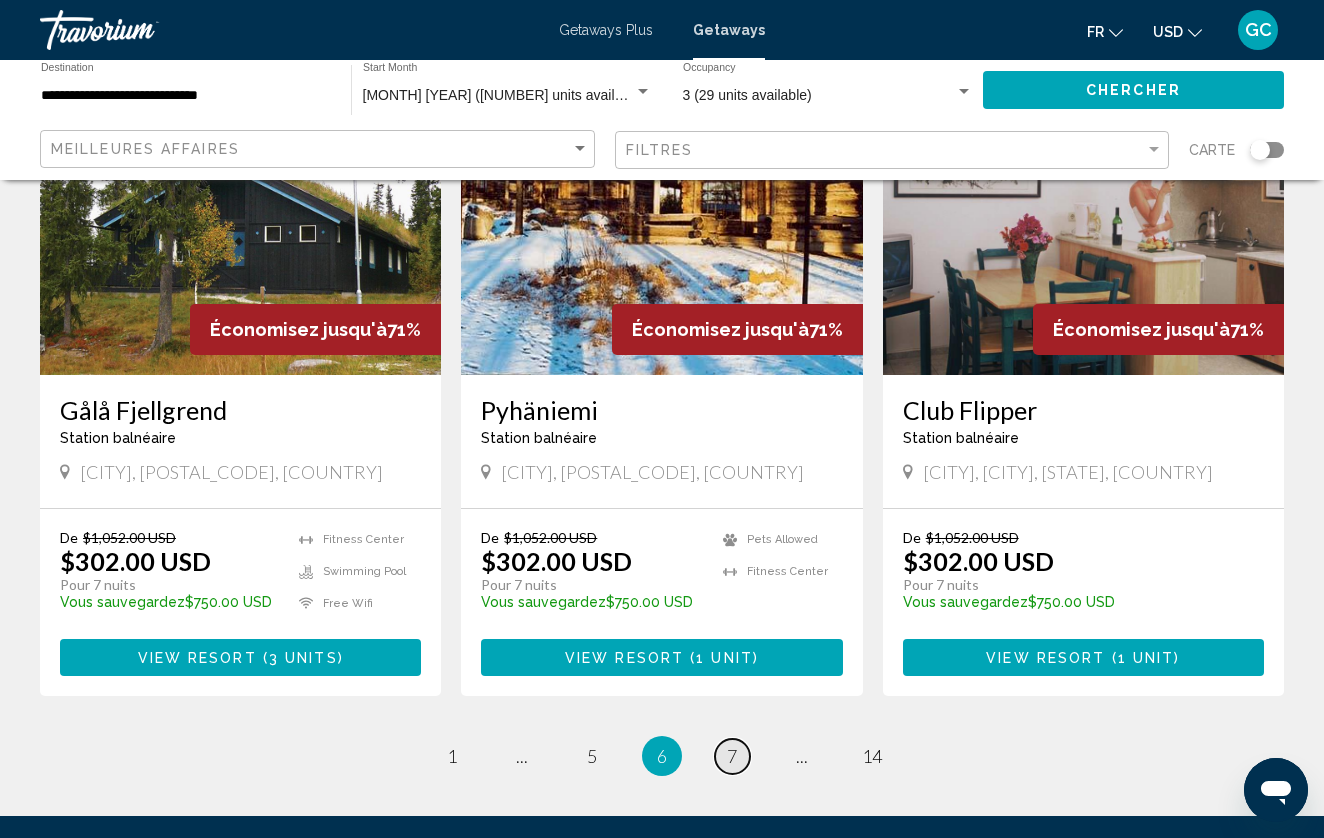 click on "page  7" at bounding box center (732, 756) 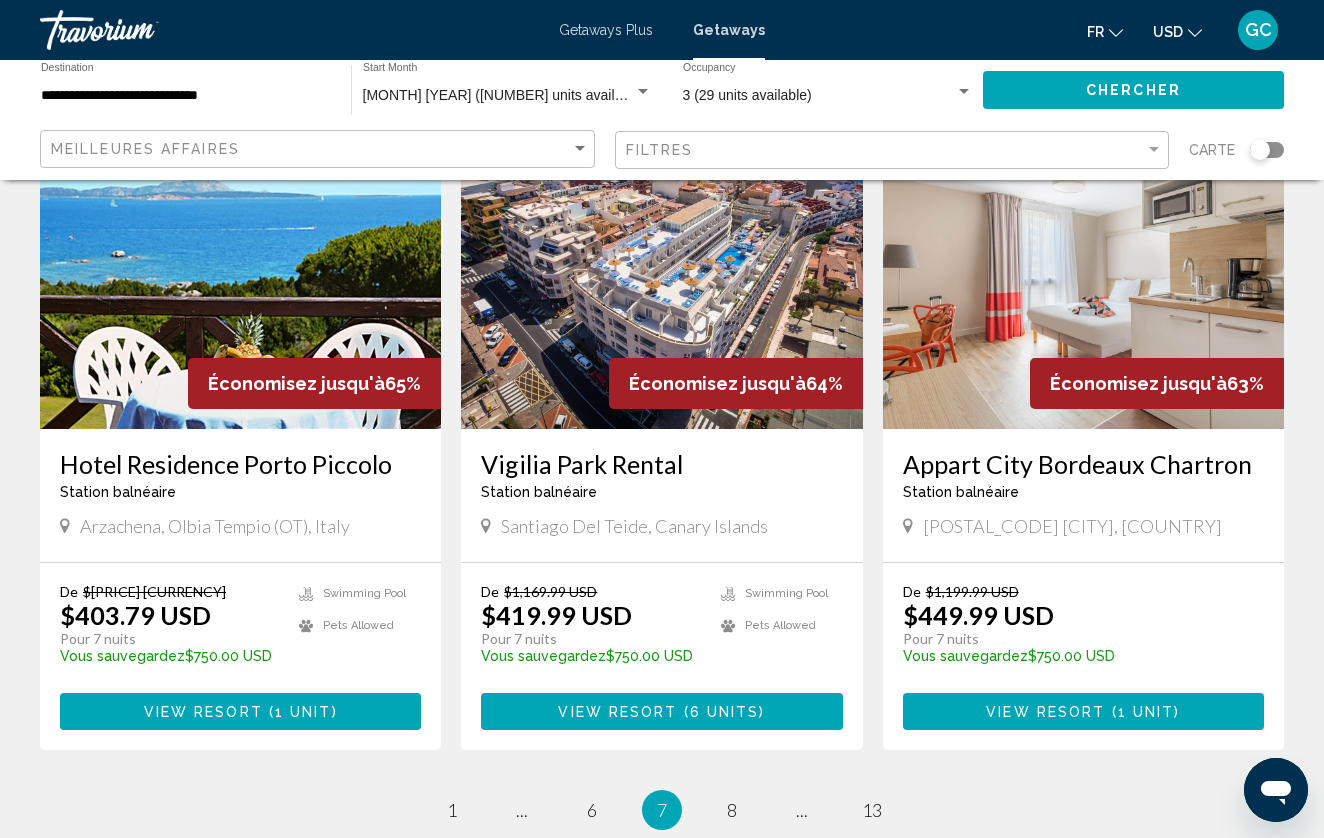 scroll, scrollTop: 2262, scrollLeft: 0, axis: vertical 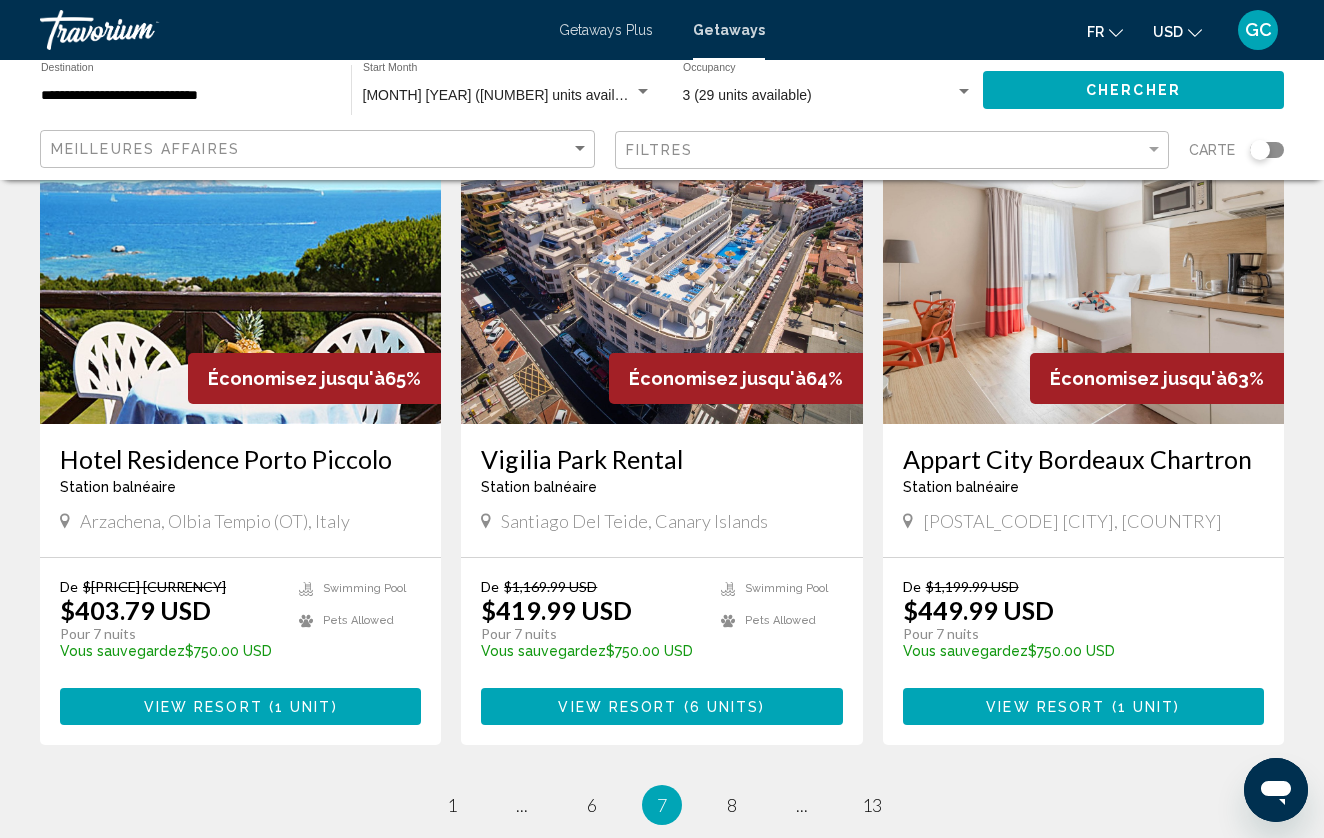 click on "View Resort    ( 1 unit )" at bounding box center (1083, 706) 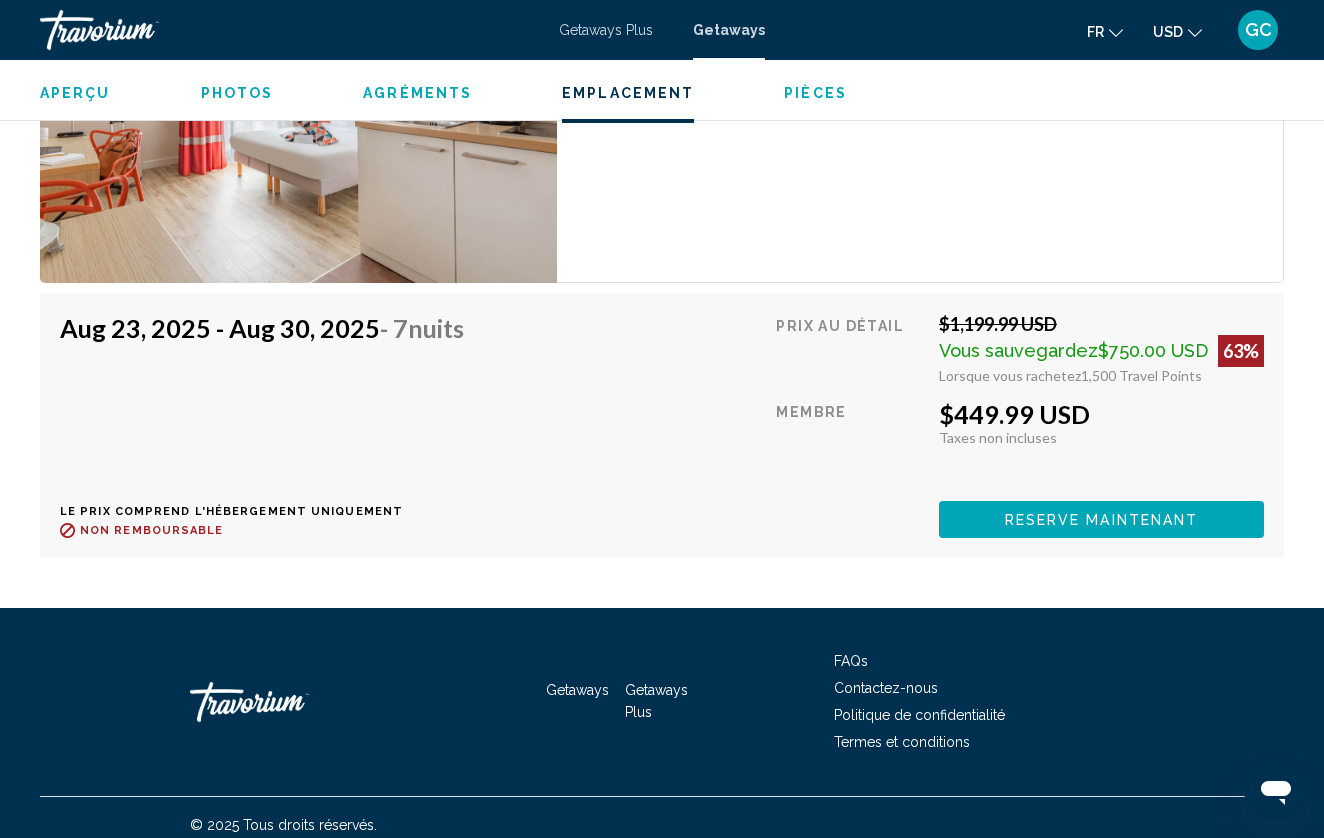 scroll, scrollTop: 3204, scrollLeft: 0, axis: vertical 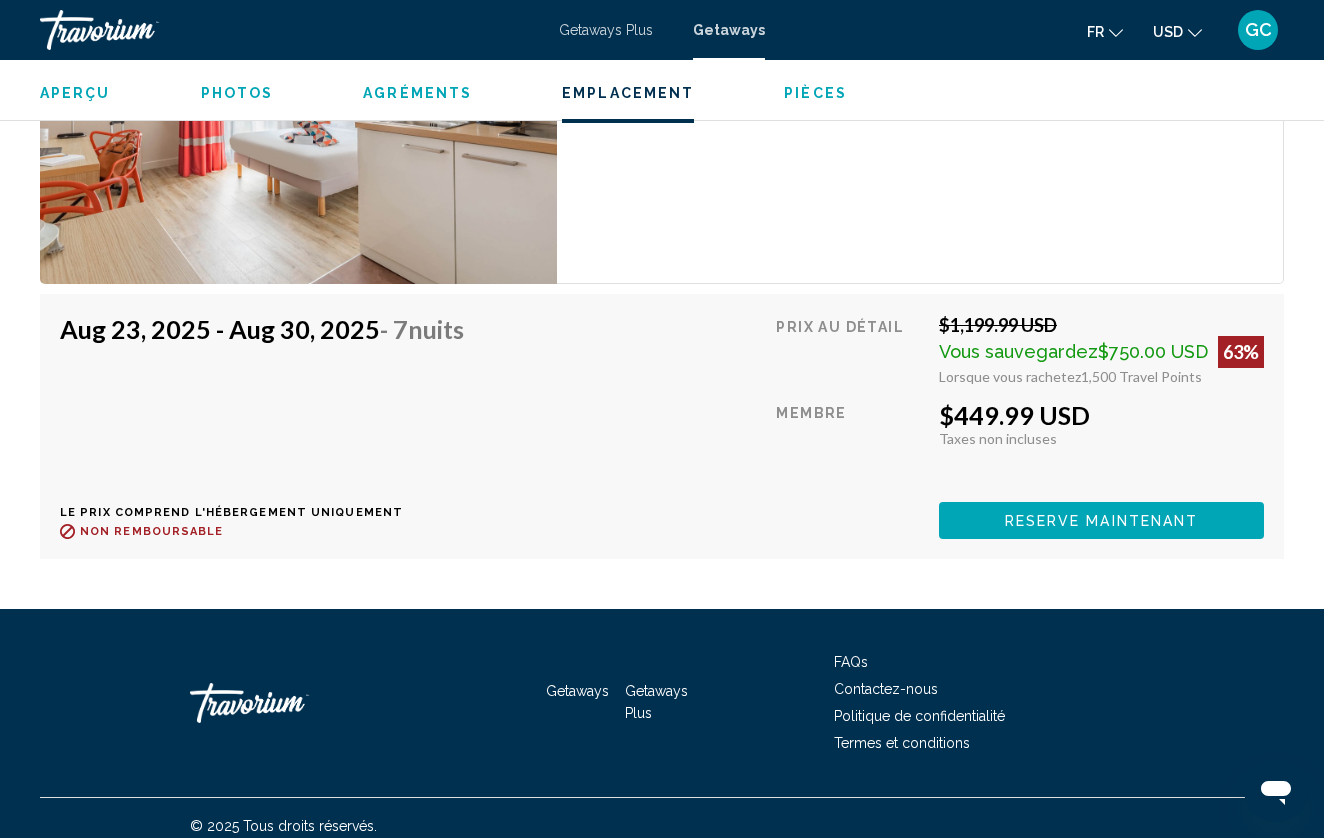click on "USD" 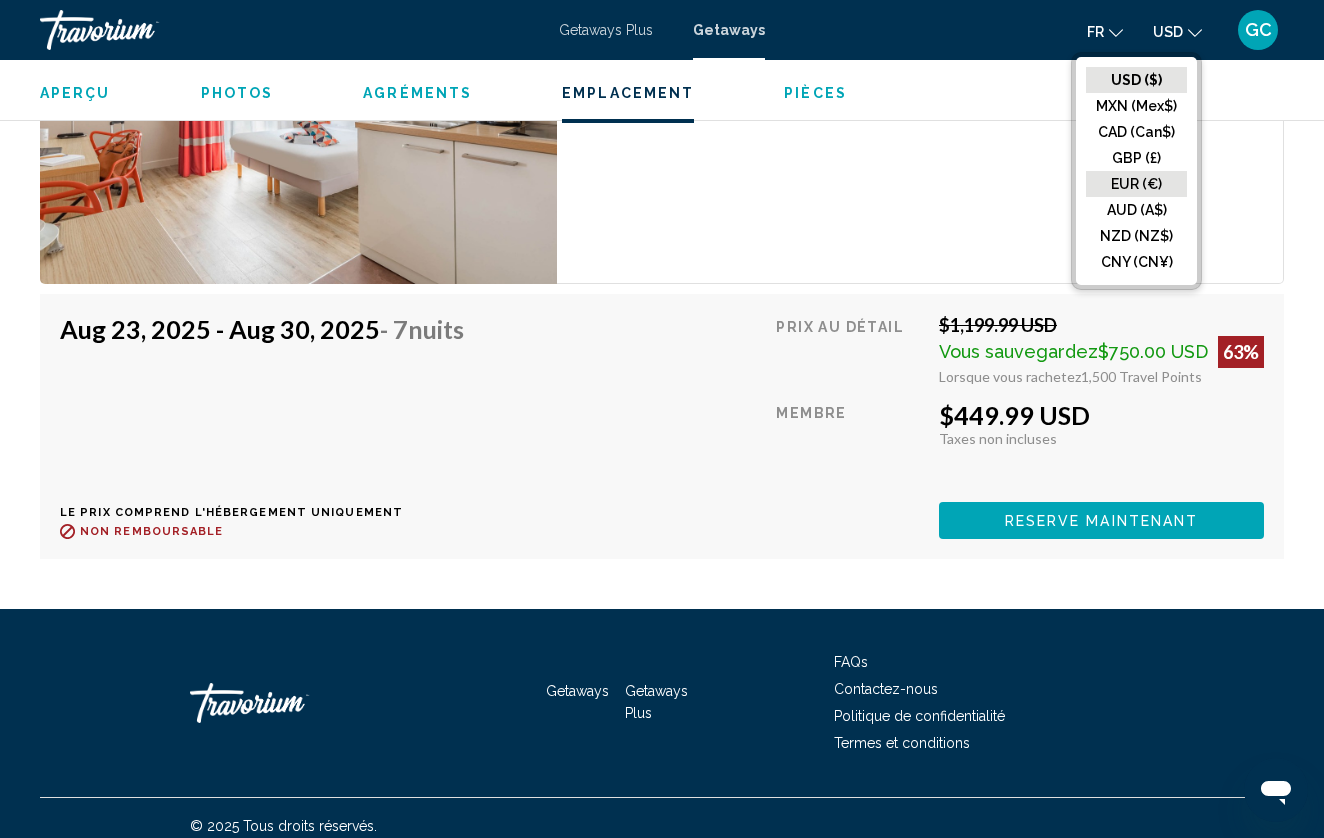 click on "EUR (€)" 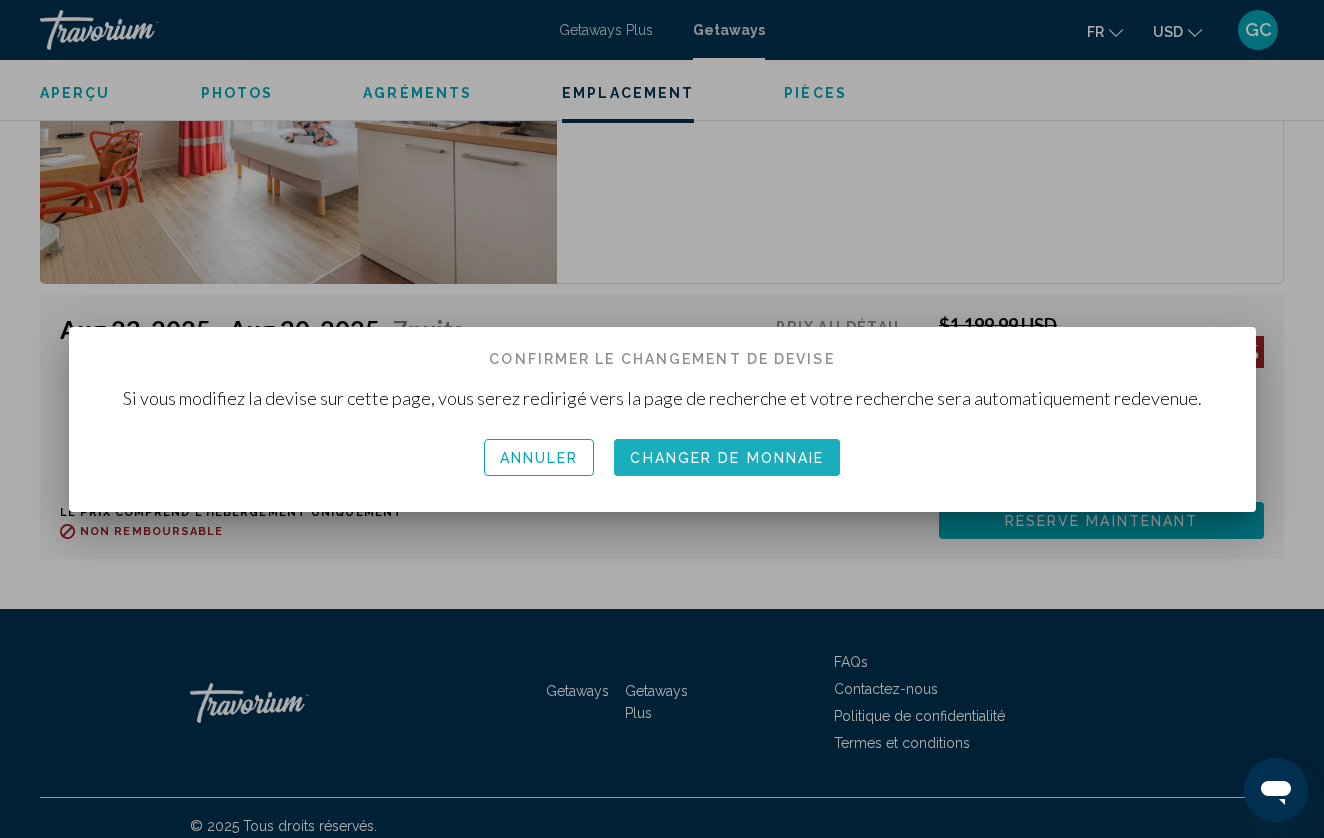 click on "Changer de monnaie" at bounding box center [727, 458] 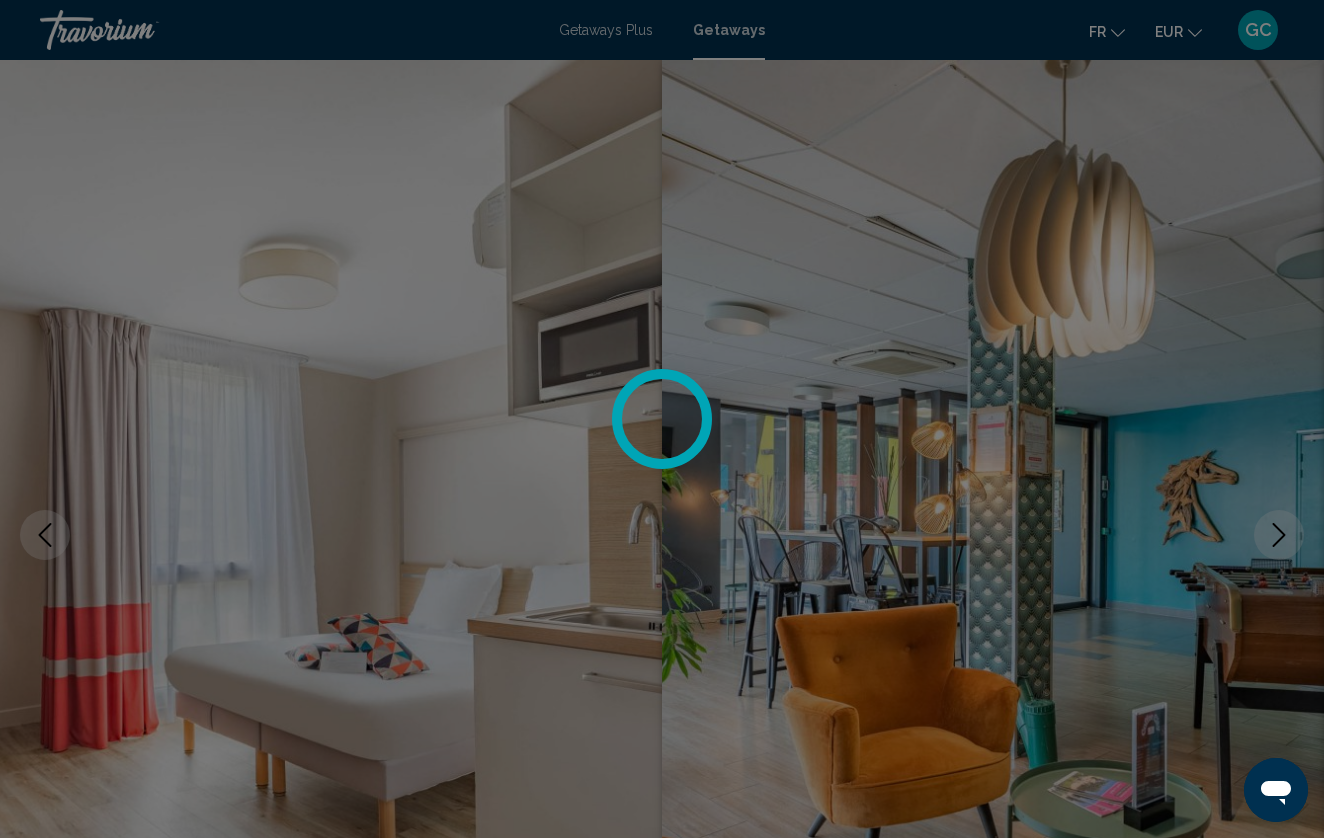 scroll, scrollTop: 3204, scrollLeft: 0, axis: vertical 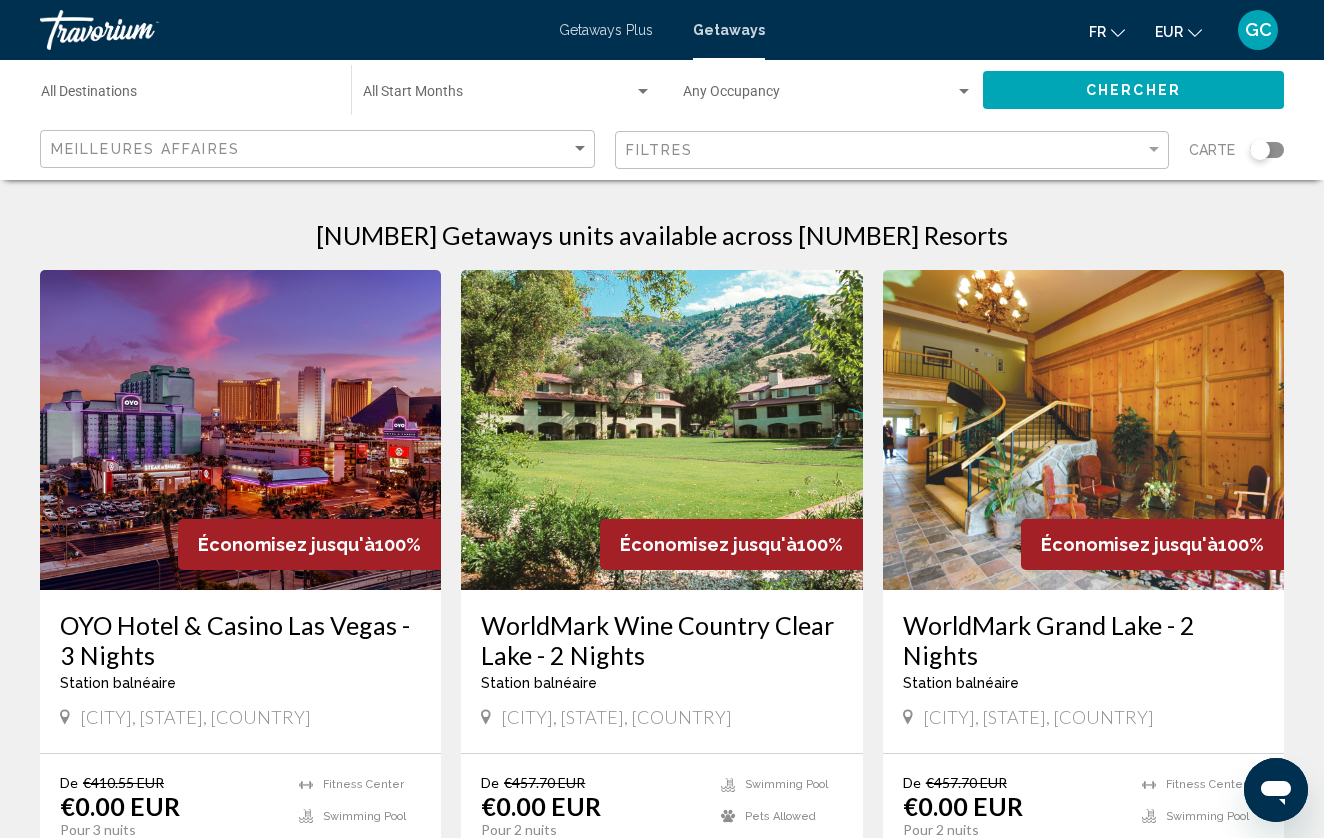 click on "Destination All Destinations" 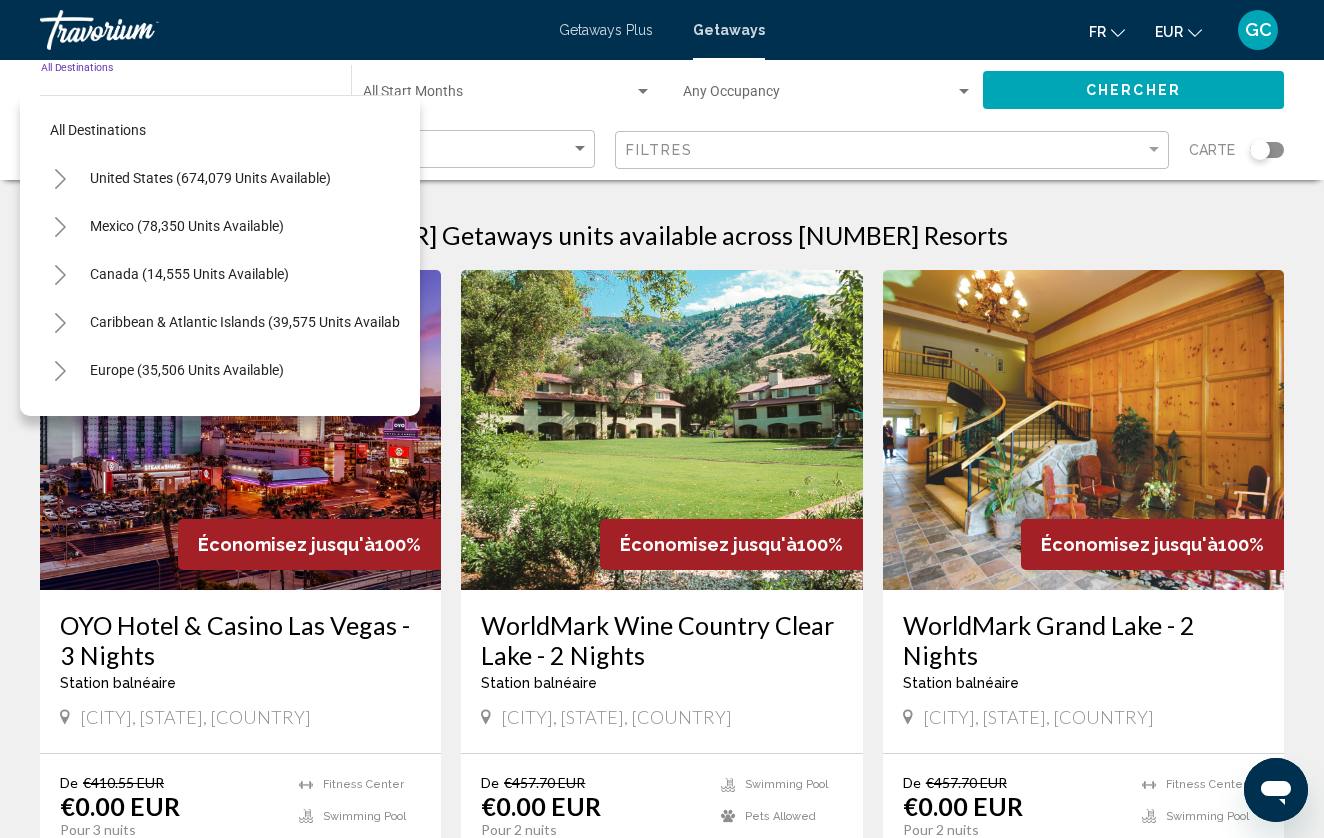 click 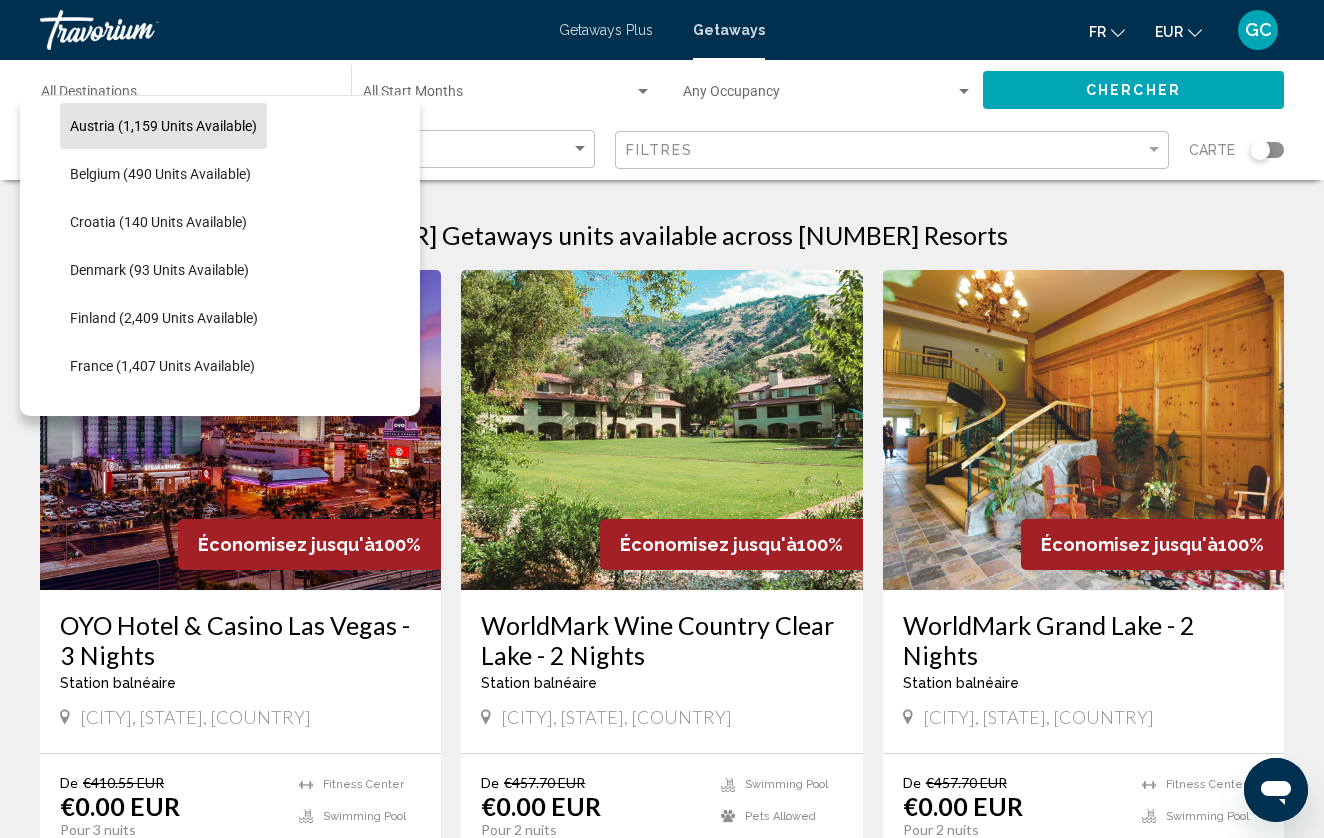 scroll, scrollTop: 342, scrollLeft: 0, axis: vertical 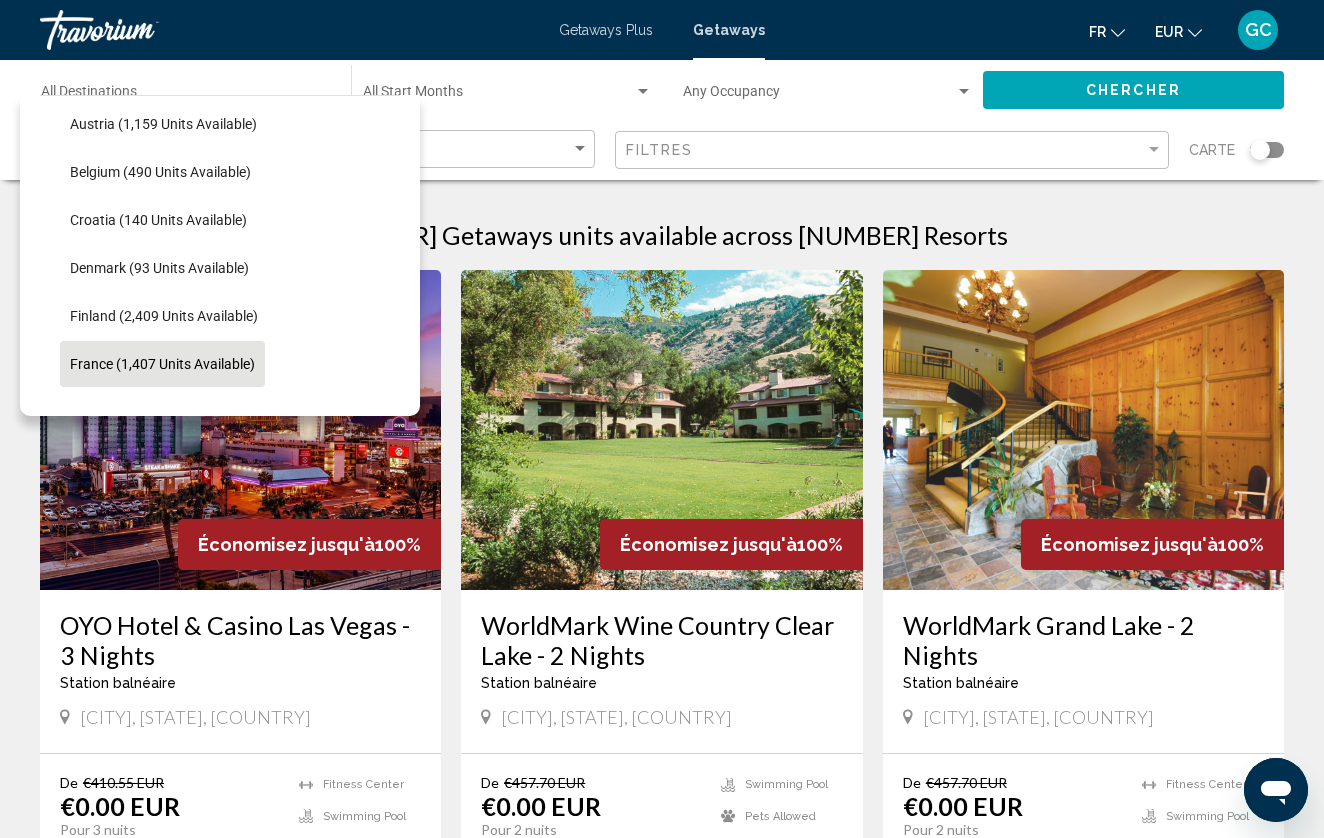 click on "France (1,407 units available)" 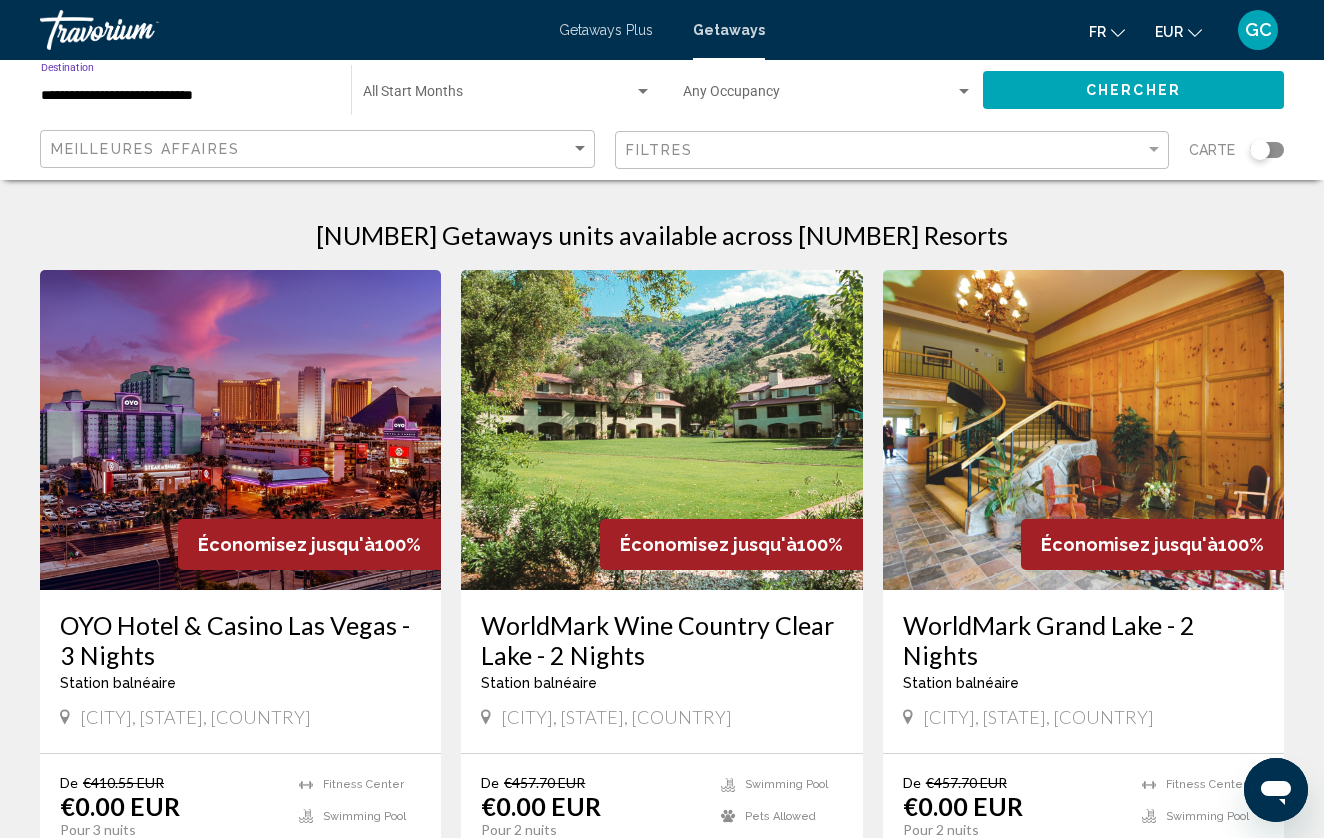 click at bounding box center [498, 96] 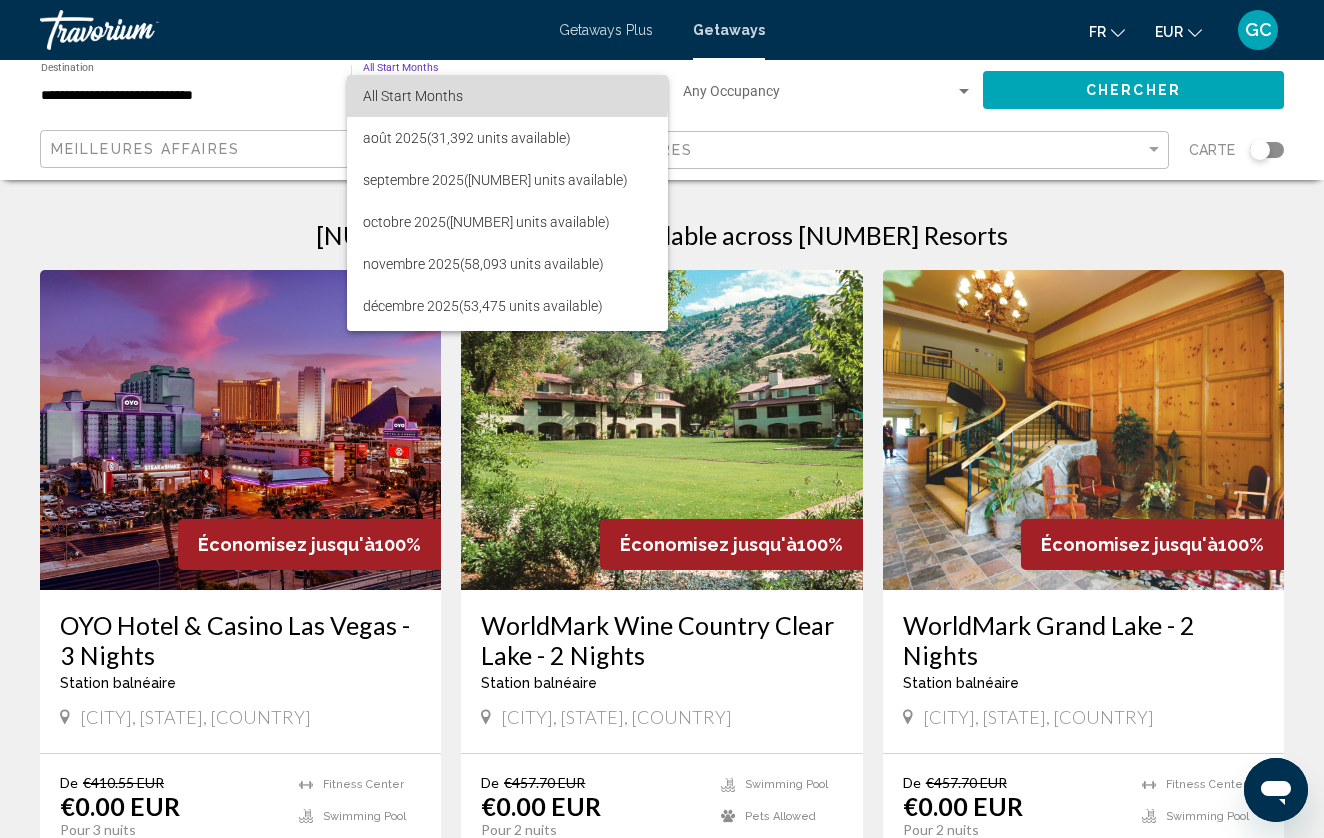 click on "All Start Months" at bounding box center [413, 96] 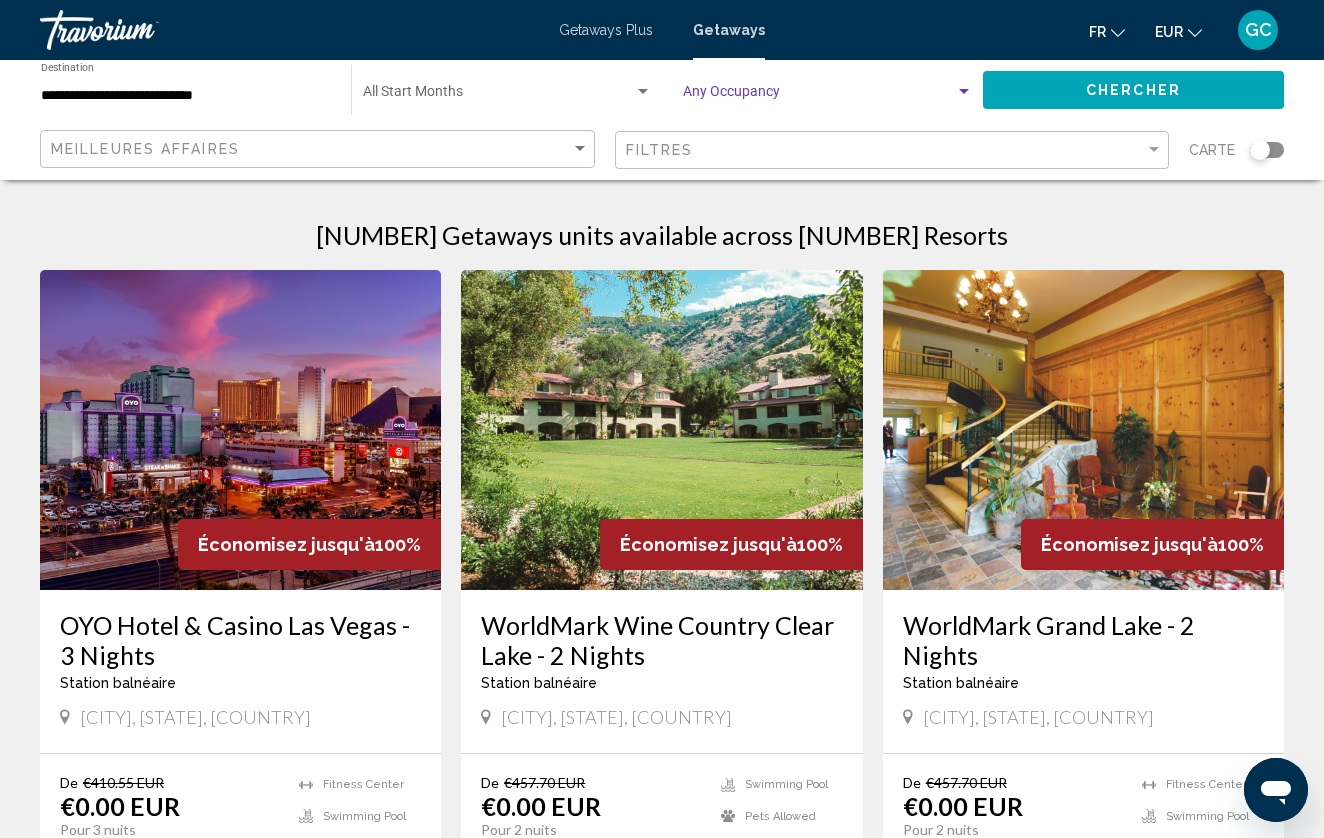 click at bounding box center (819, 96) 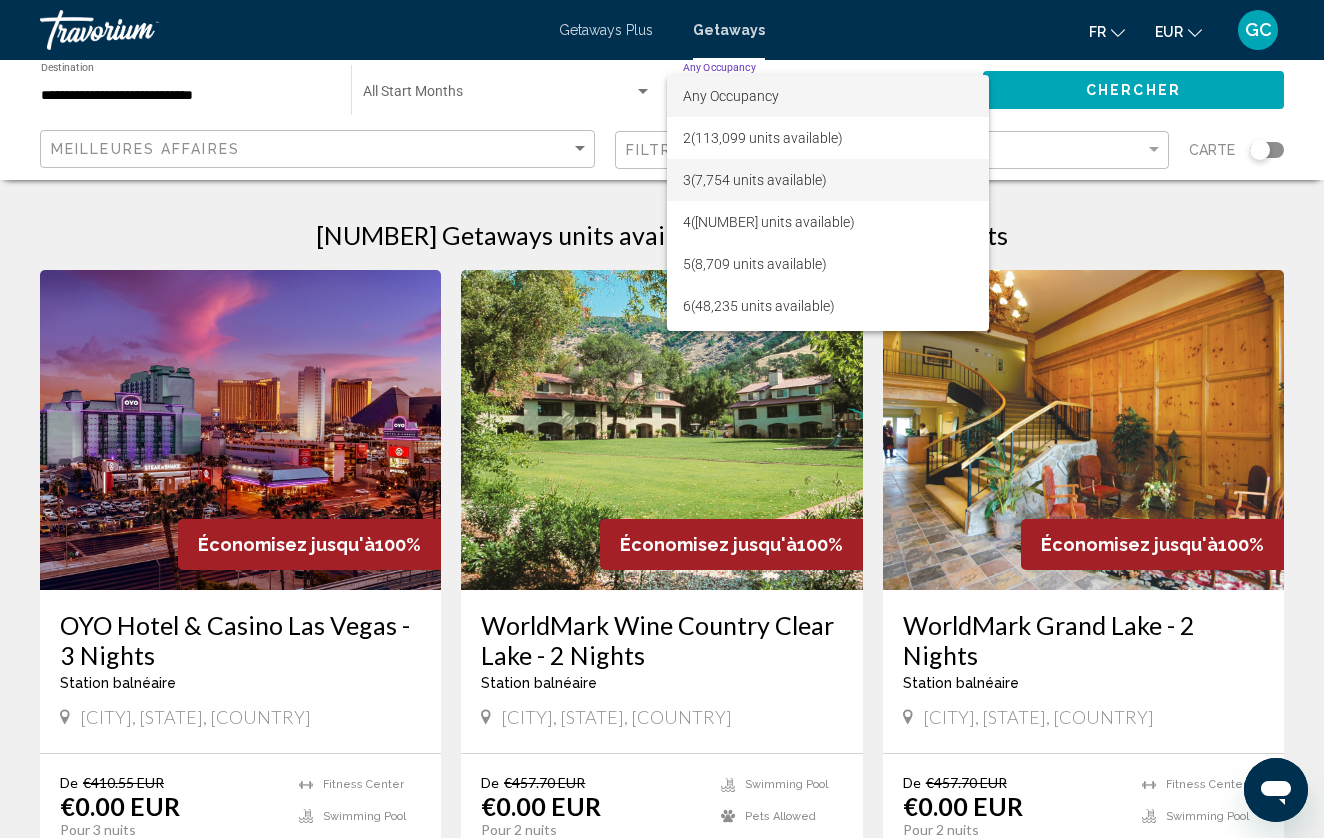 click on "3  (7,754 units available)" at bounding box center [828, 180] 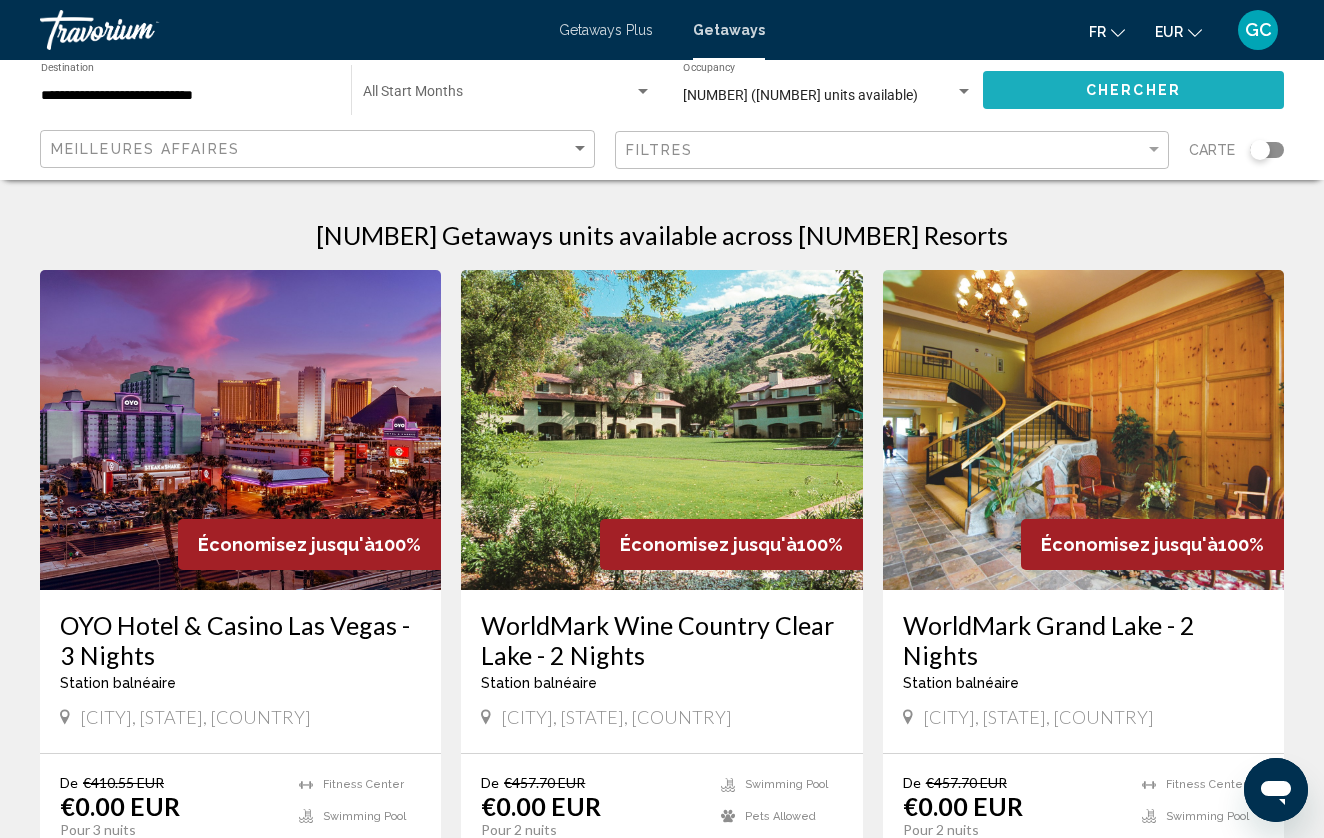 click on "Chercher" 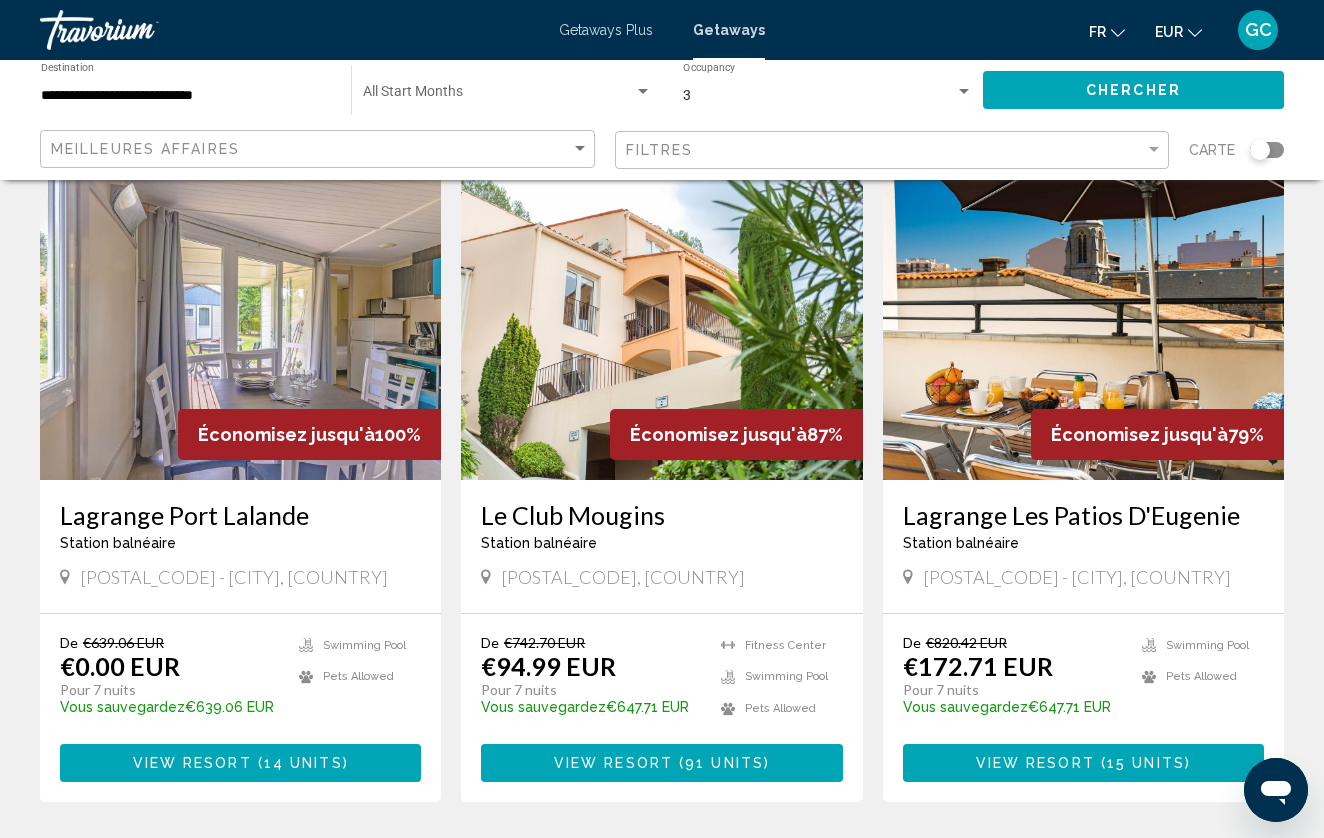 scroll, scrollTop: 802, scrollLeft: 0, axis: vertical 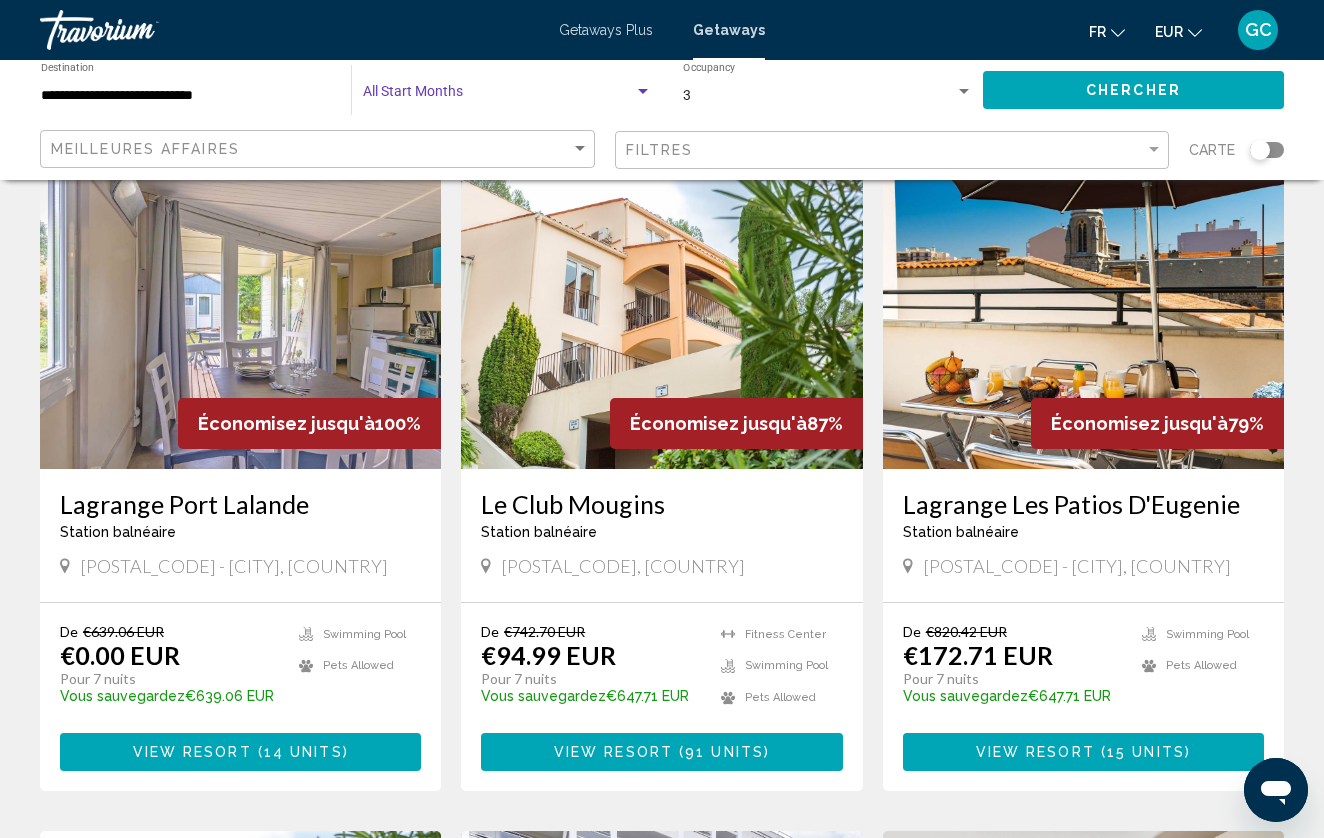 click at bounding box center (498, 96) 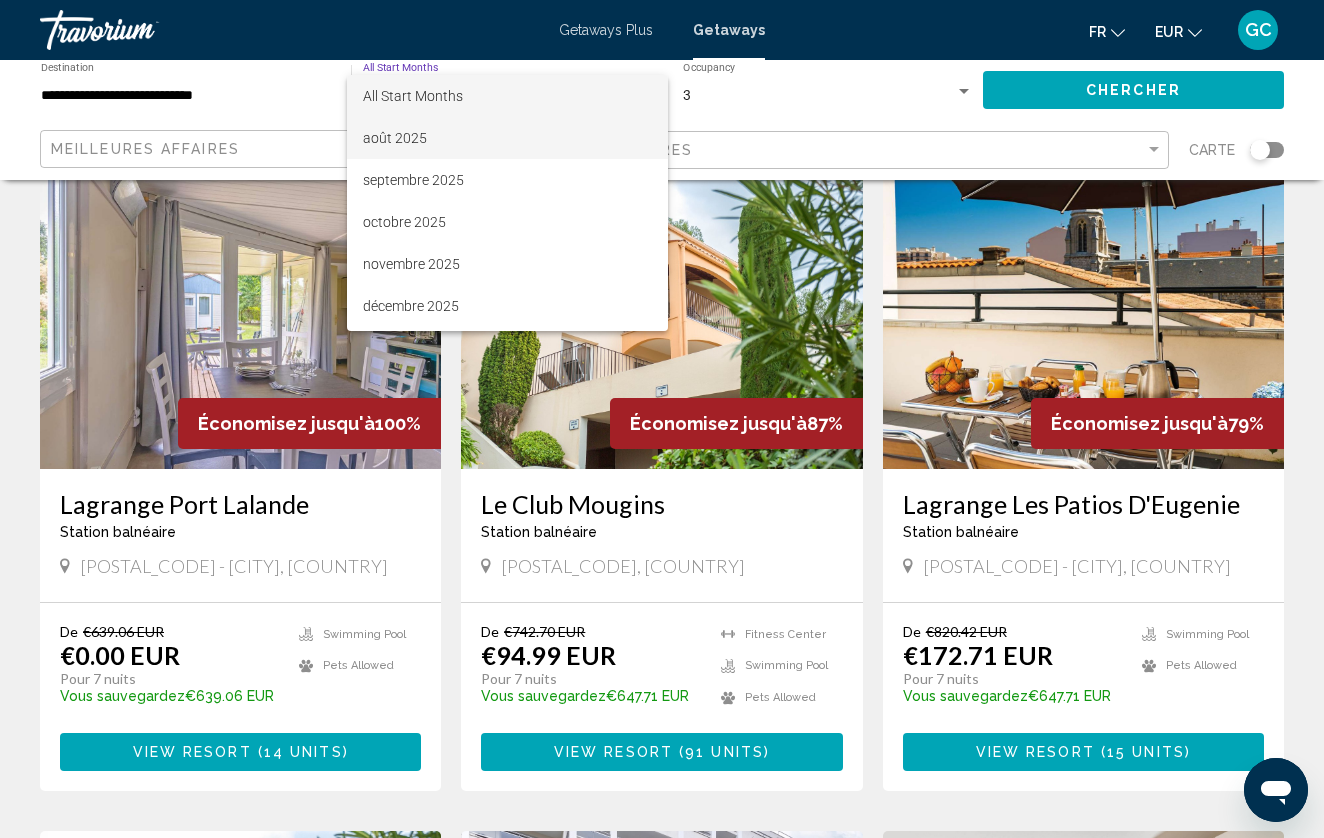 click on "août 2025" at bounding box center [507, 138] 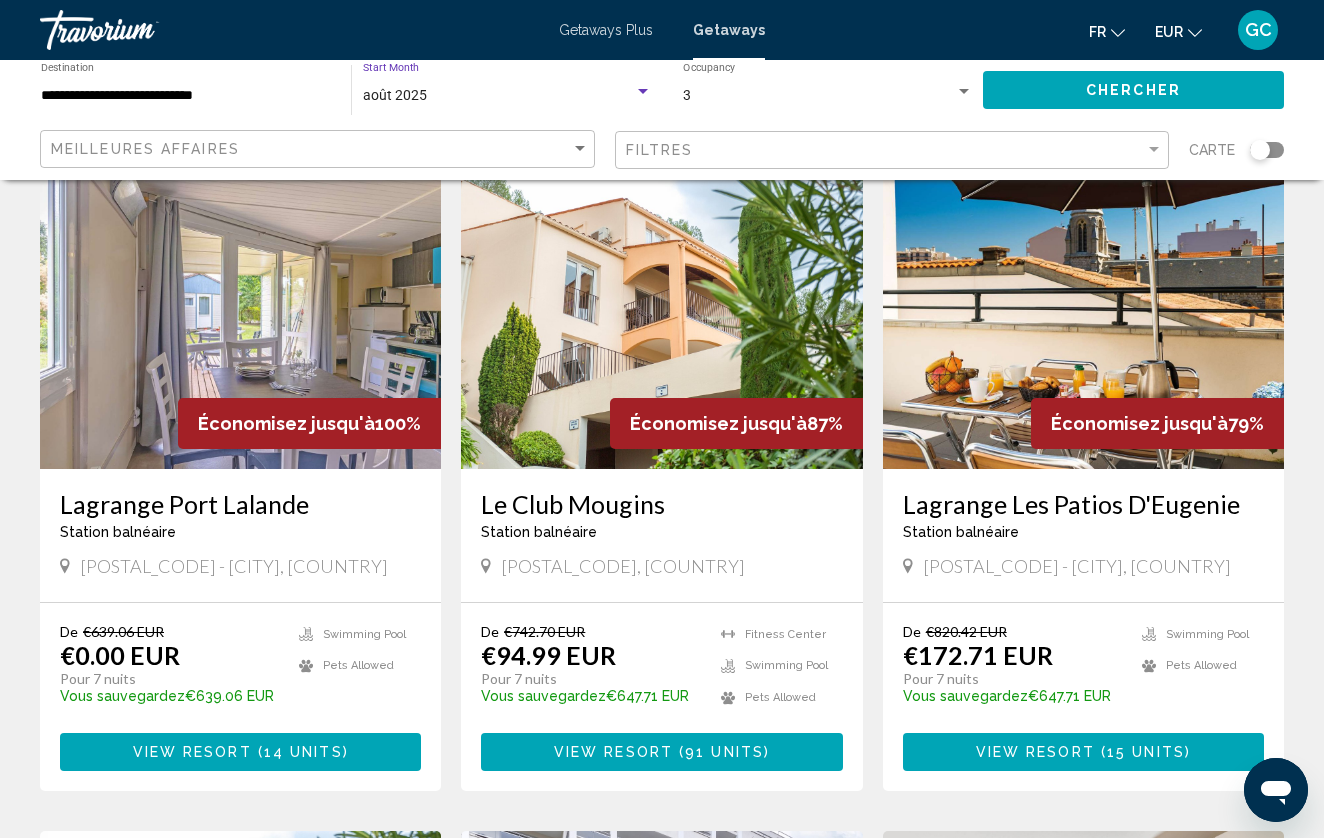 click on "Chercher" 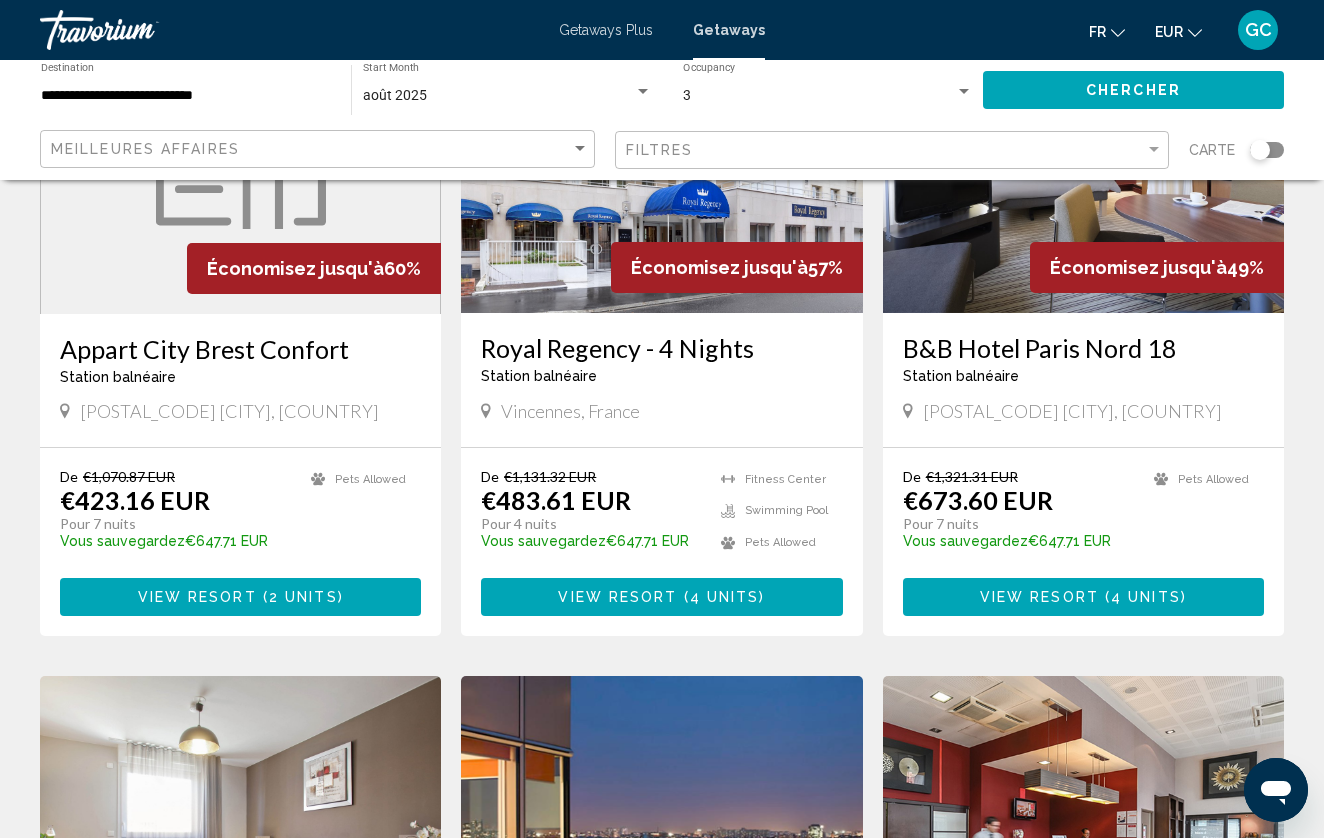 scroll, scrollTop: 977, scrollLeft: 0, axis: vertical 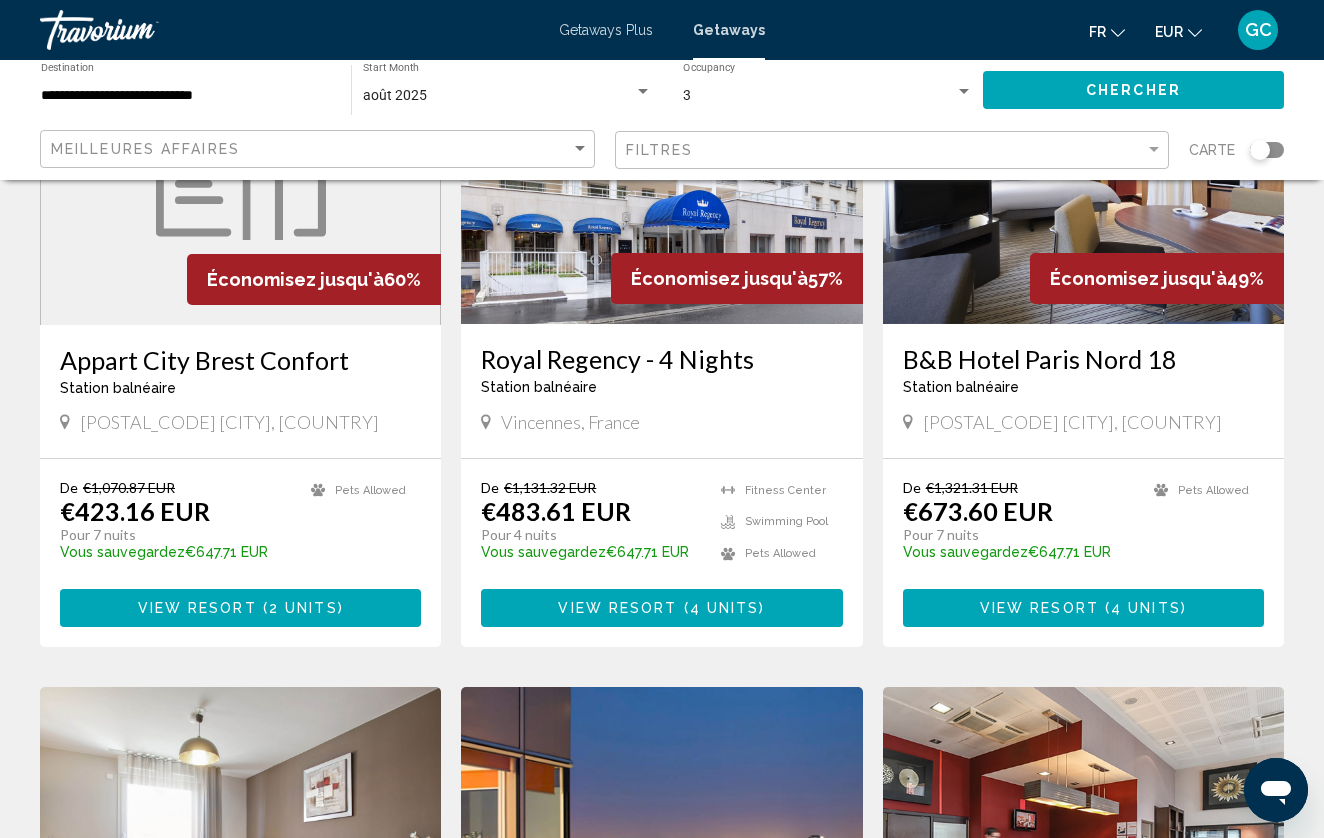 click at bounding box center (240, 165) 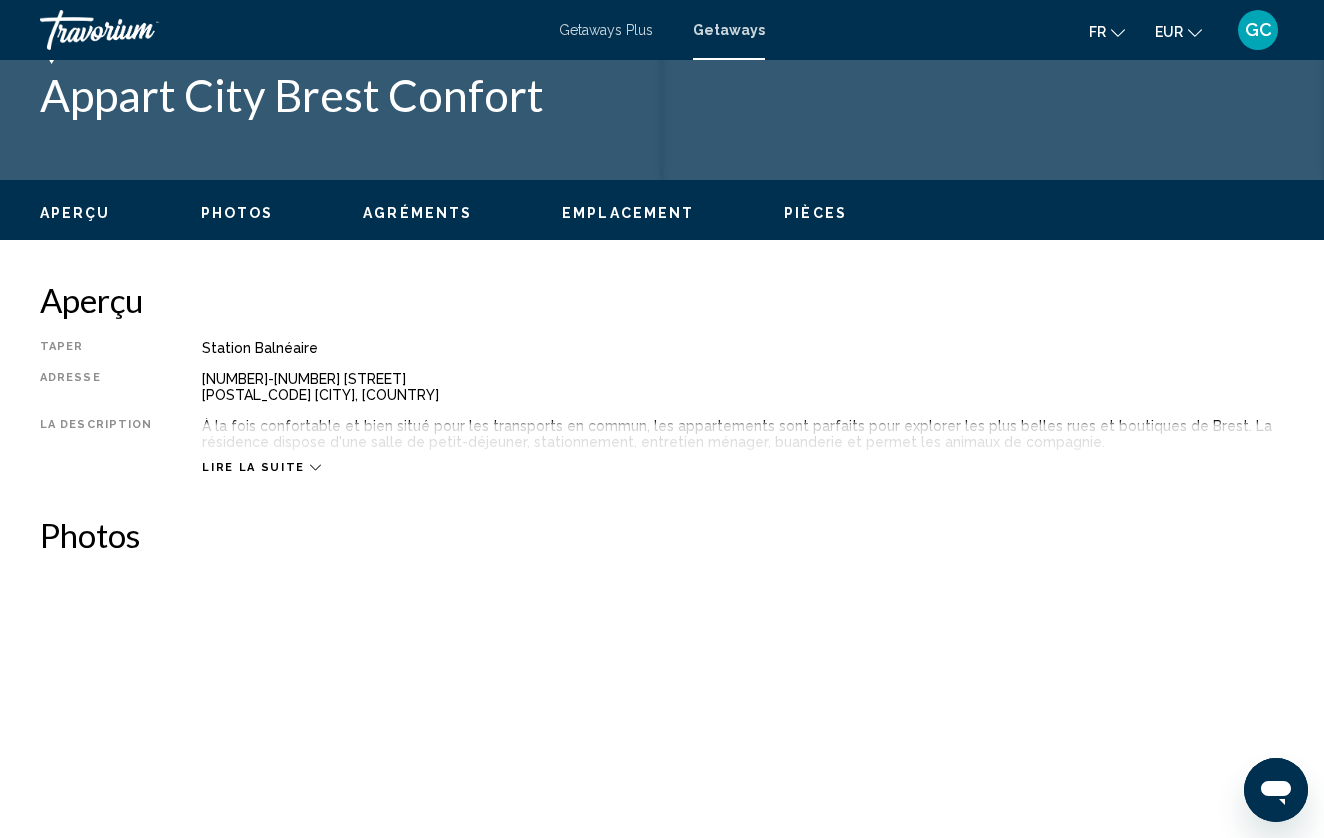 scroll, scrollTop: 829, scrollLeft: 0, axis: vertical 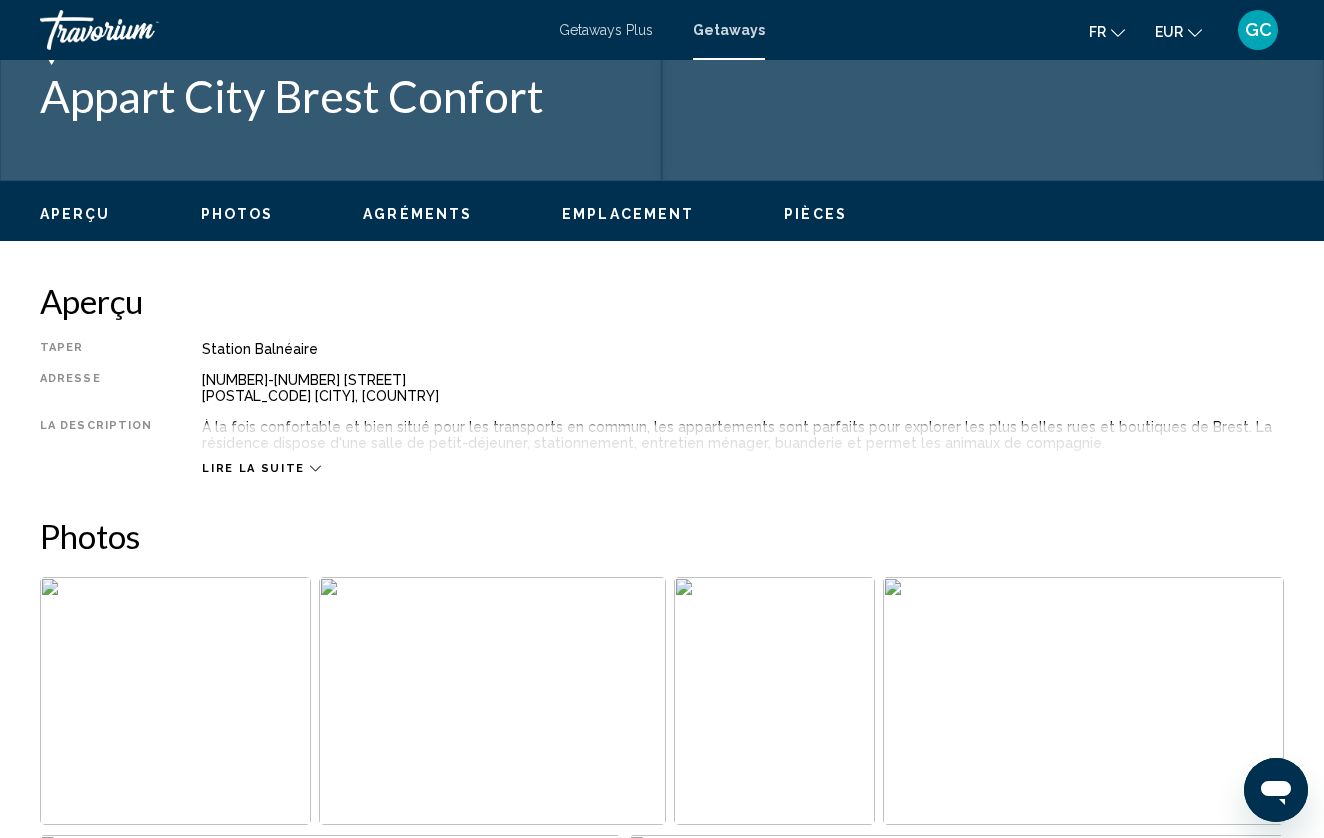 click on "Lire la suite" at bounding box center [253, 468] 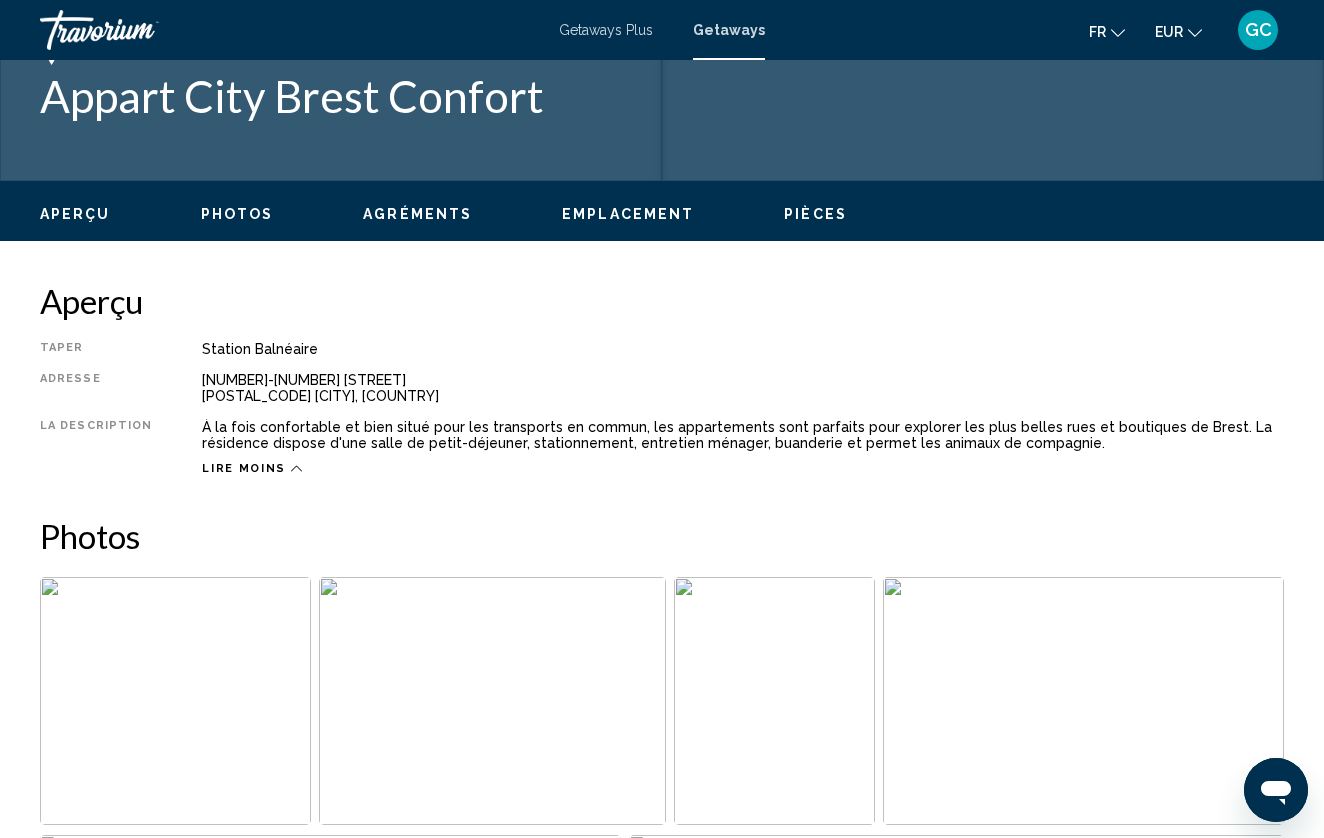 click on "Photos" at bounding box center (237, 214) 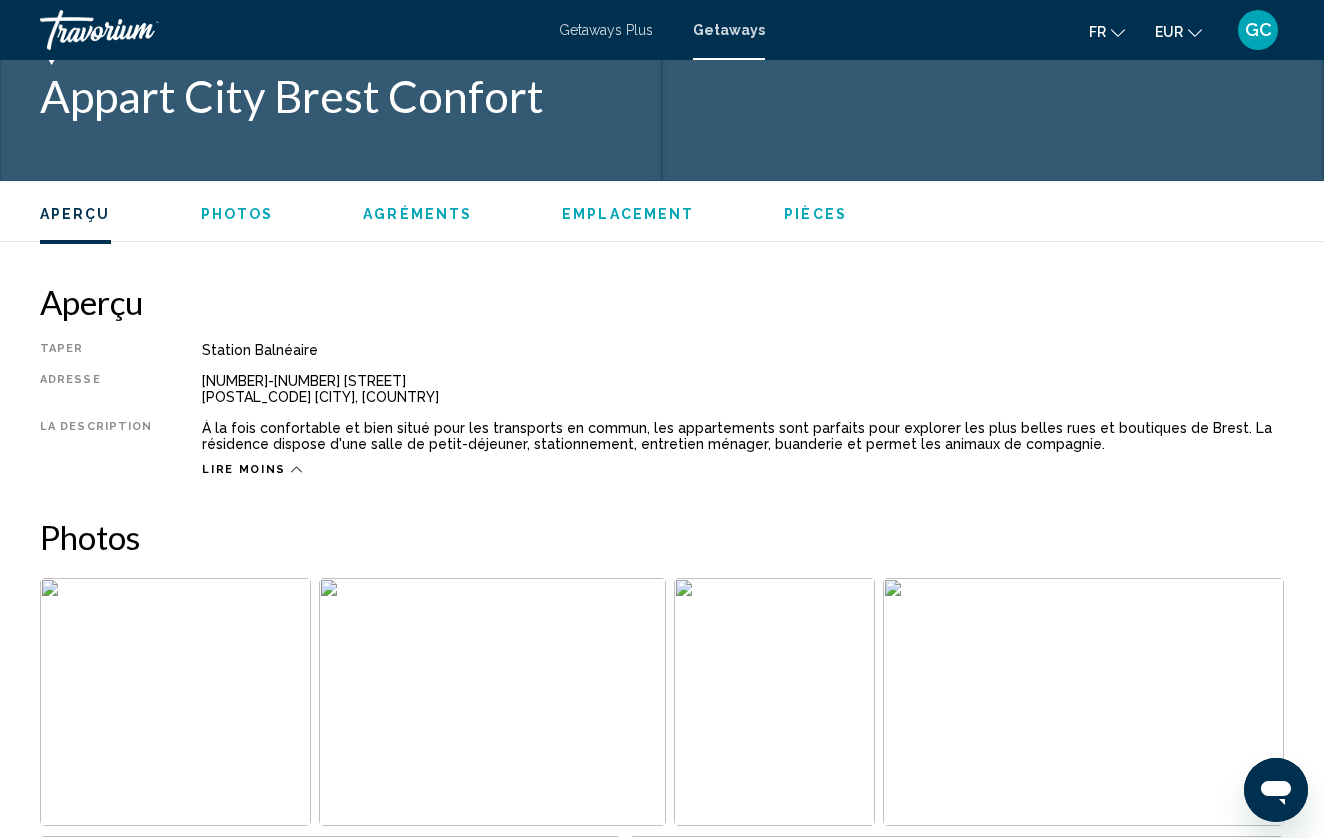 scroll, scrollTop: 1225, scrollLeft: 0, axis: vertical 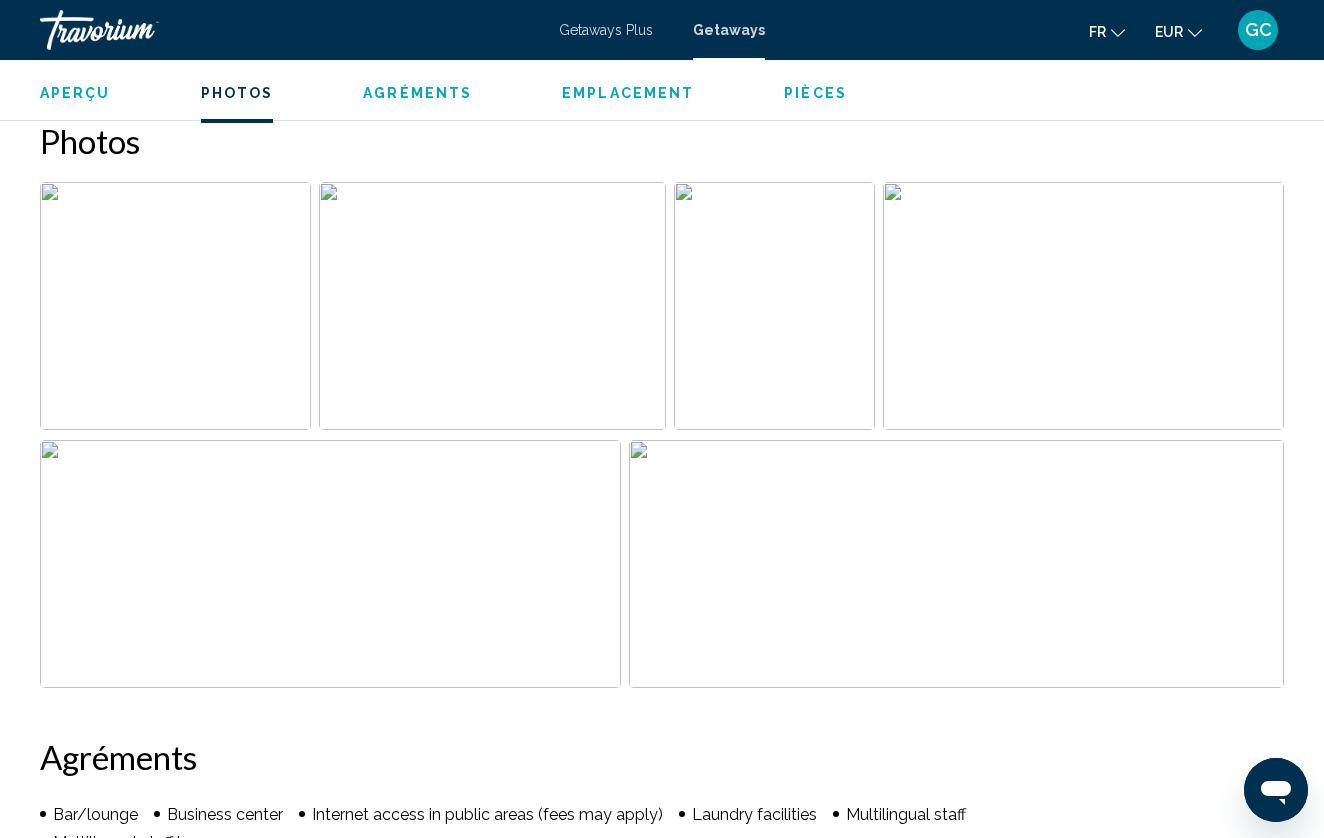click at bounding box center (175, 306) 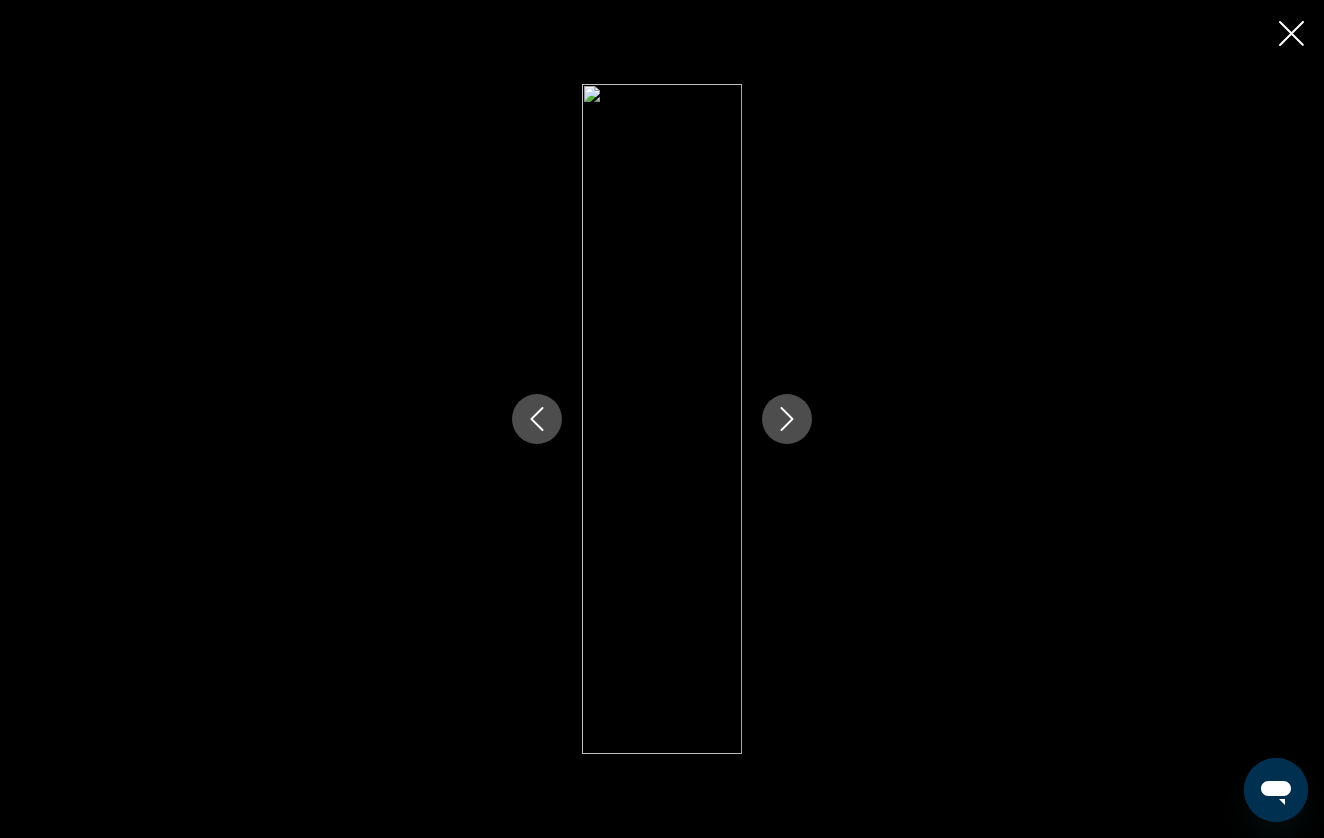 type 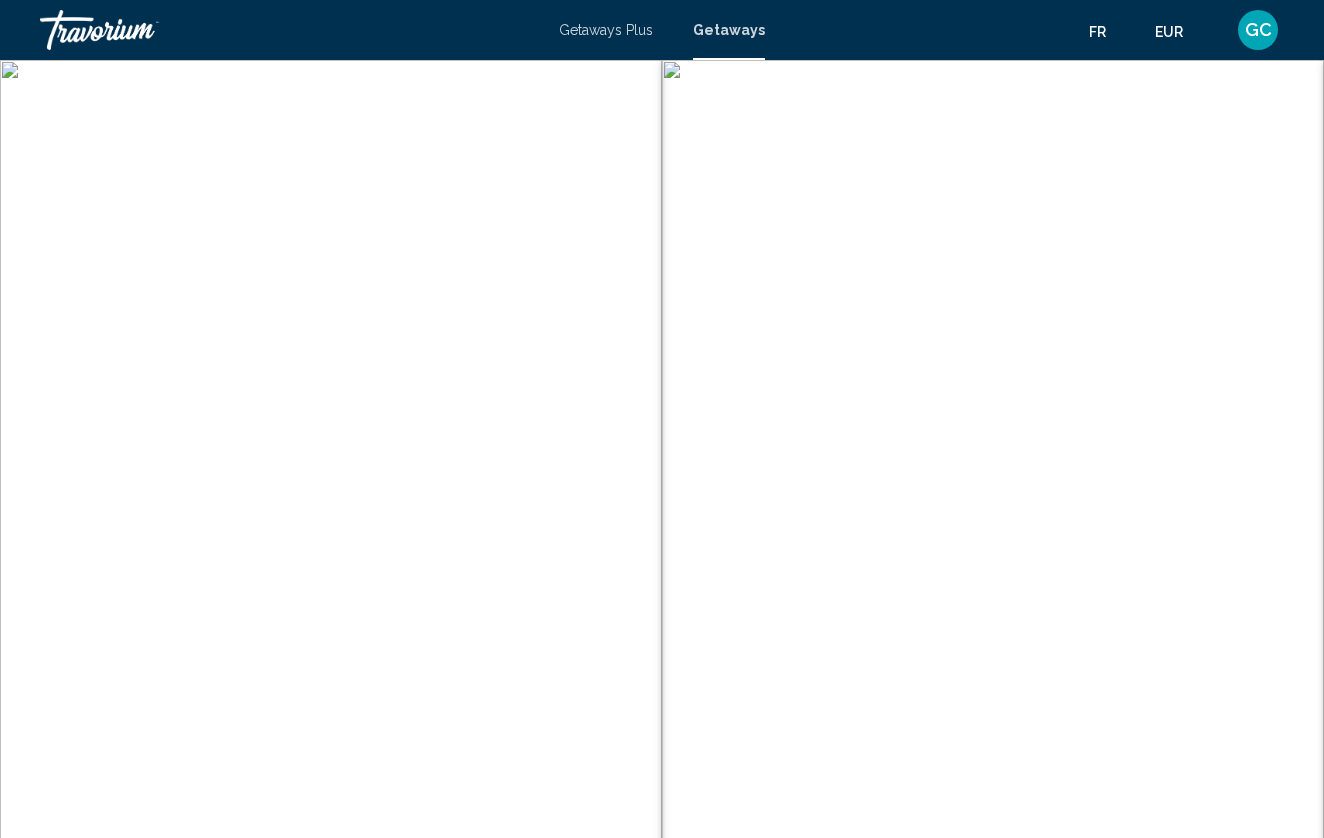 scroll, scrollTop: 0, scrollLeft: 0, axis: both 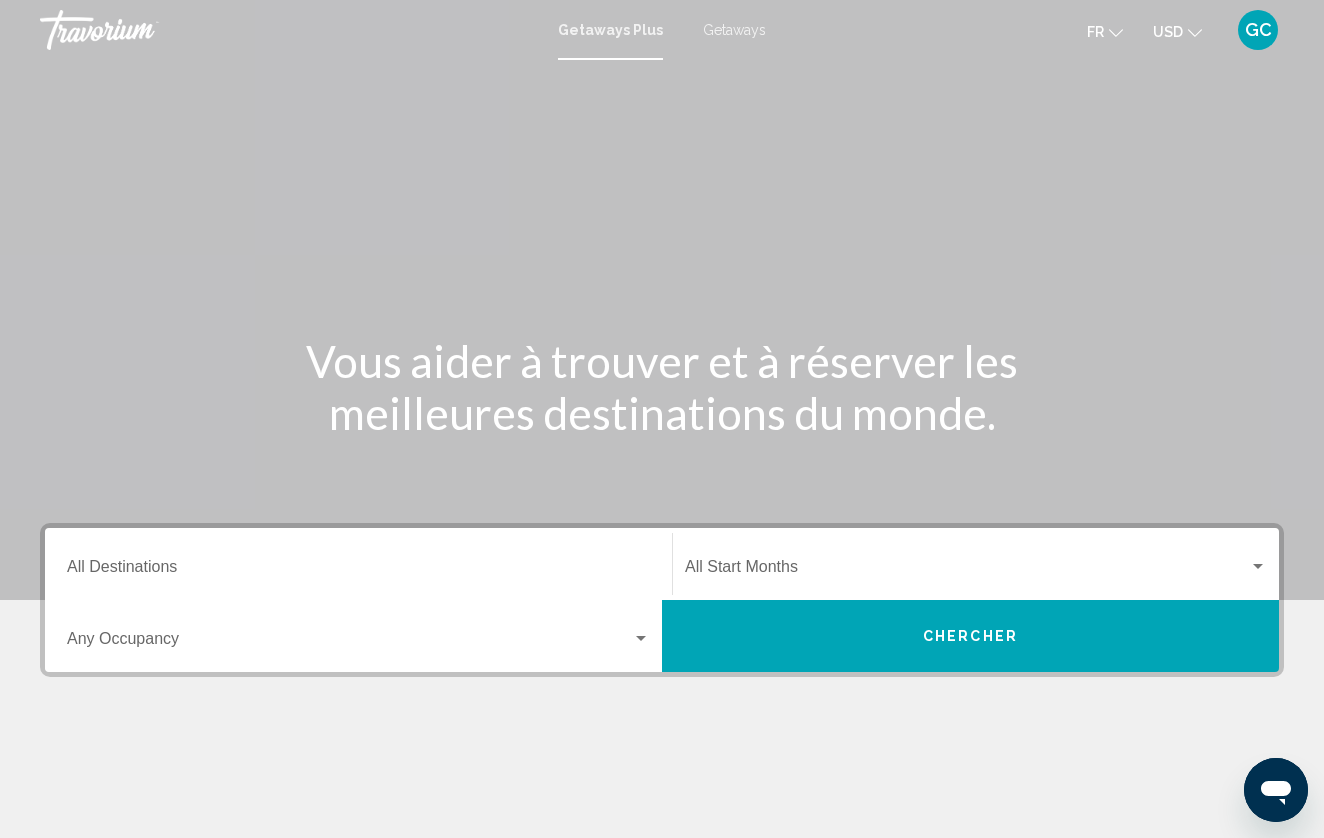 click on "Getaways Plus Getaways fr
English Español Français Italiano Português русский USD
USD ($) MXN (Mex$) CAD (Can$) GBP (£) EUR (€) AUD (A$) NZD (NZ$) CNY (CN¥) GC Se connecter" at bounding box center [662, 30] 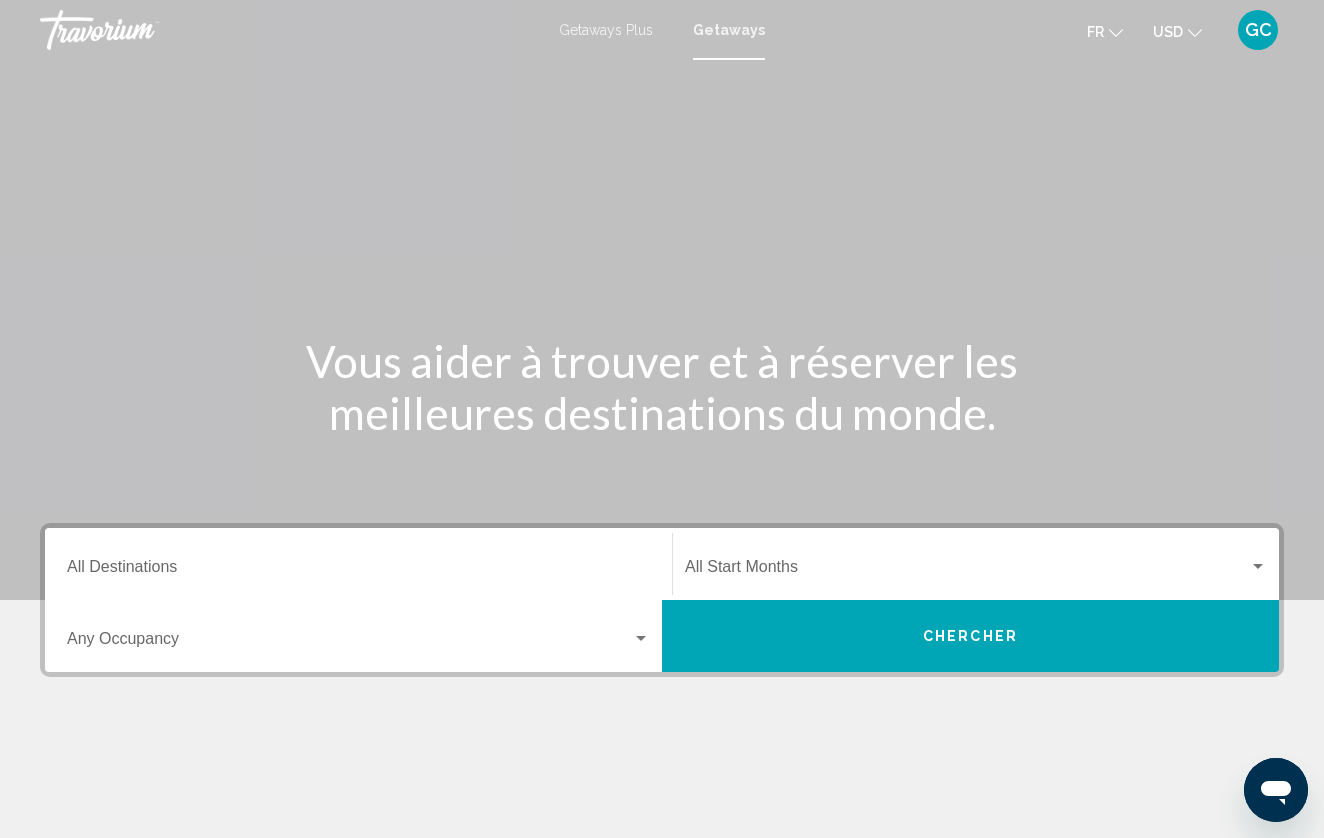 click on "Destination All Destinations" at bounding box center [358, 564] 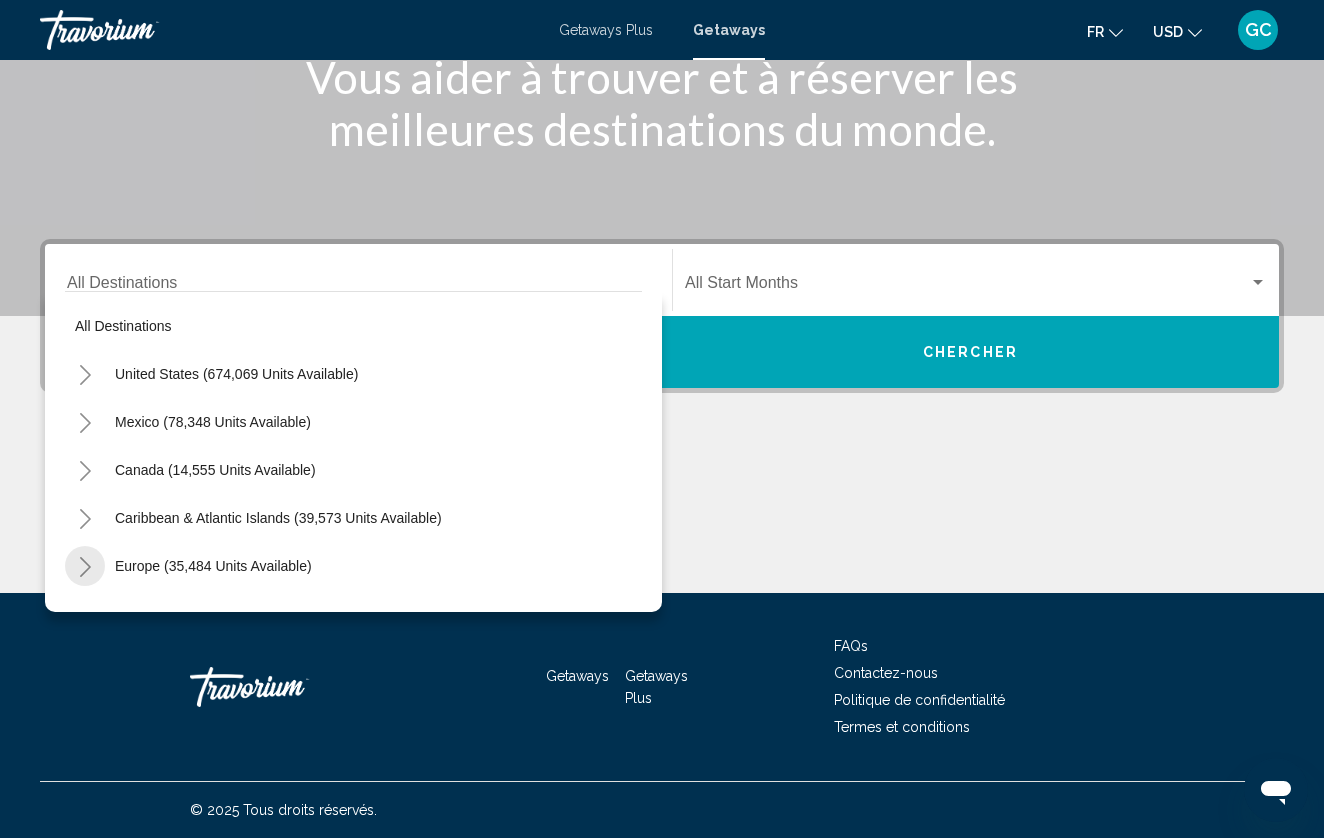 click 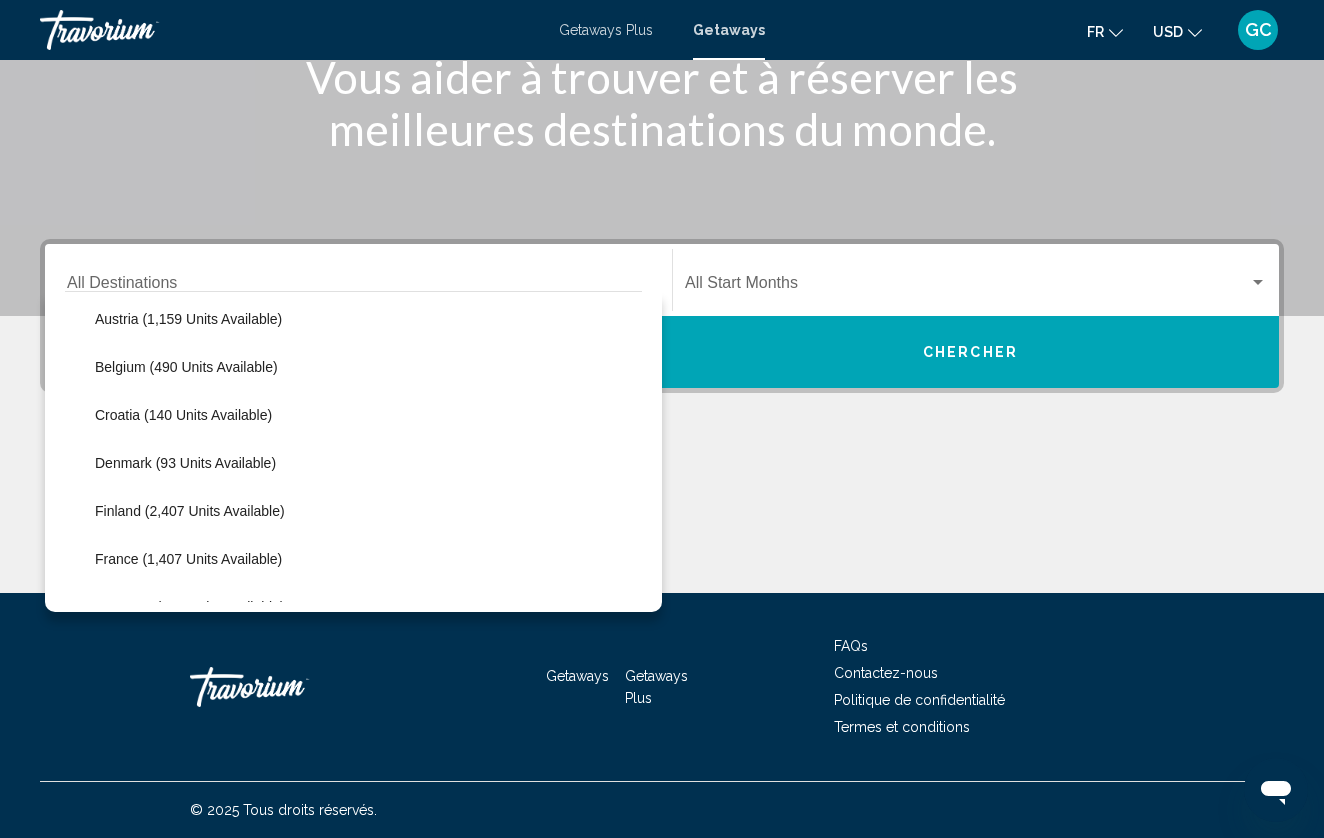 scroll, scrollTop: 344, scrollLeft: 0, axis: vertical 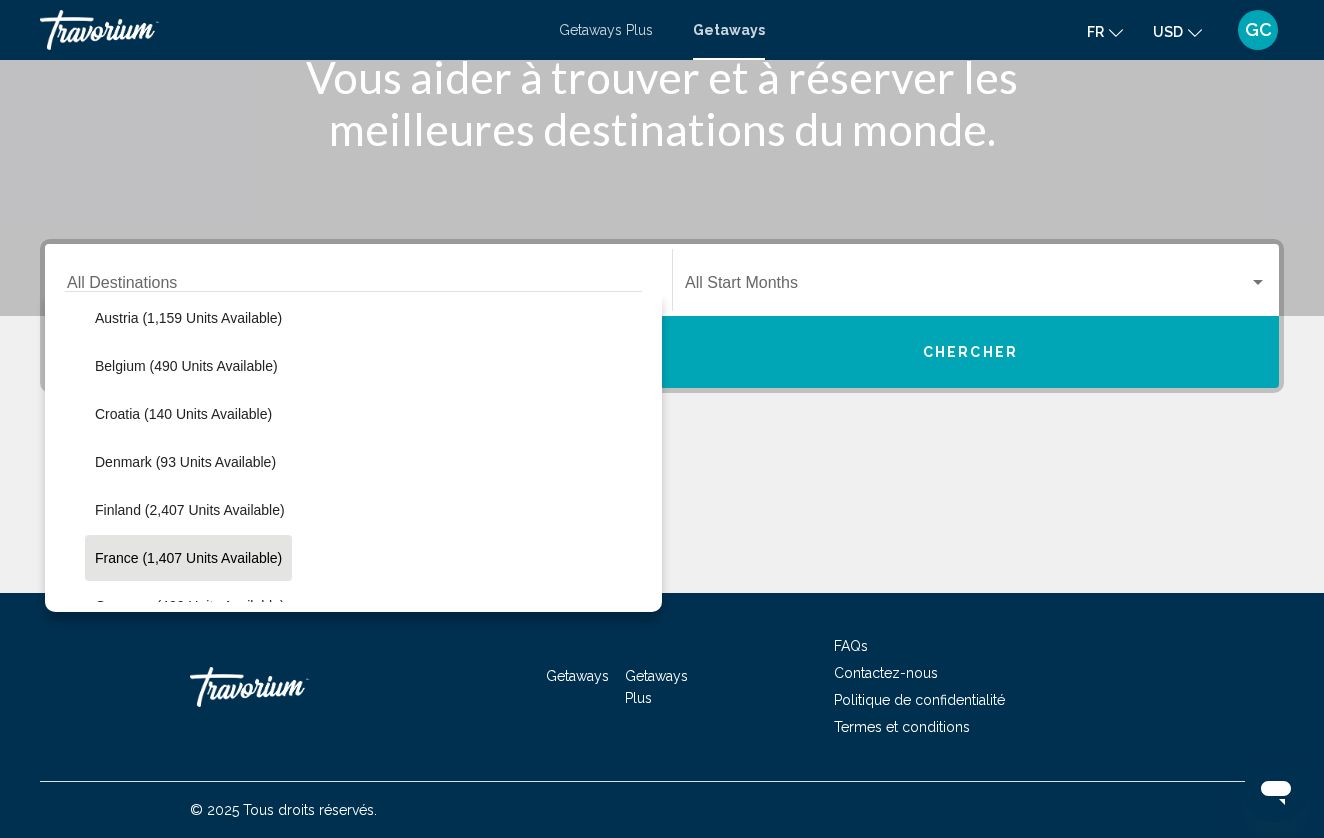 click on "France (1,407 units available)" 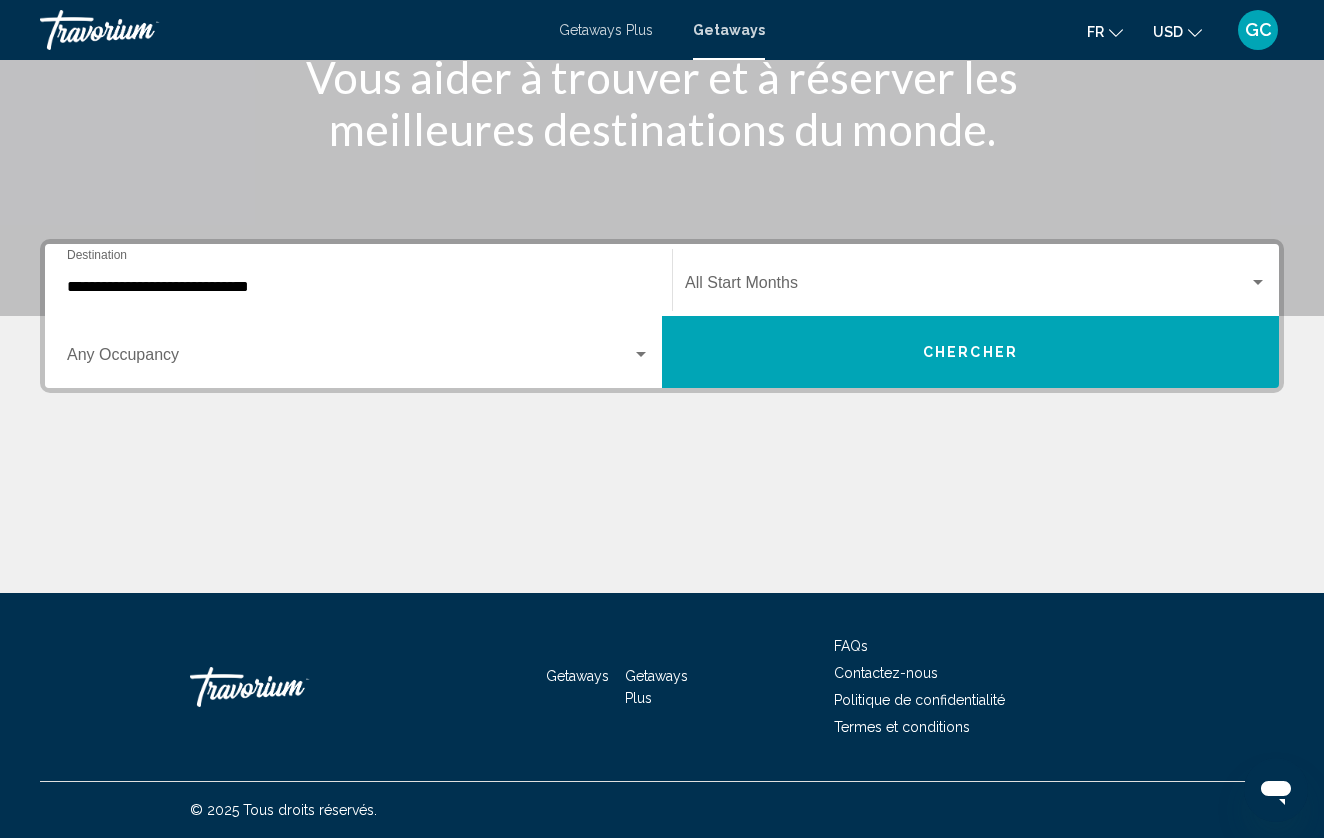 click on "Occupancy Any Occupancy" at bounding box center [358, 352] 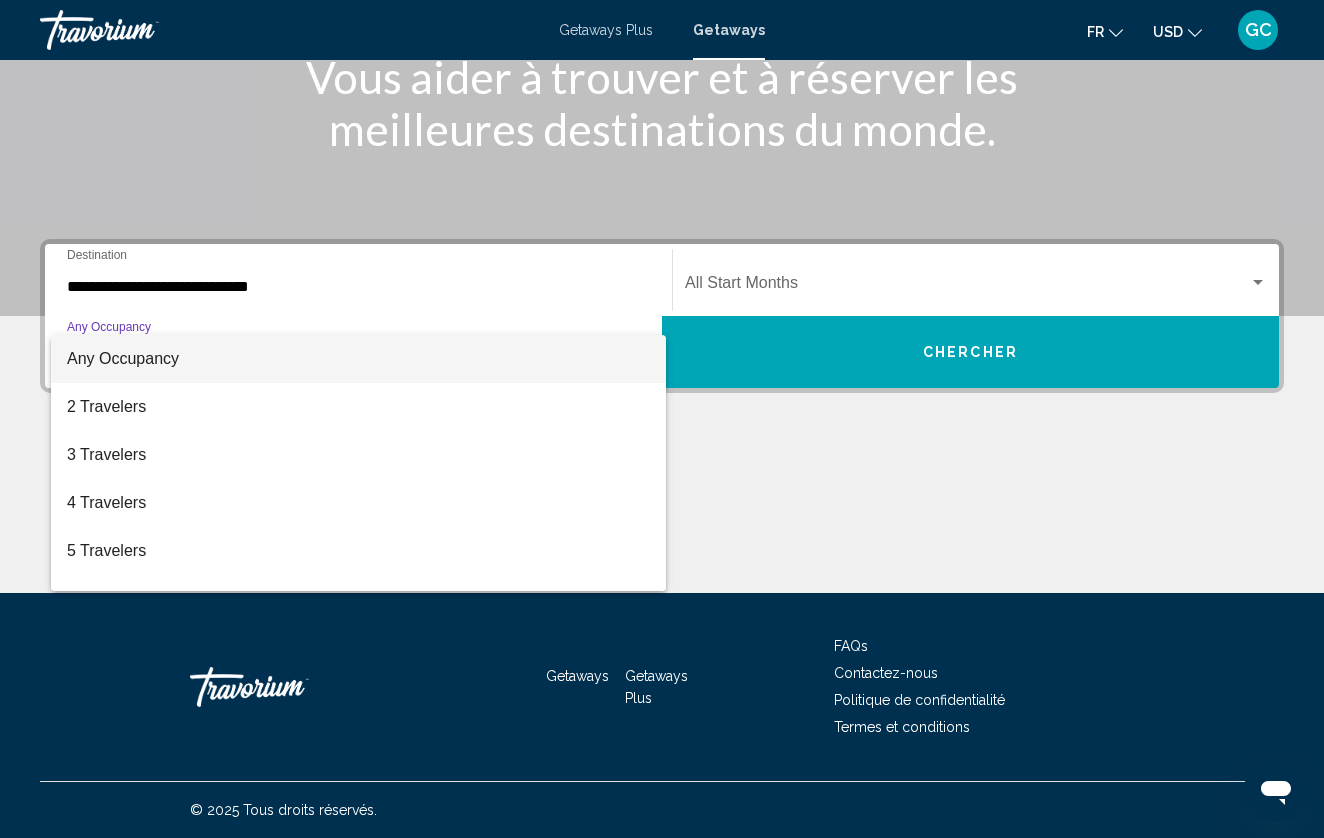 click at bounding box center (662, 419) 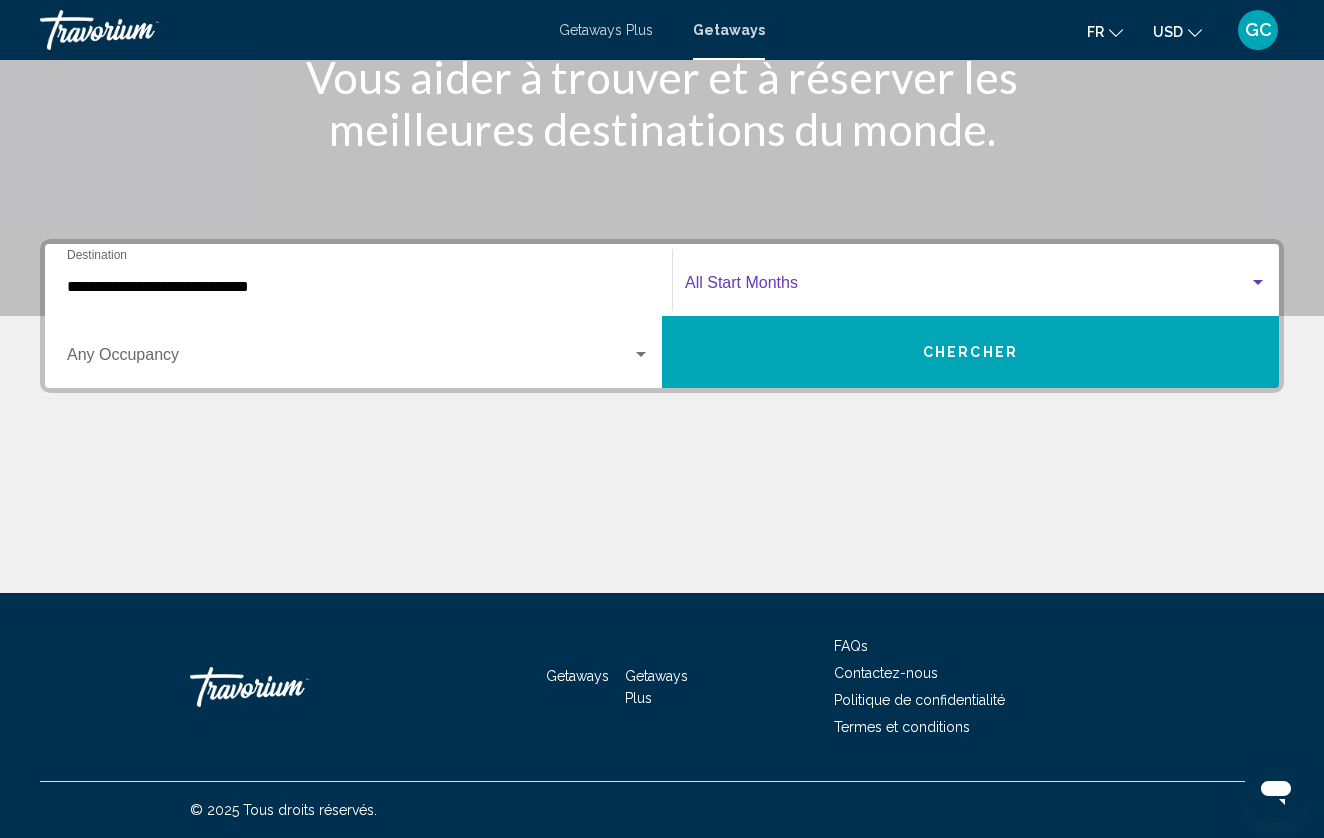 click at bounding box center [967, 287] 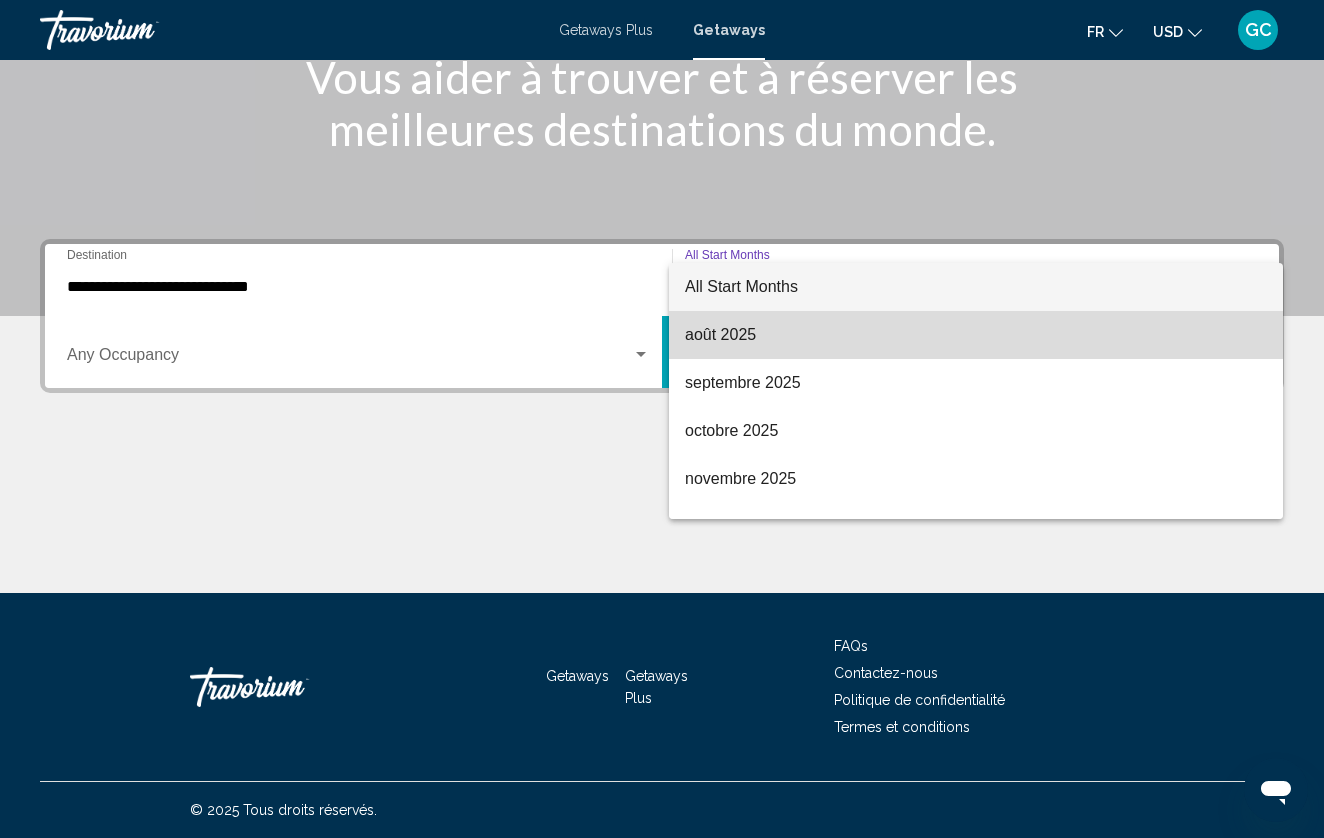 click on "août 2025" at bounding box center (976, 335) 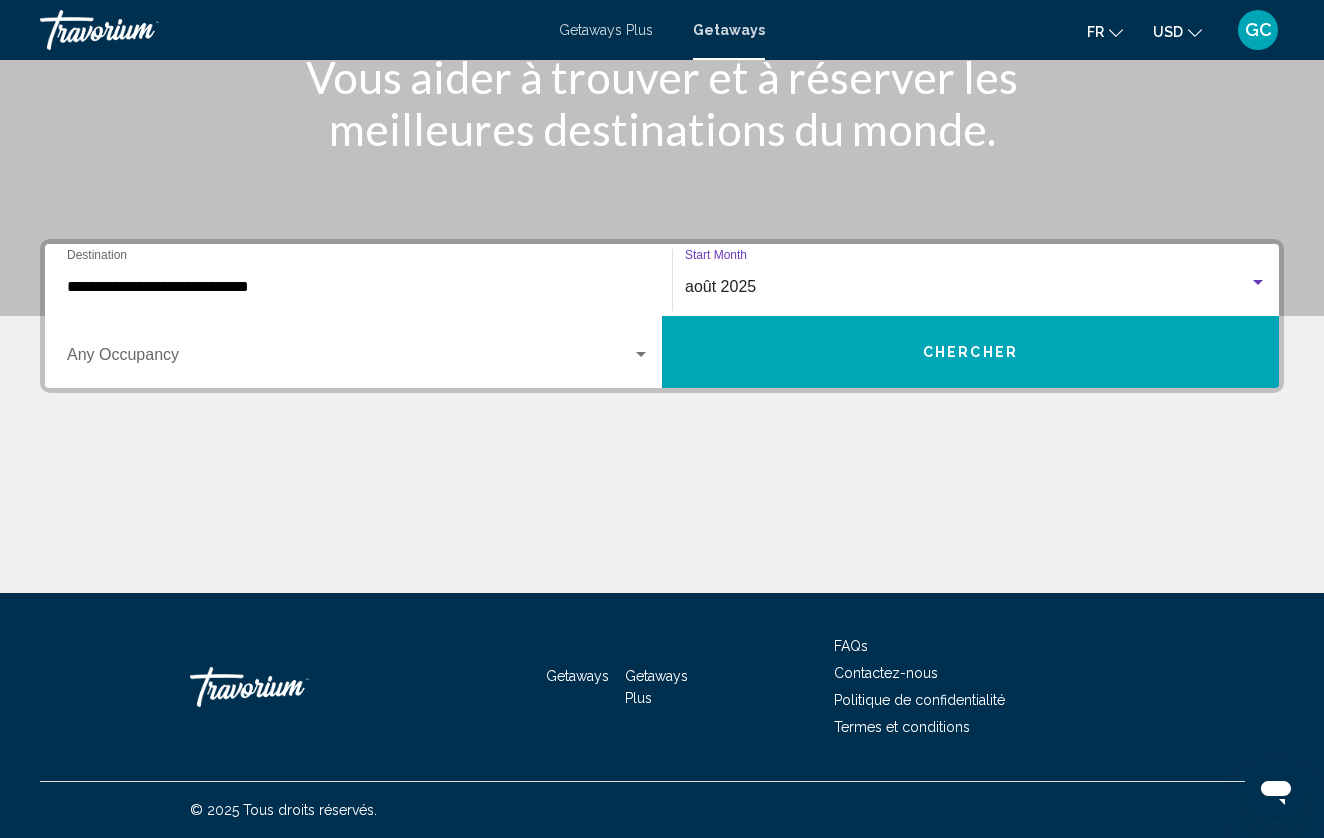 click on "Chercher" at bounding box center [970, 352] 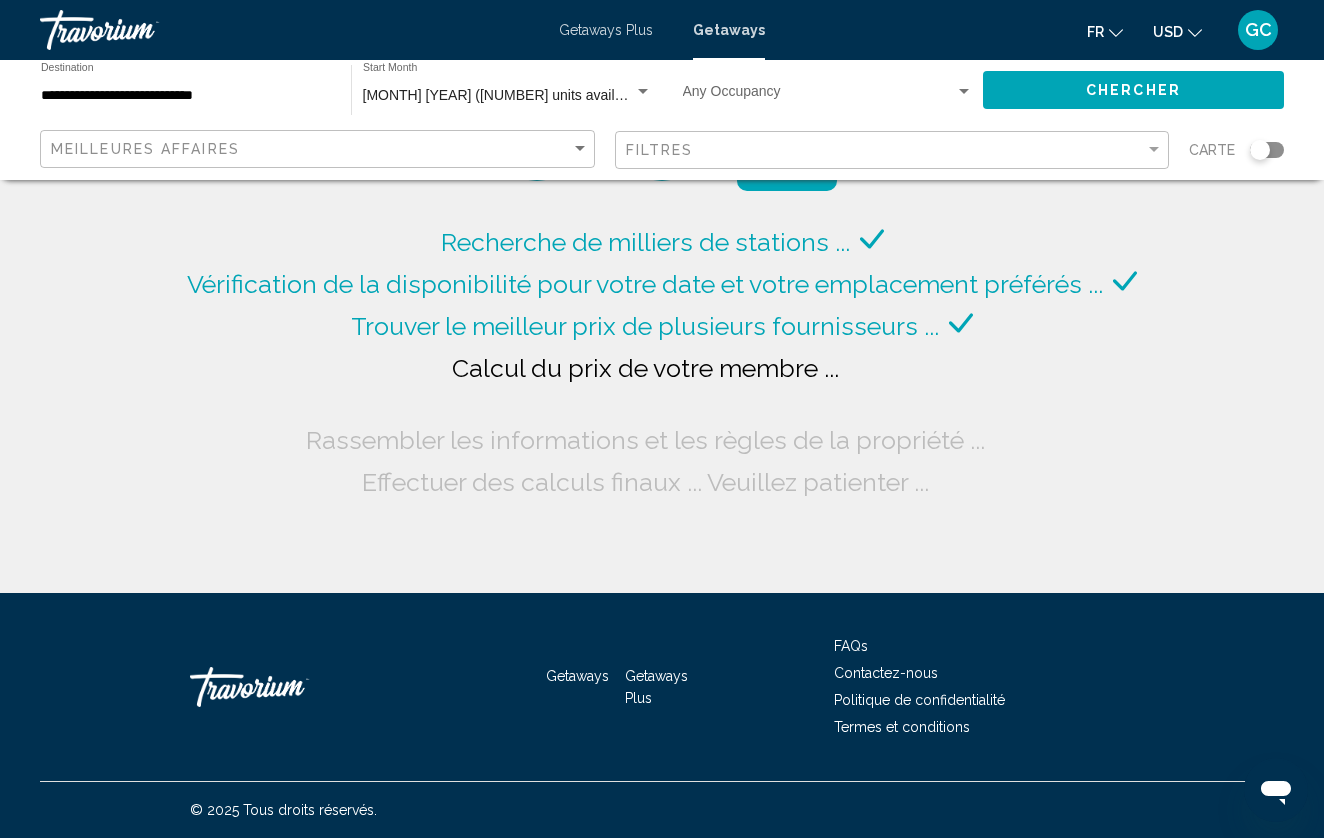 click on "USD" 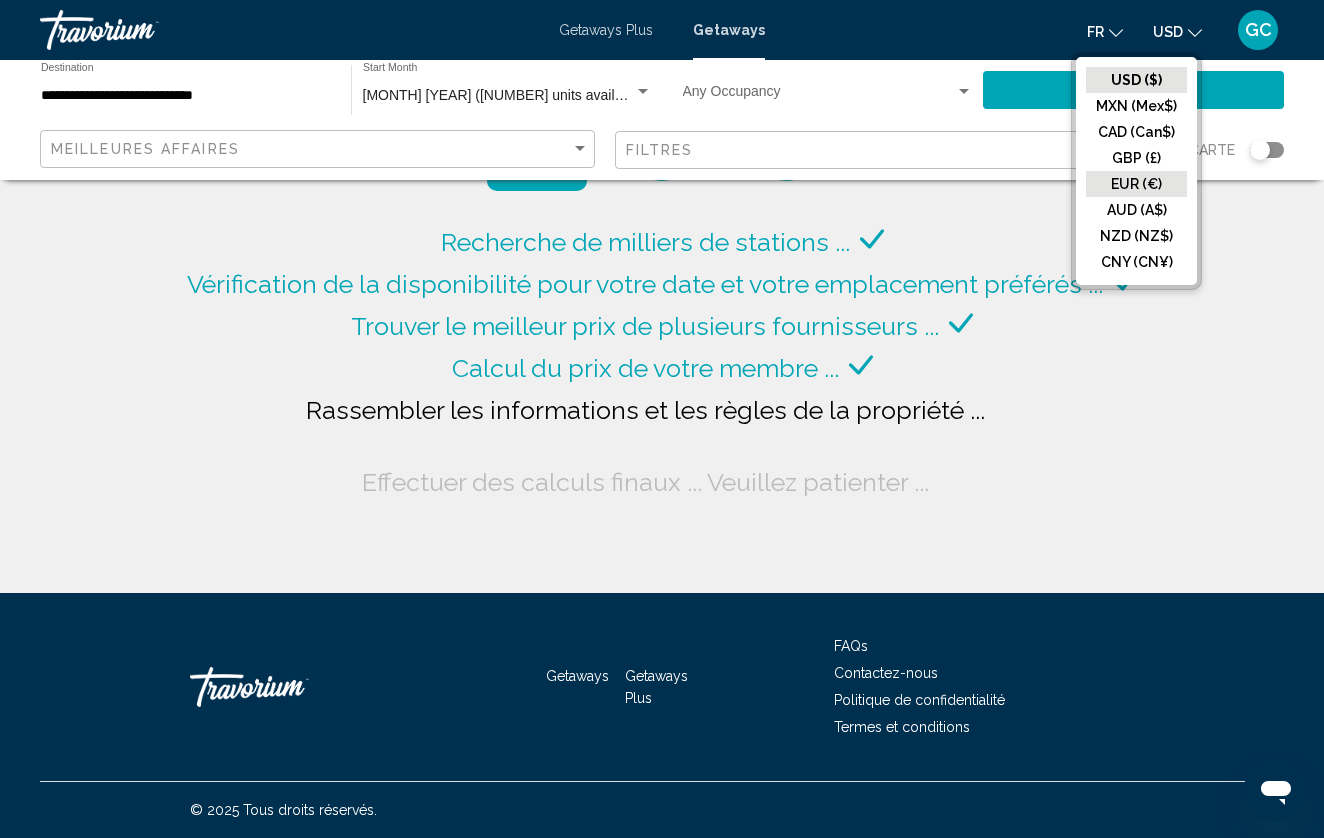 click on "EUR (€)" 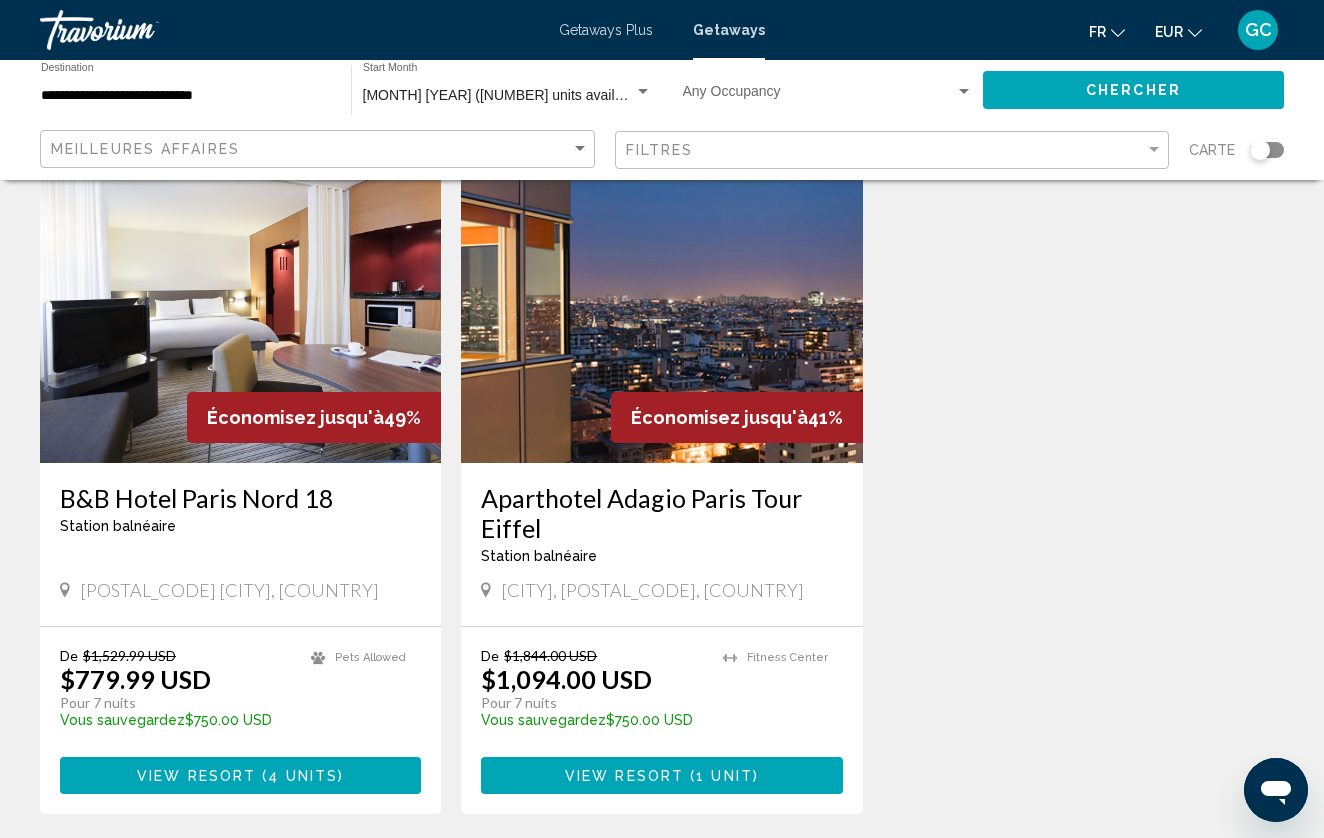 scroll, scrollTop: 2269, scrollLeft: 0, axis: vertical 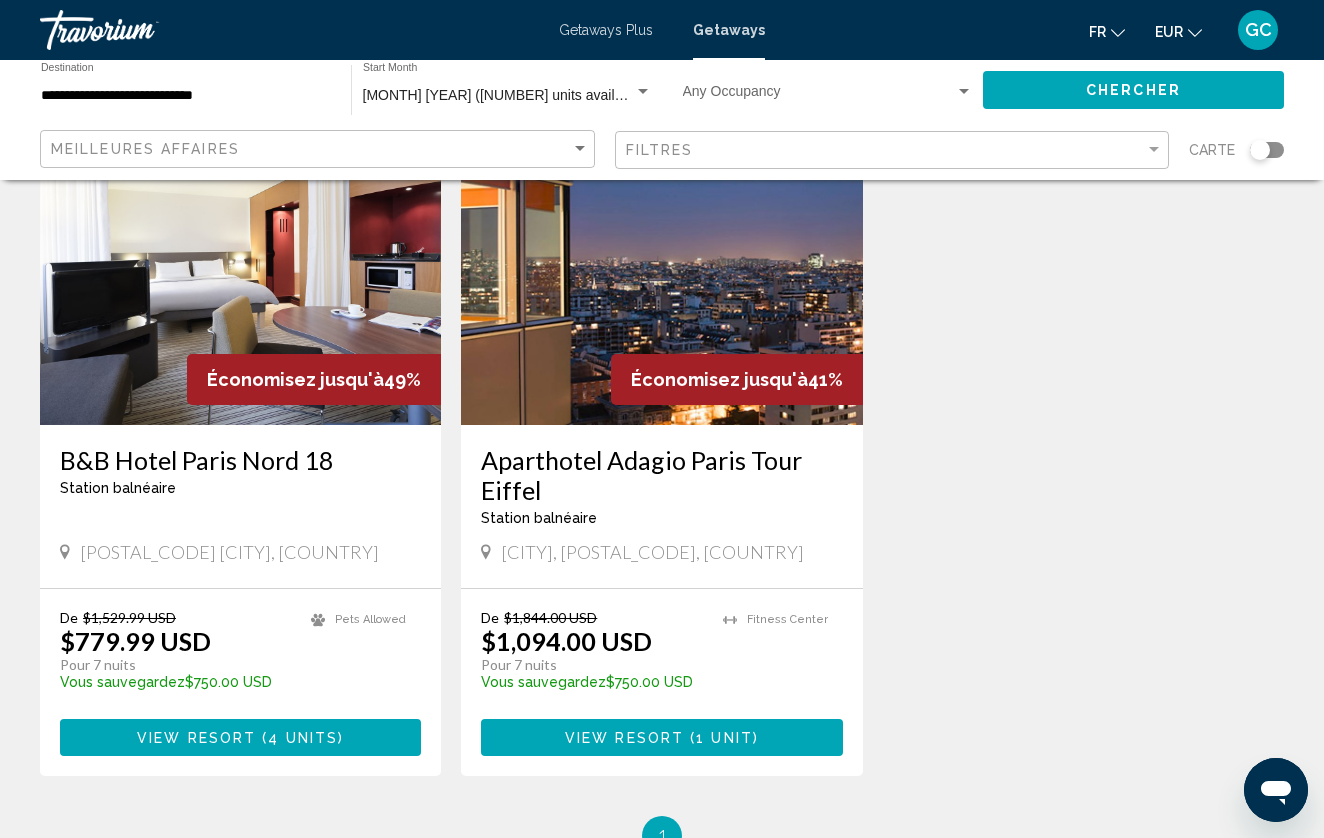 click on "[MONTH] [YEAR] ([NUMBER] units available)" at bounding box center [498, 96] 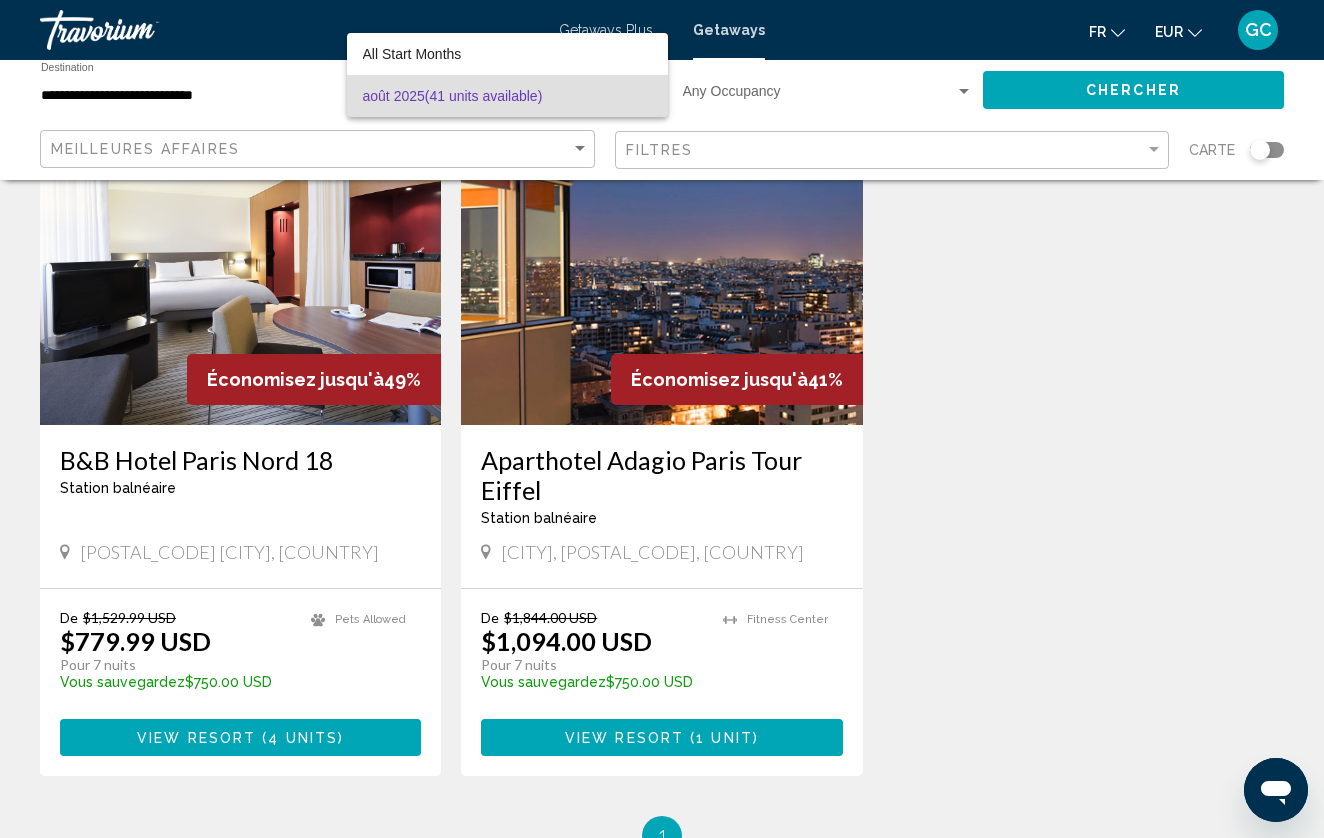 click at bounding box center (662, 419) 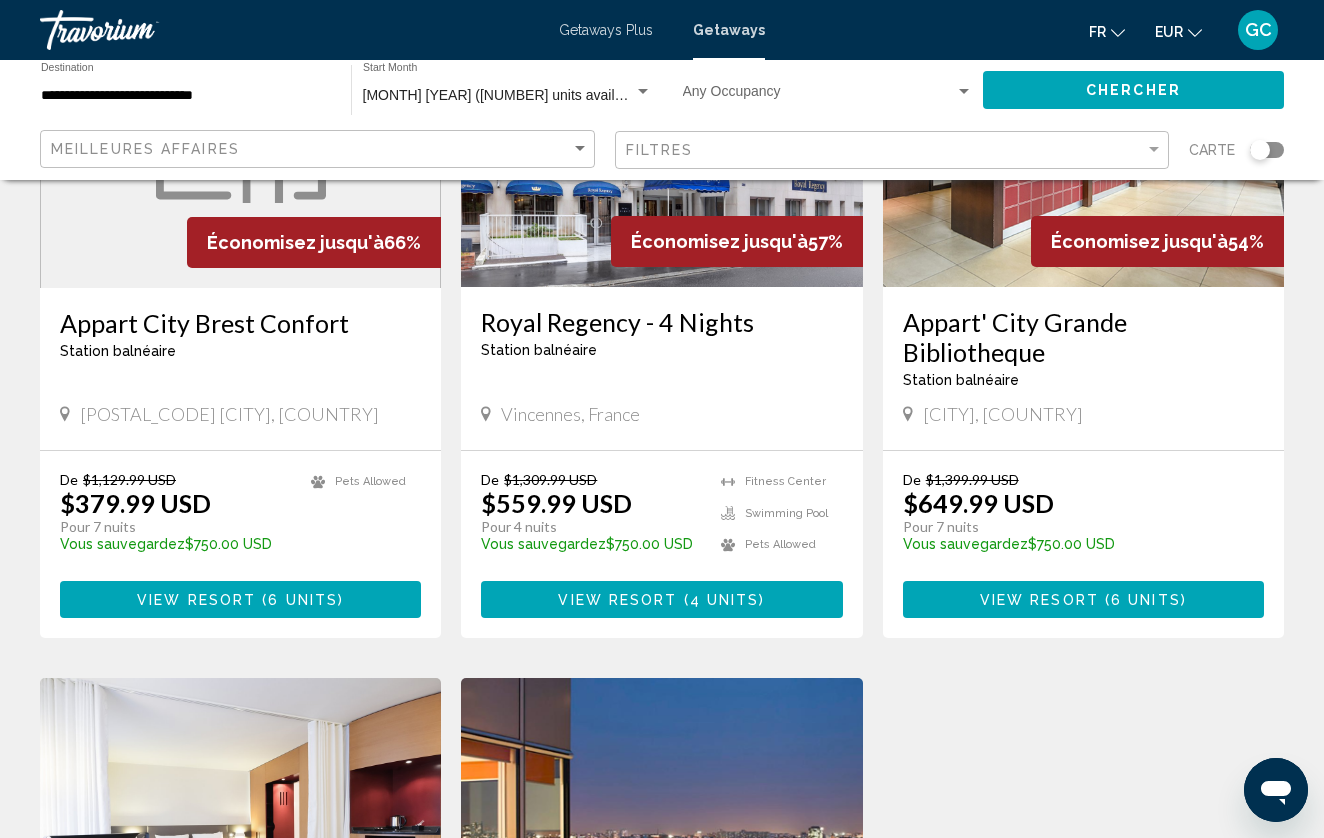 scroll, scrollTop: 1507, scrollLeft: 0, axis: vertical 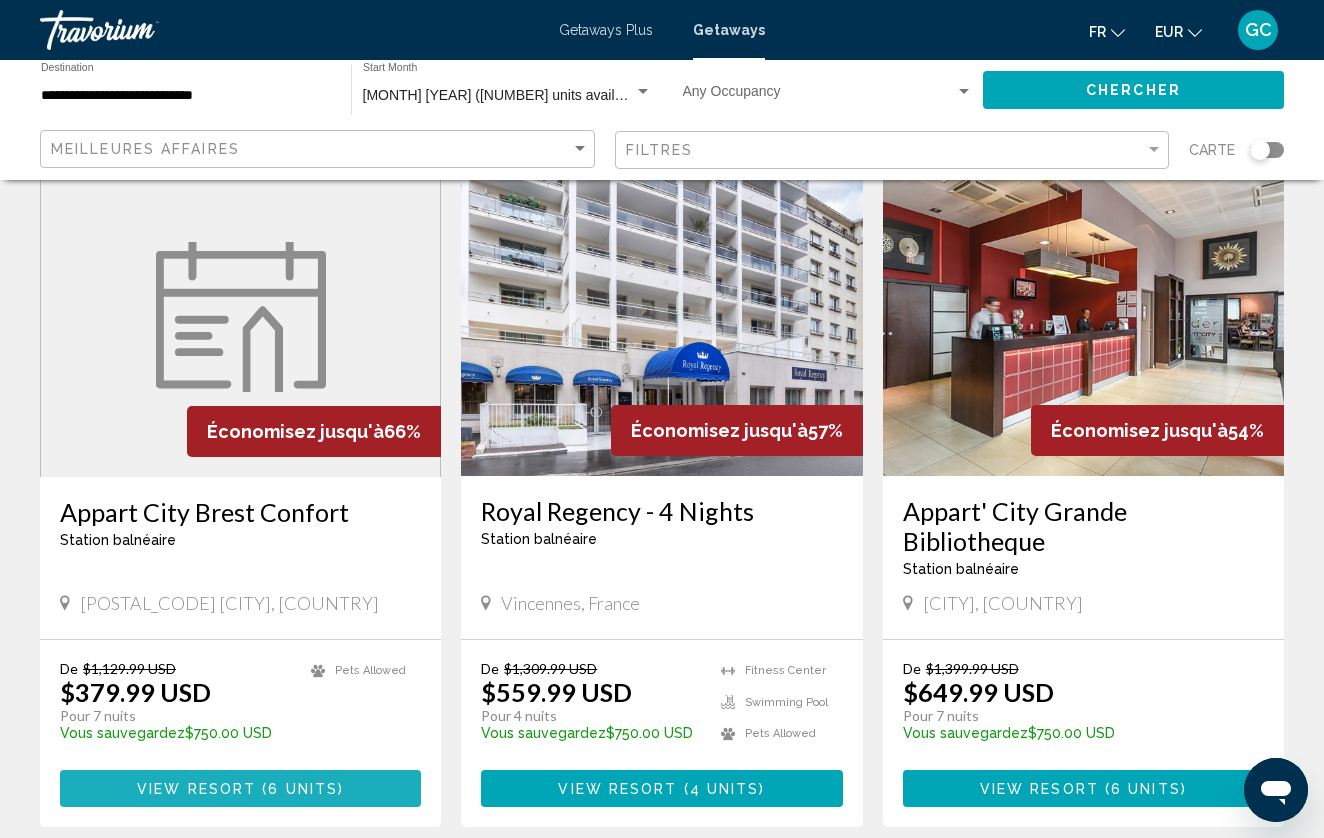 click on "6 units" at bounding box center (303, 789) 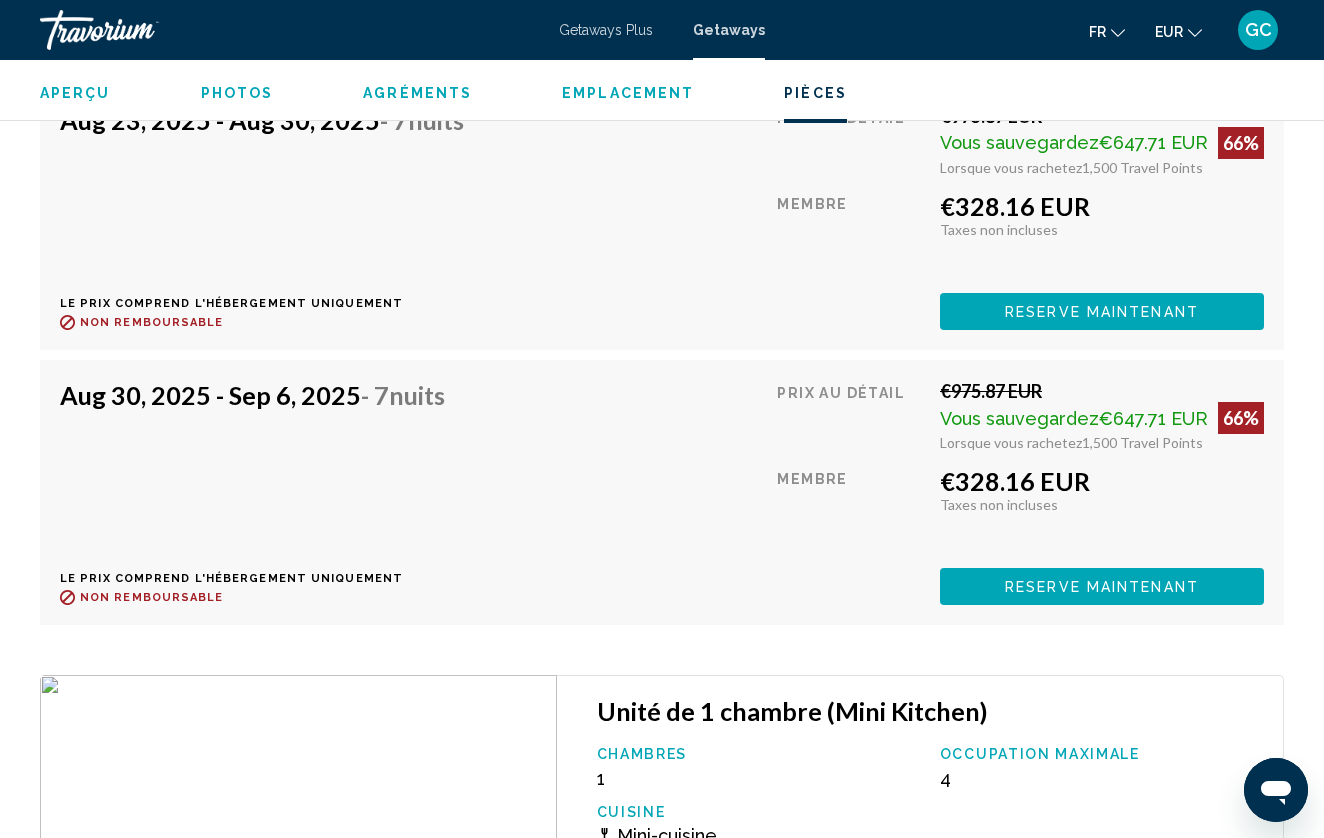 scroll, scrollTop: 3495, scrollLeft: 0, axis: vertical 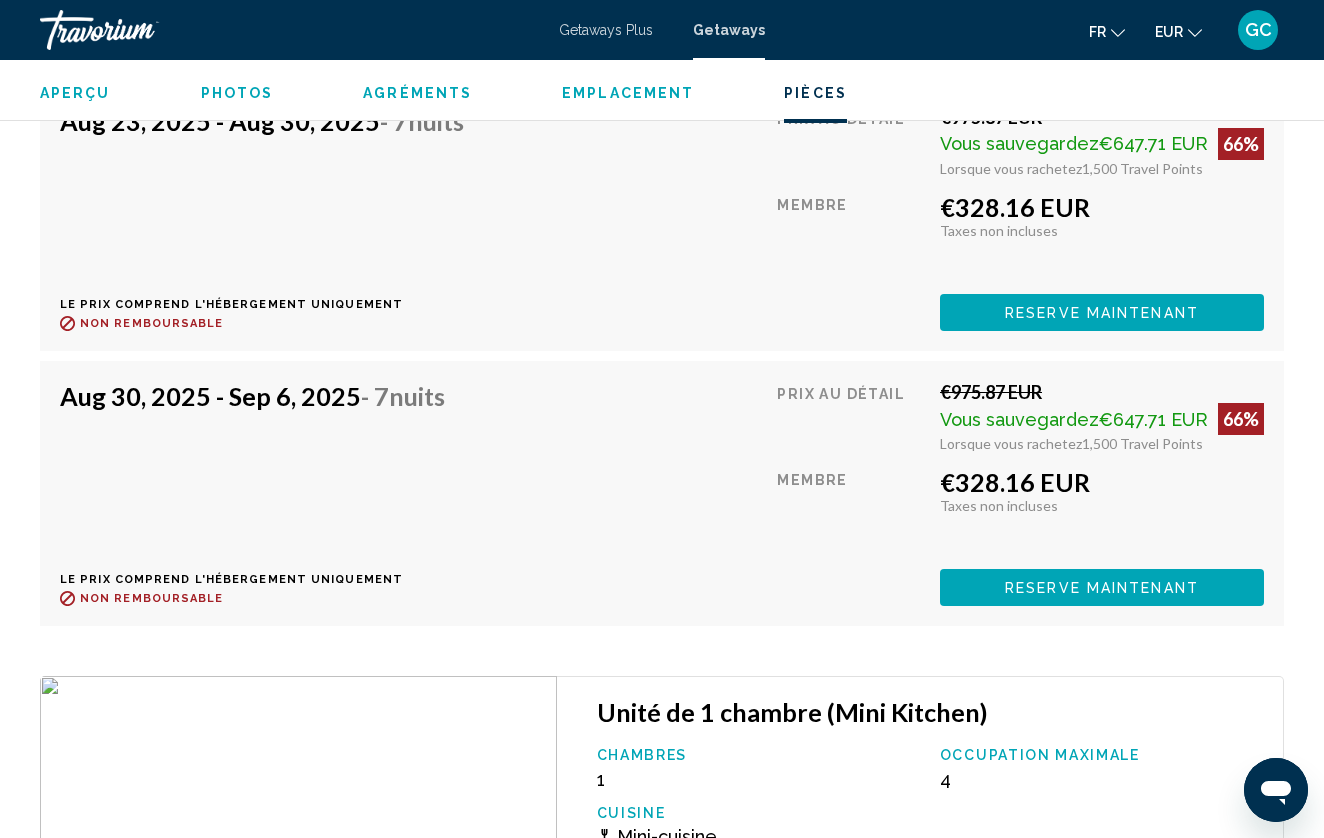 click on "Getaways Plus Getaways fr
English Español Français Italiano Português русский EUR
USD ($) MXN (Mex$) CAD (Can$) GBP (£) EUR (€) AUD (A$) NZD (NZ$) CNY (CN¥) GC Se connecter" at bounding box center (662, 30) 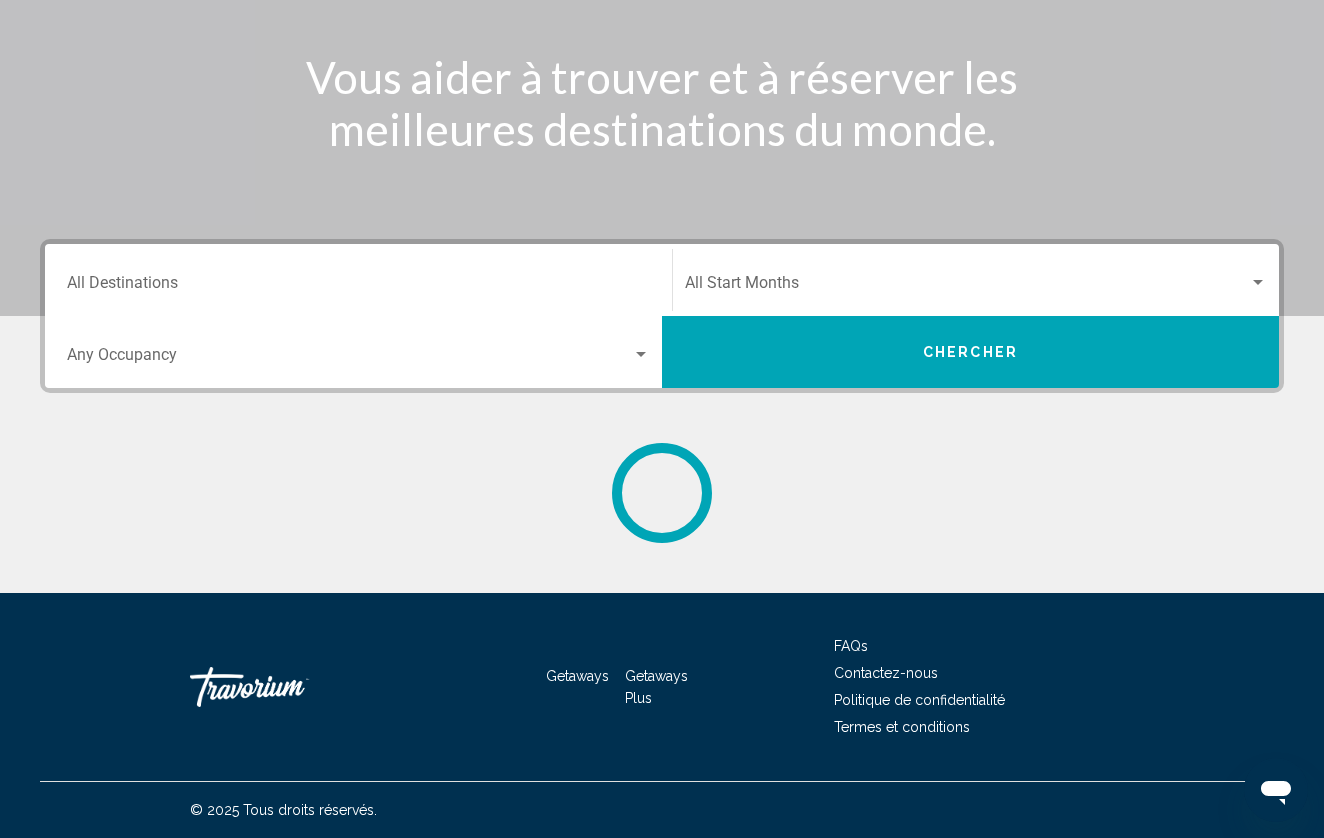 scroll, scrollTop: 0, scrollLeft: 0, axis: both 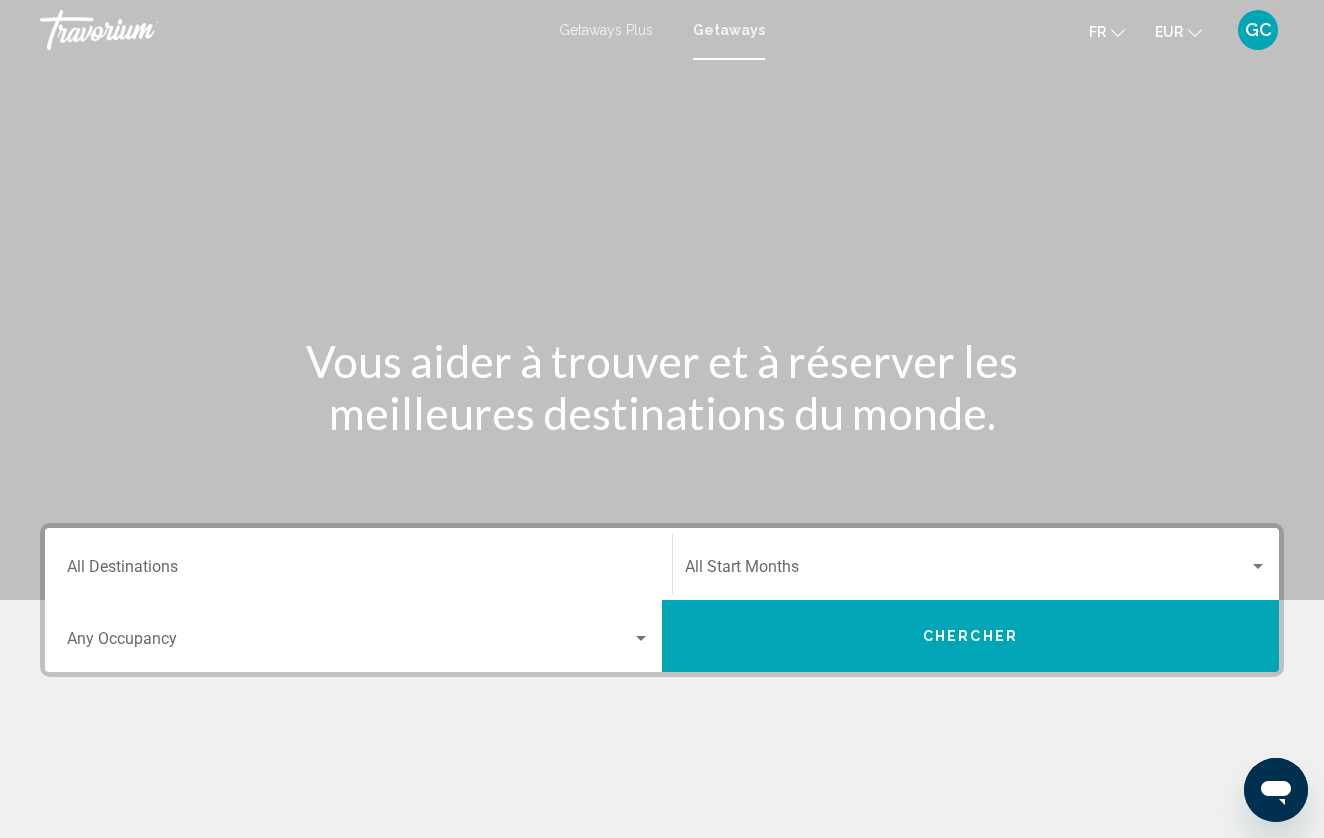 click on "Destination All Destinations" at bounding box center [358, 564] 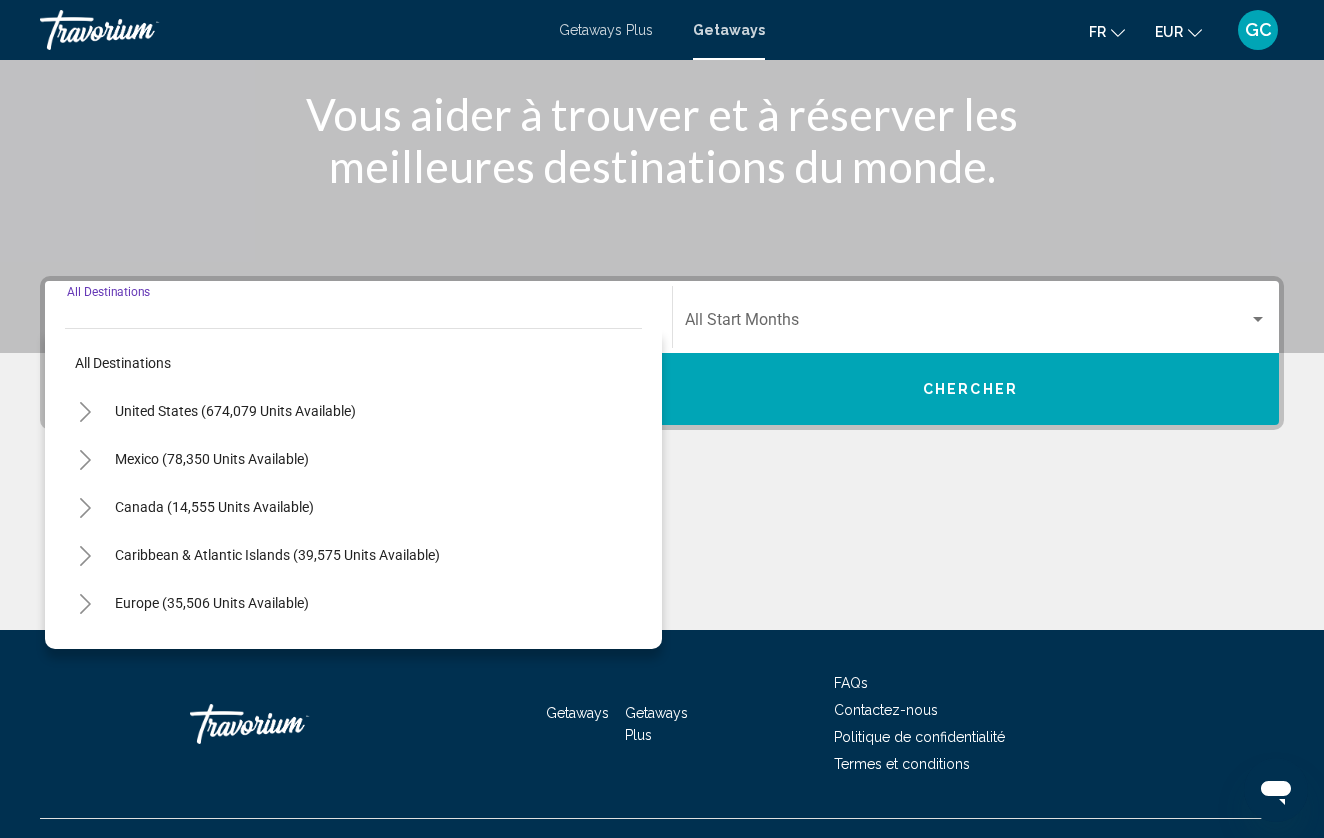 scroll, scrollTop: 284, scrollLeft: 0, axis: vertical 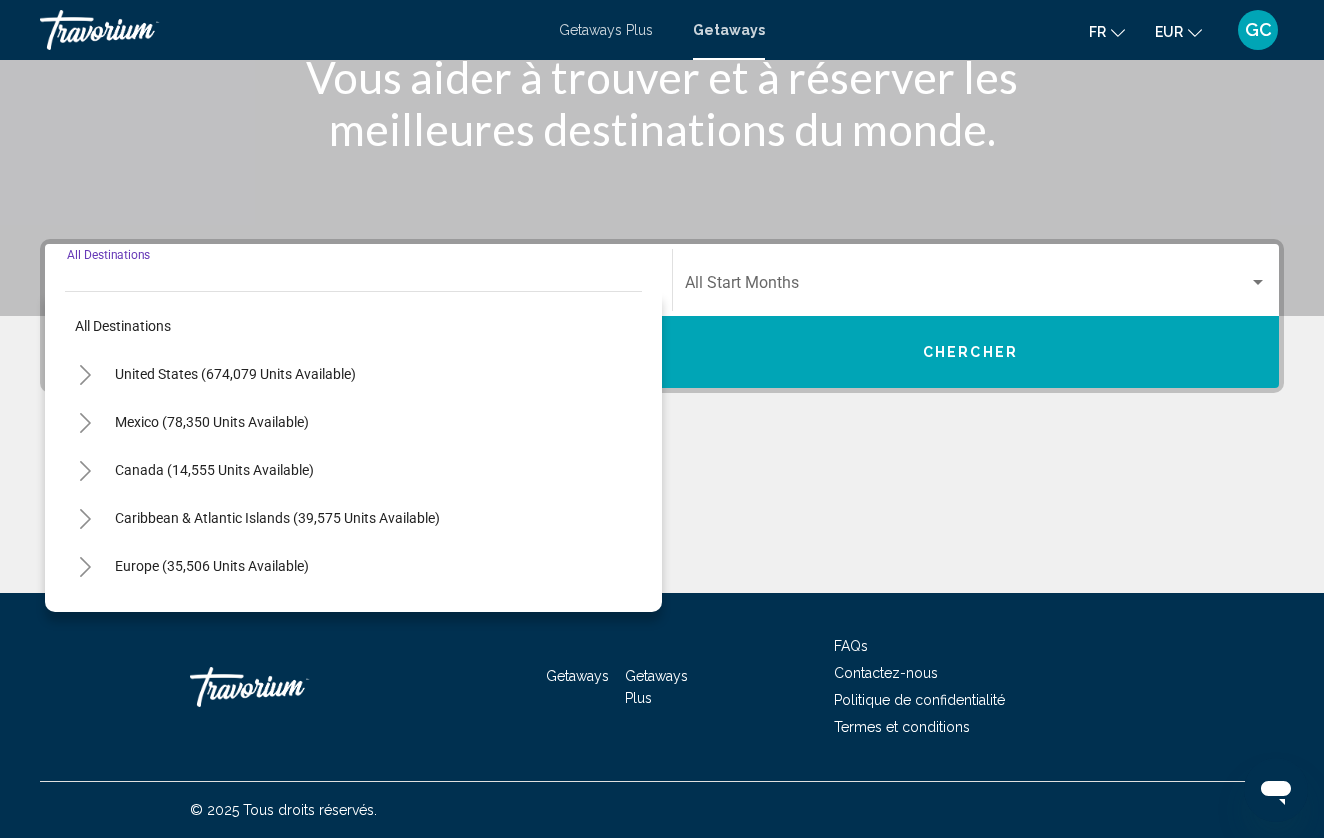 click 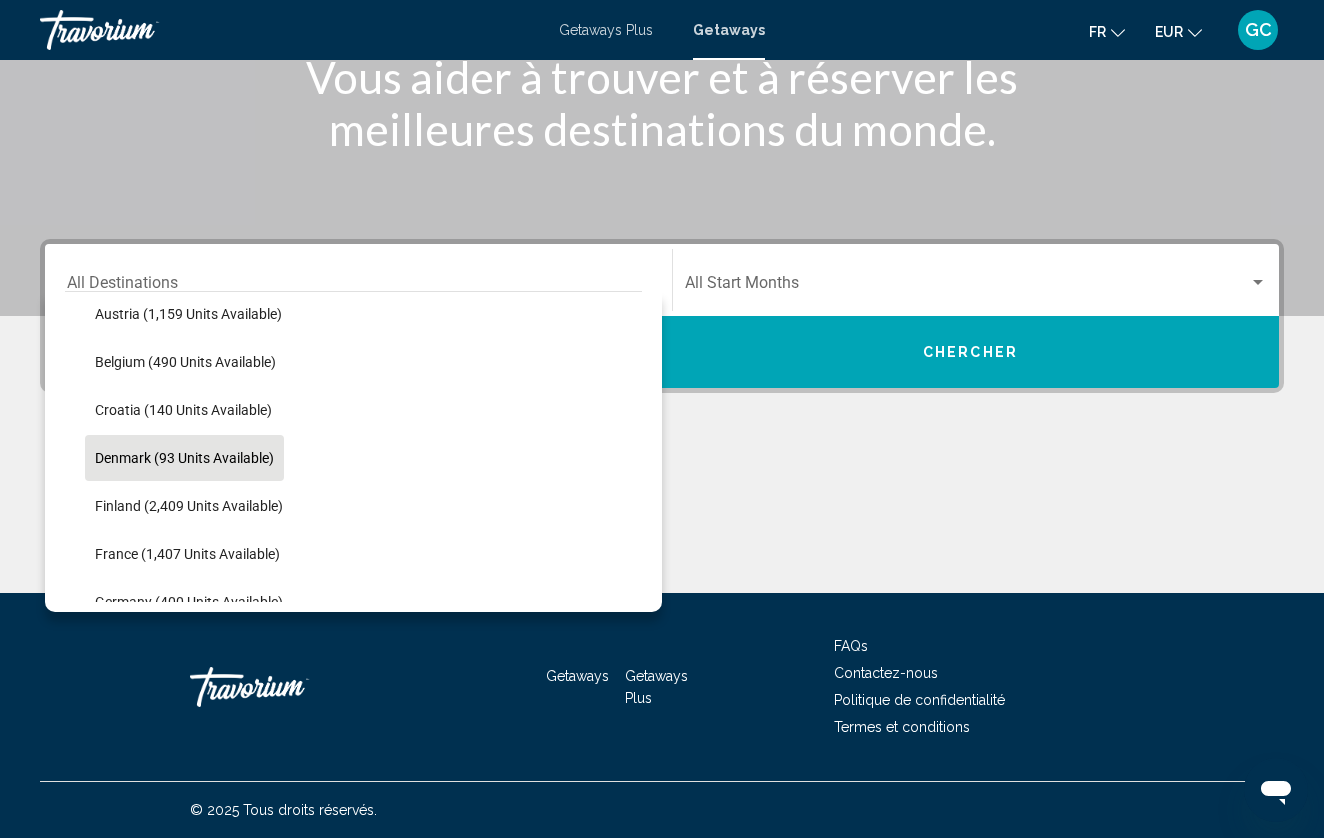 scroll, scrollTop: 353, scrollLeft: 0, axis: vertical 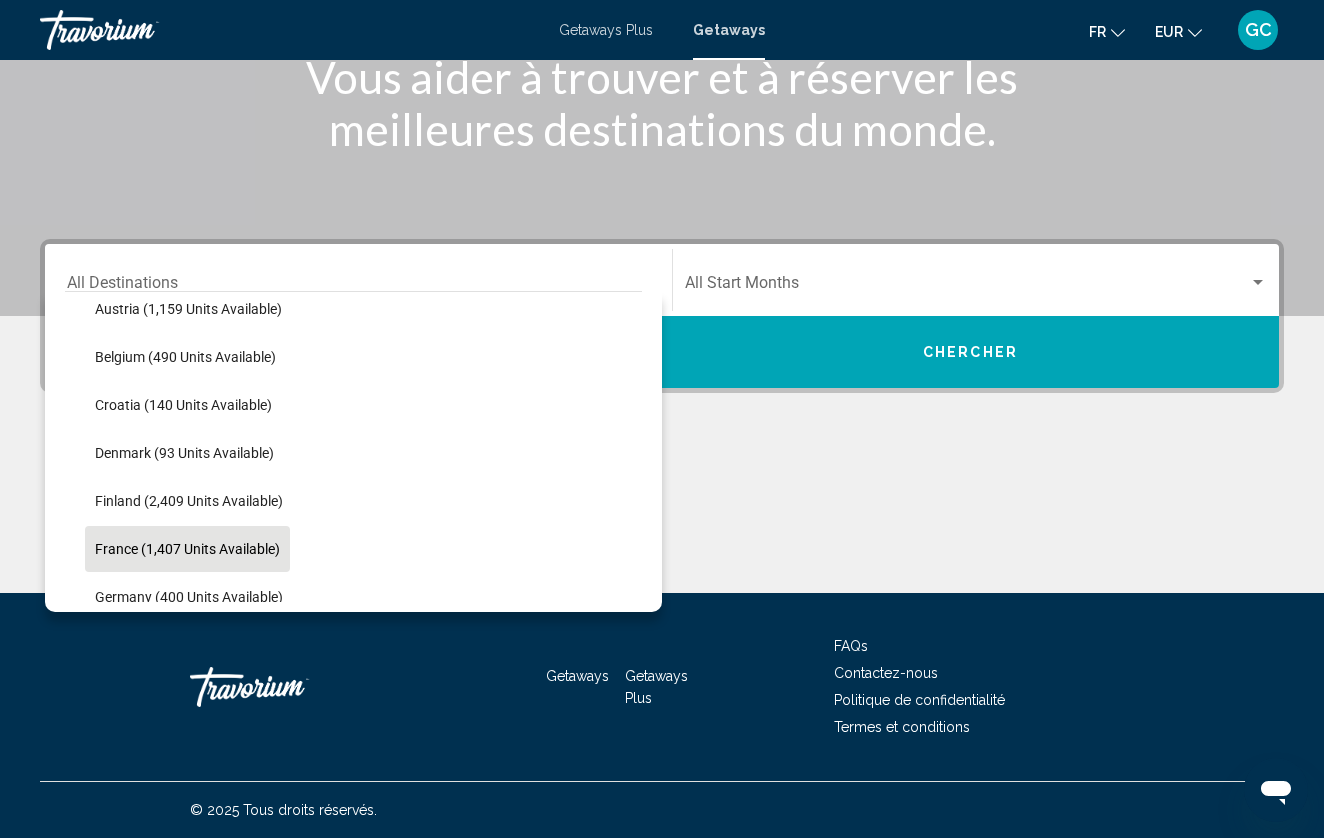 click on "France (1,407 units available)" 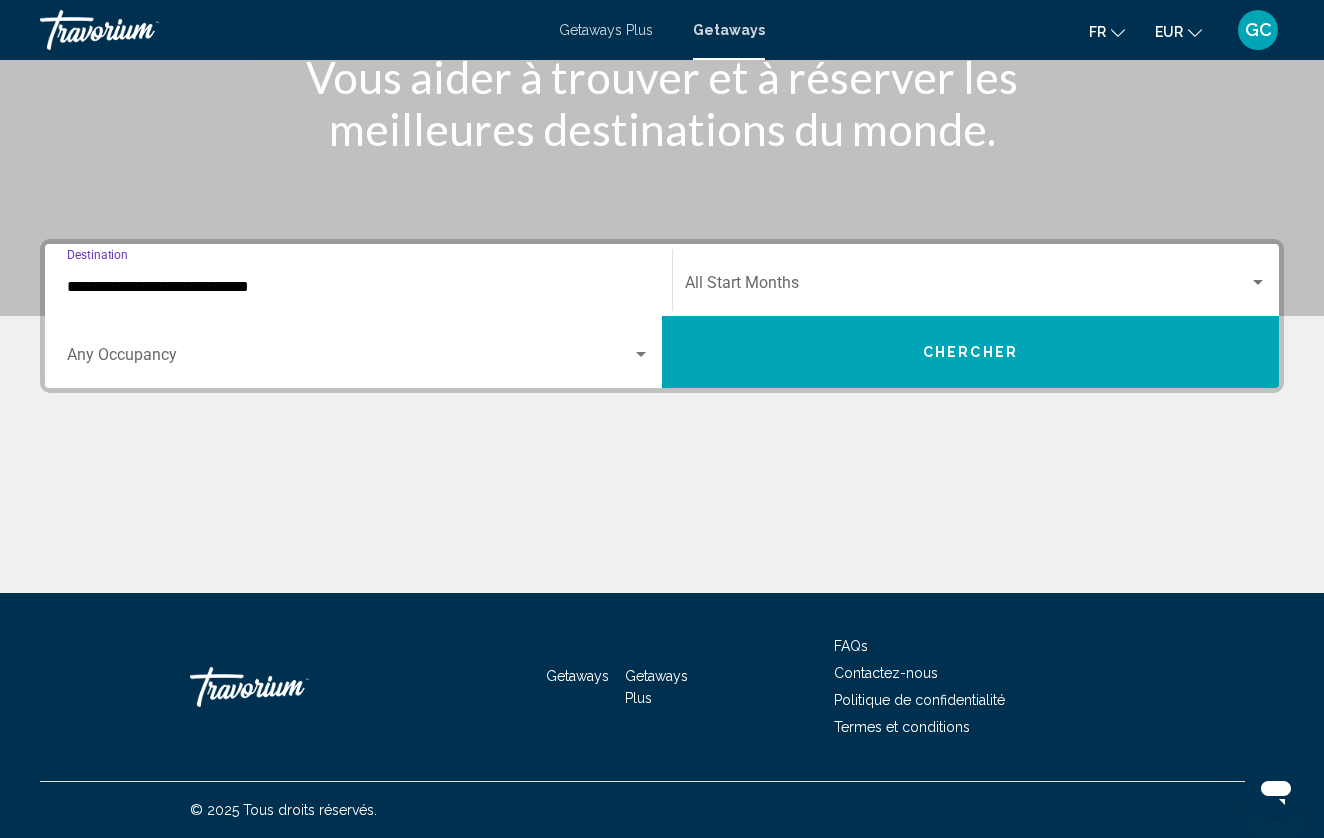 click at bounding box center [967, 287] 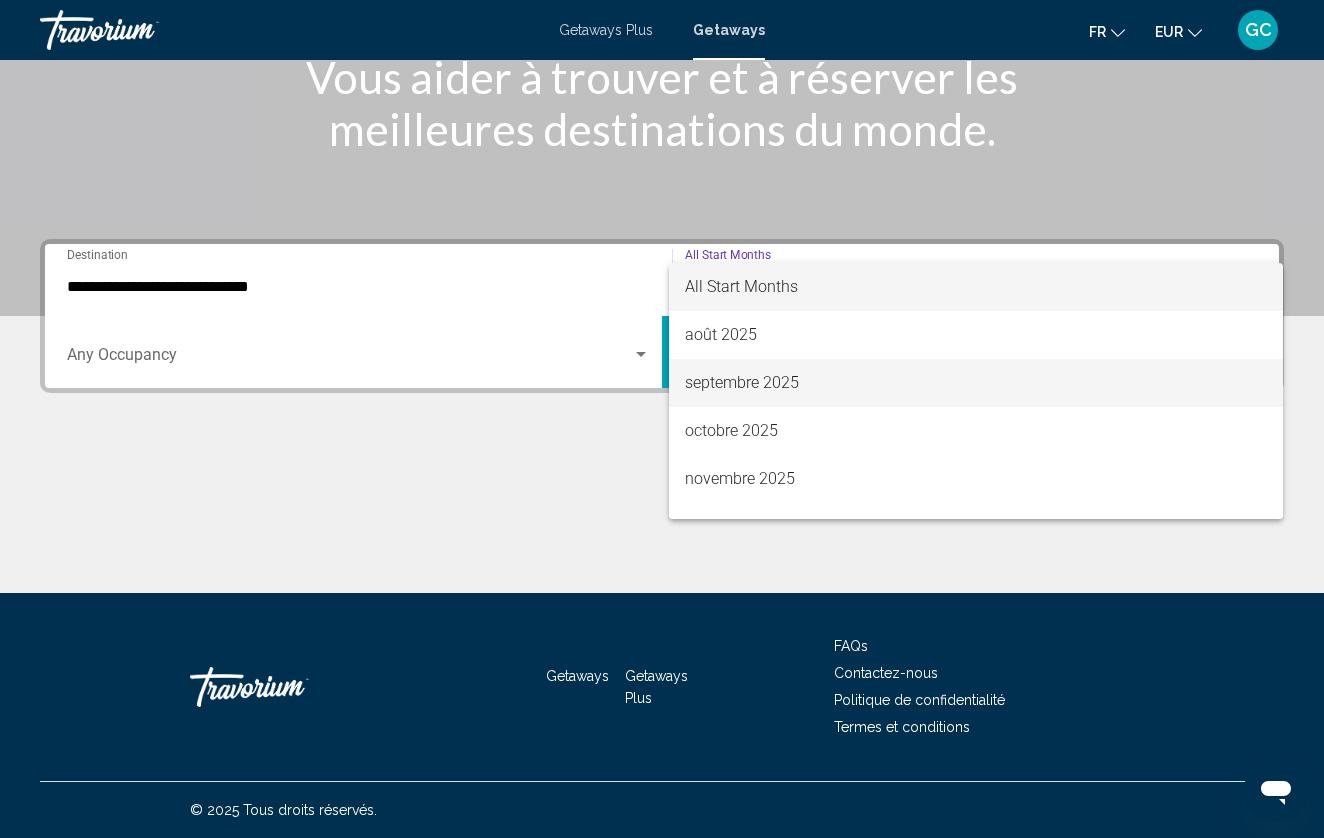 click on "septembre 2025" at bounding box center (976, 383) 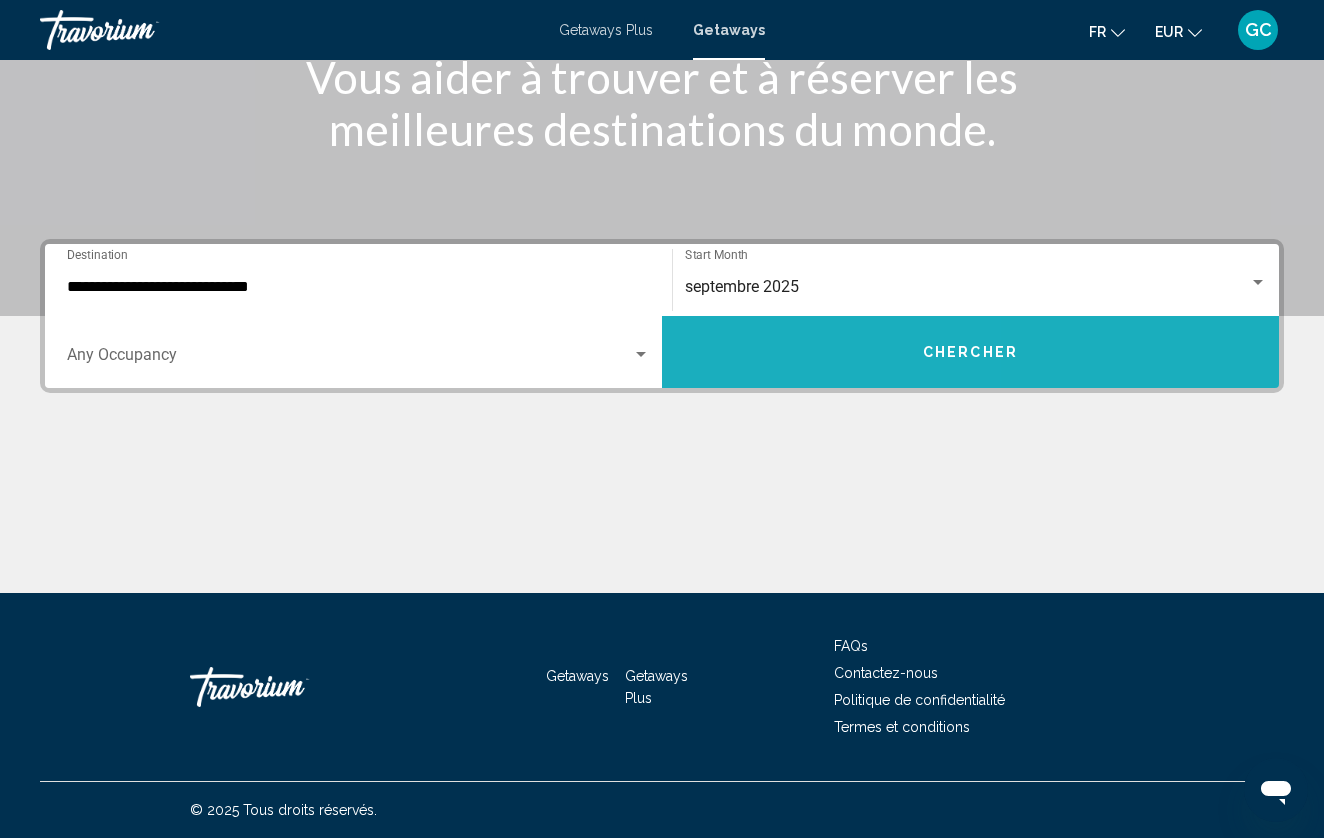 click on "Chercher" at bounding box center (970, 352) 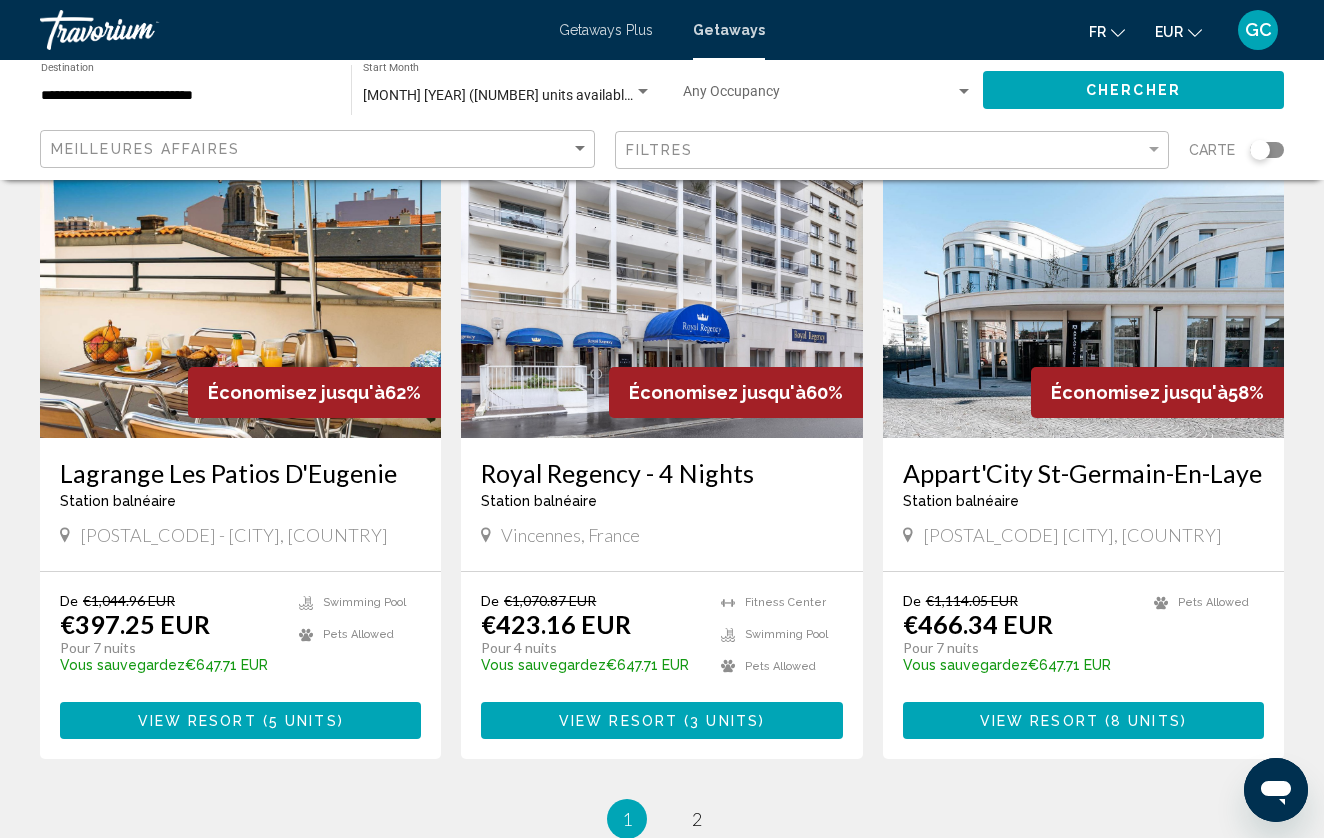 scroll, scrollTop: 2281, scrollLeft: 0, axis: vertical 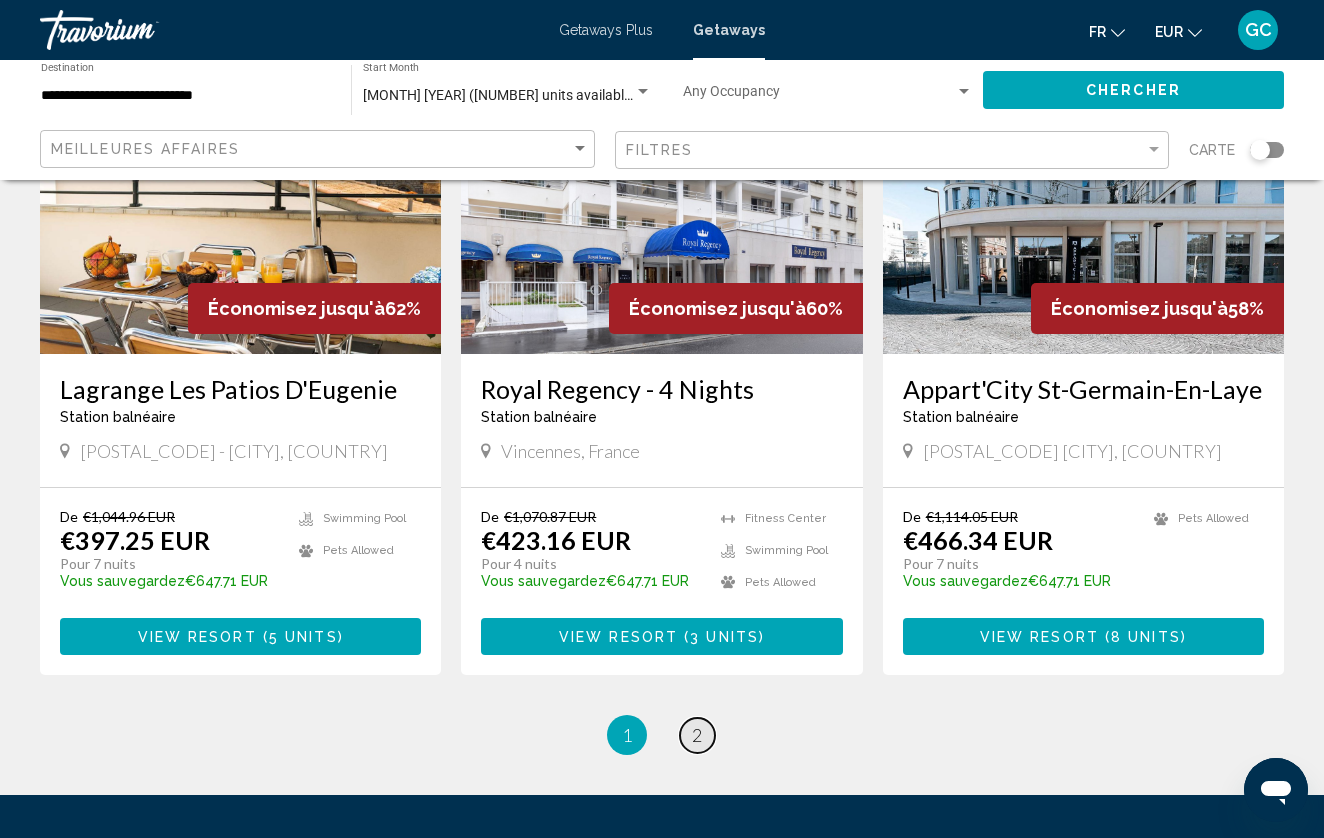 click on "page  2" at bounding box center (697, 735) 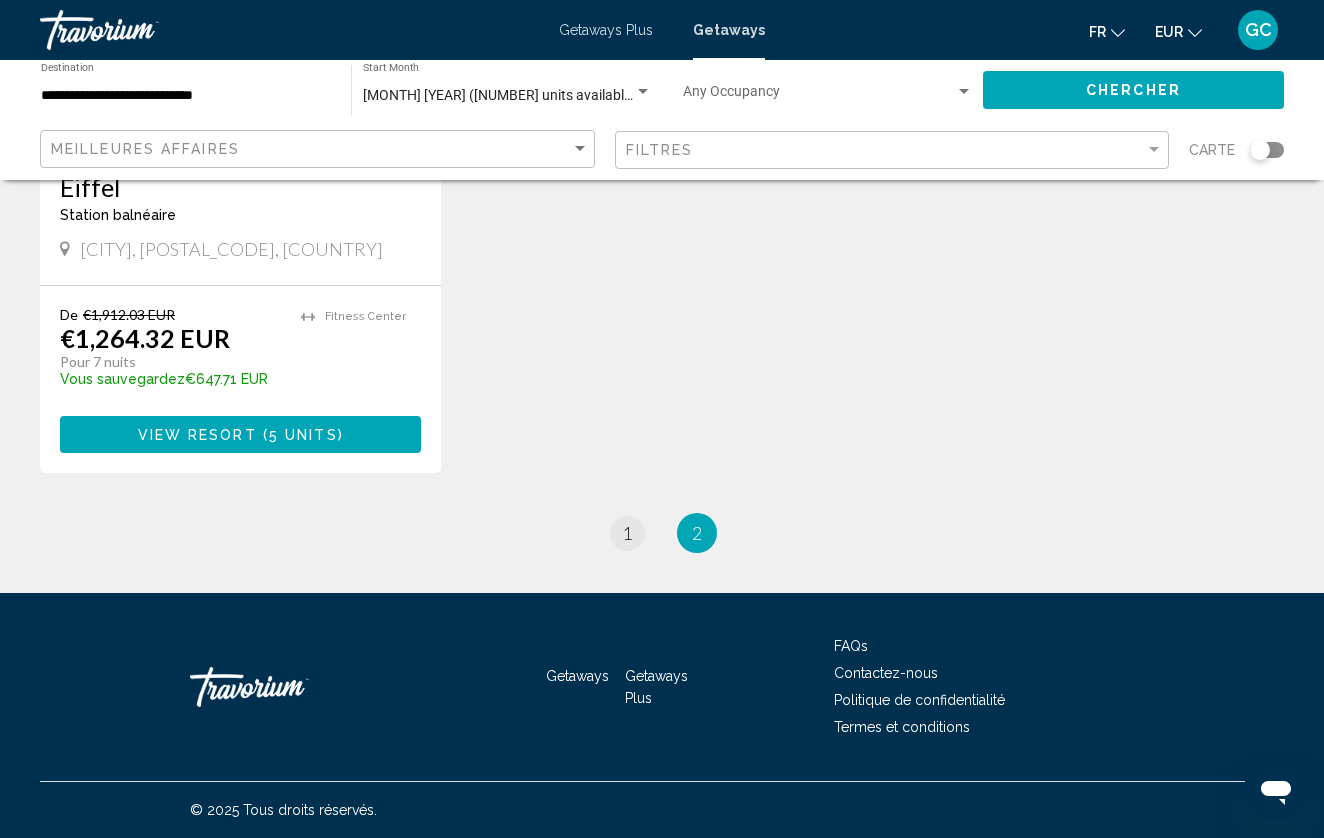 scroll, scrollTop: 1892, scrollLeft: 0, axis: vertical 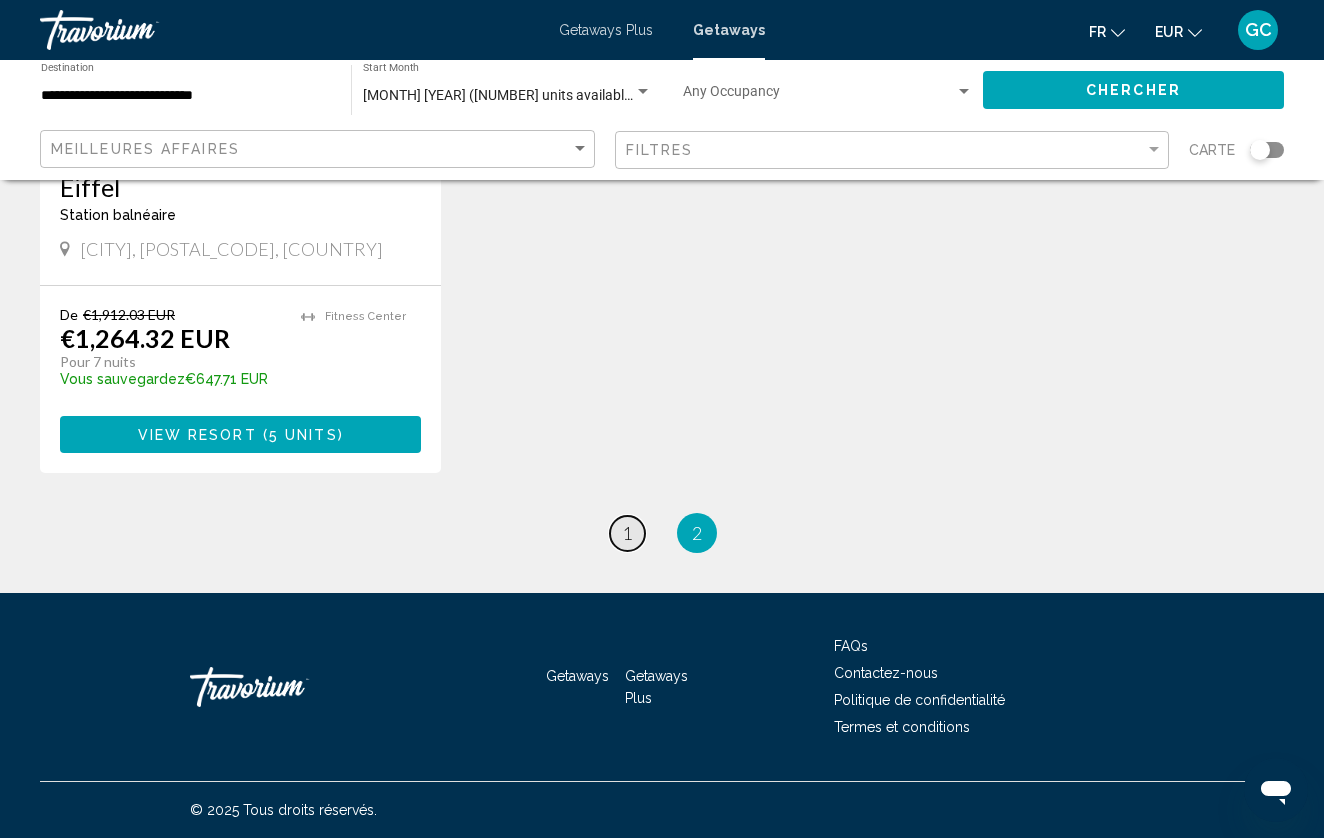 click on "page  1" at bounding box center [627, 533] 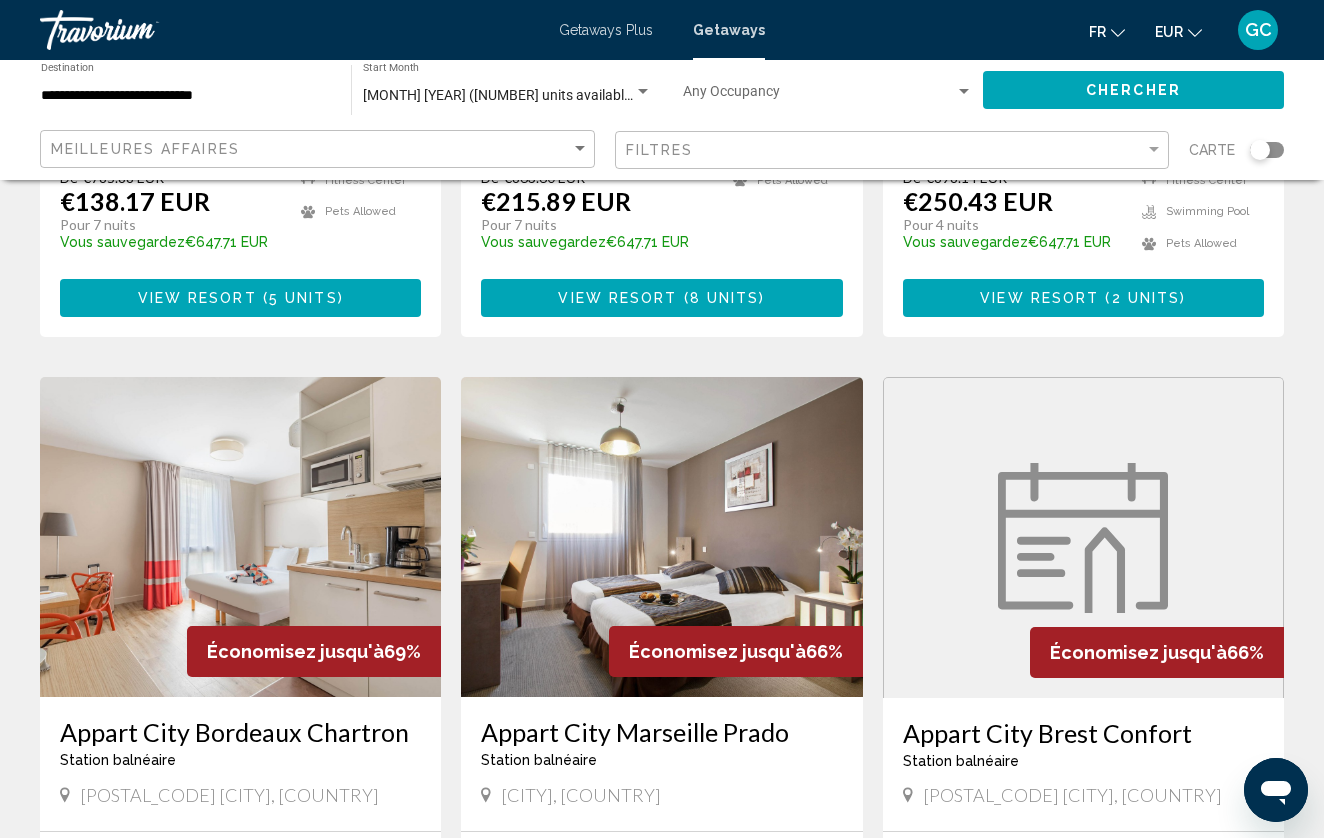 scroll, scrollTop: 1255, scrollLeft: 0, axis: vertical 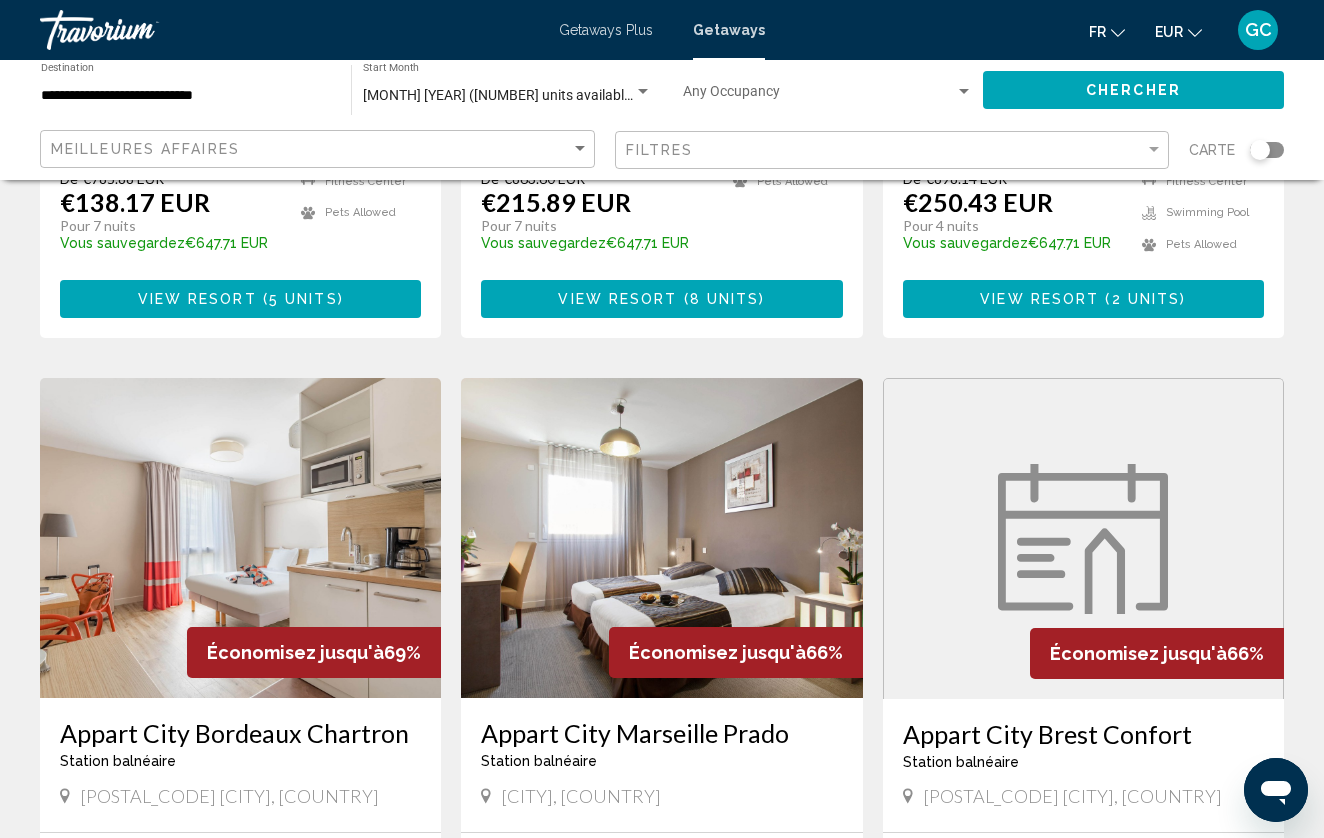 click at bounding box center [1083, 539] 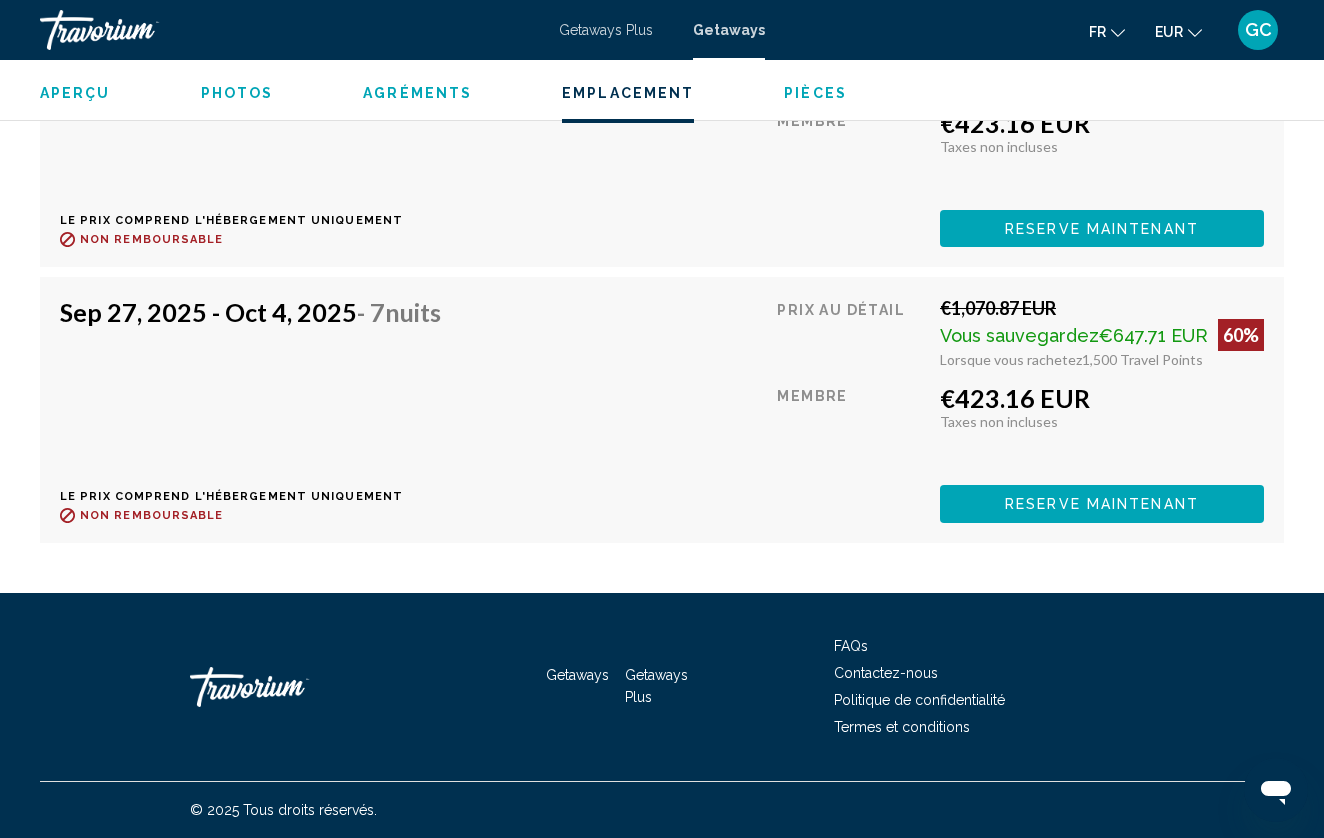 scroll, scrollTop: 6107, scrollLeft: 0, axis: vertical 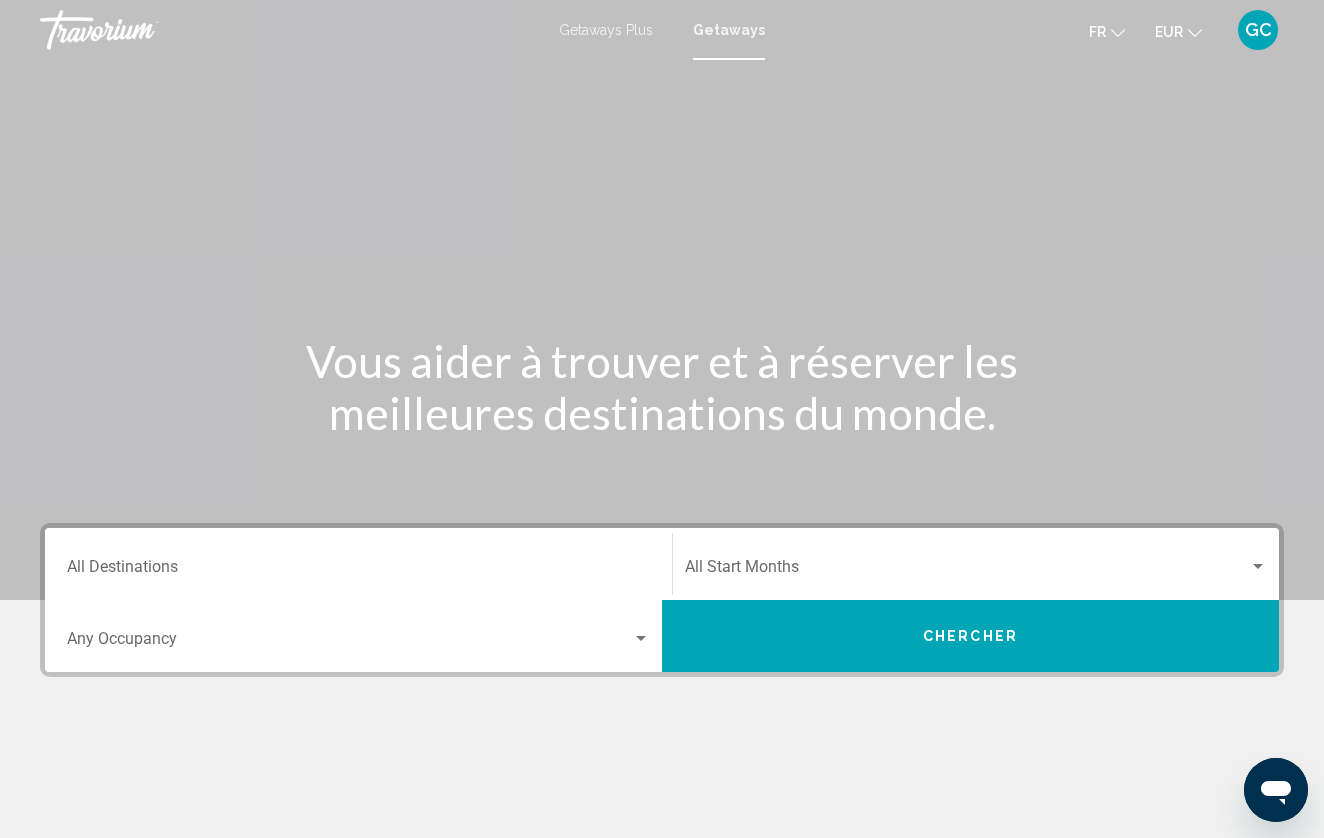 click on "Destination All Destinations" at bounding box center [358, 564] 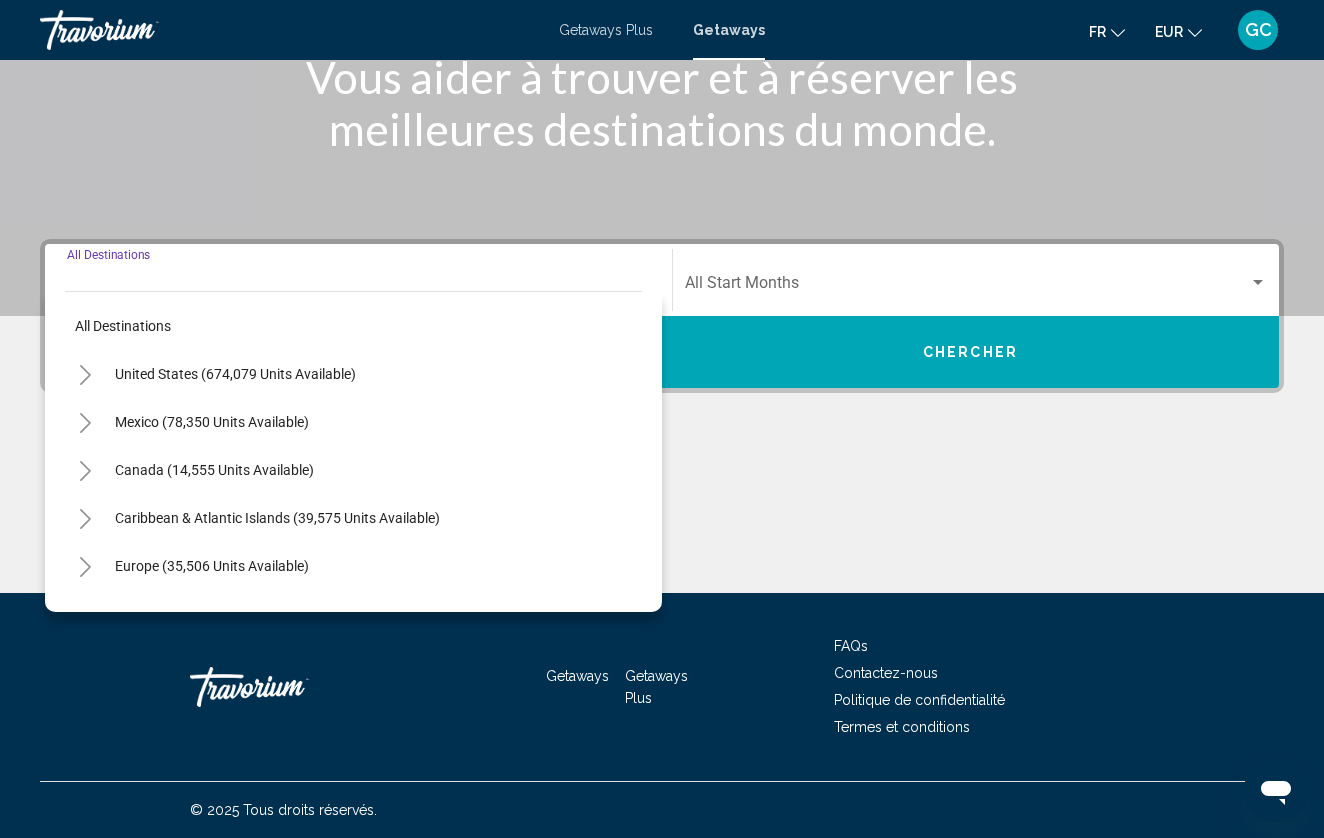click 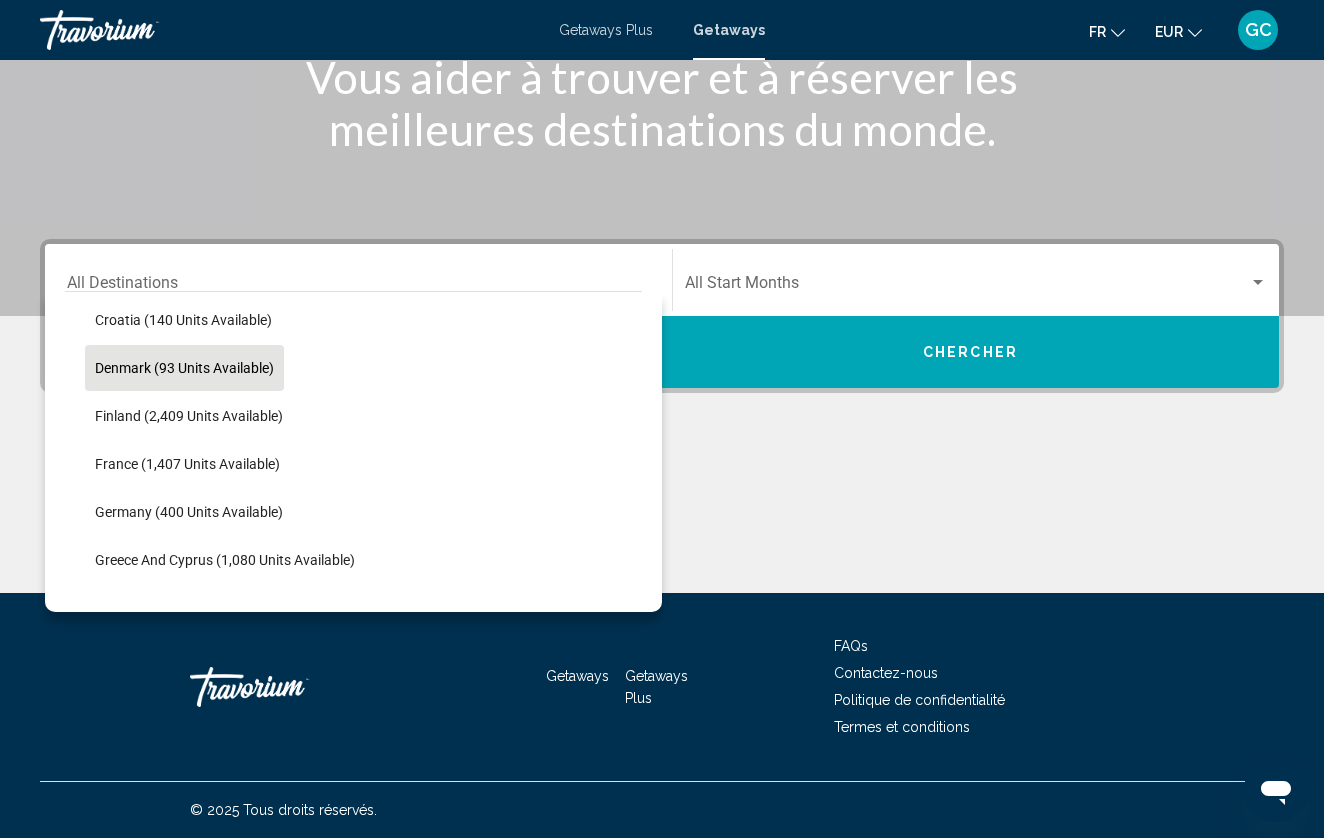 scroll, scrollTop: 447, scrollLeft: 0, axis: vertical 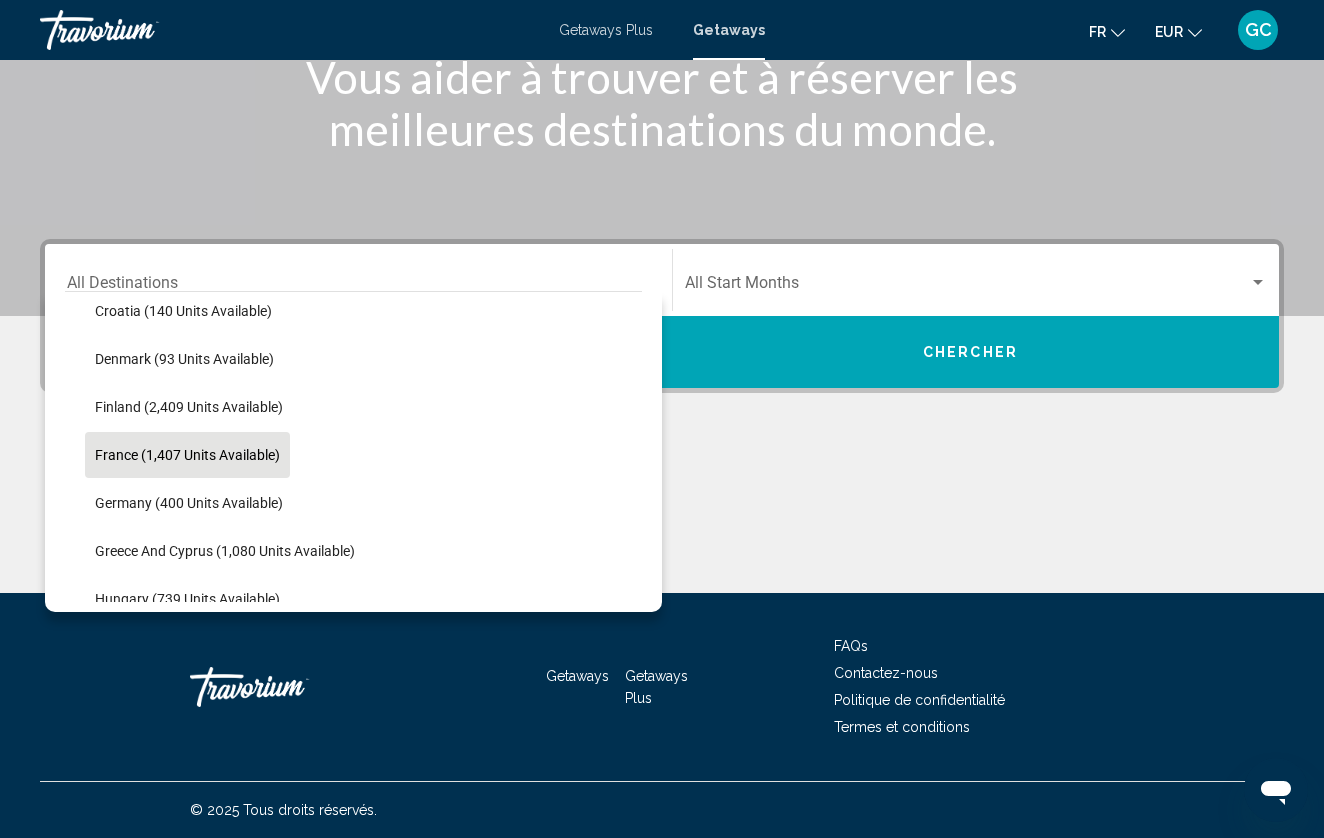 click on "France (1,407 units available)" 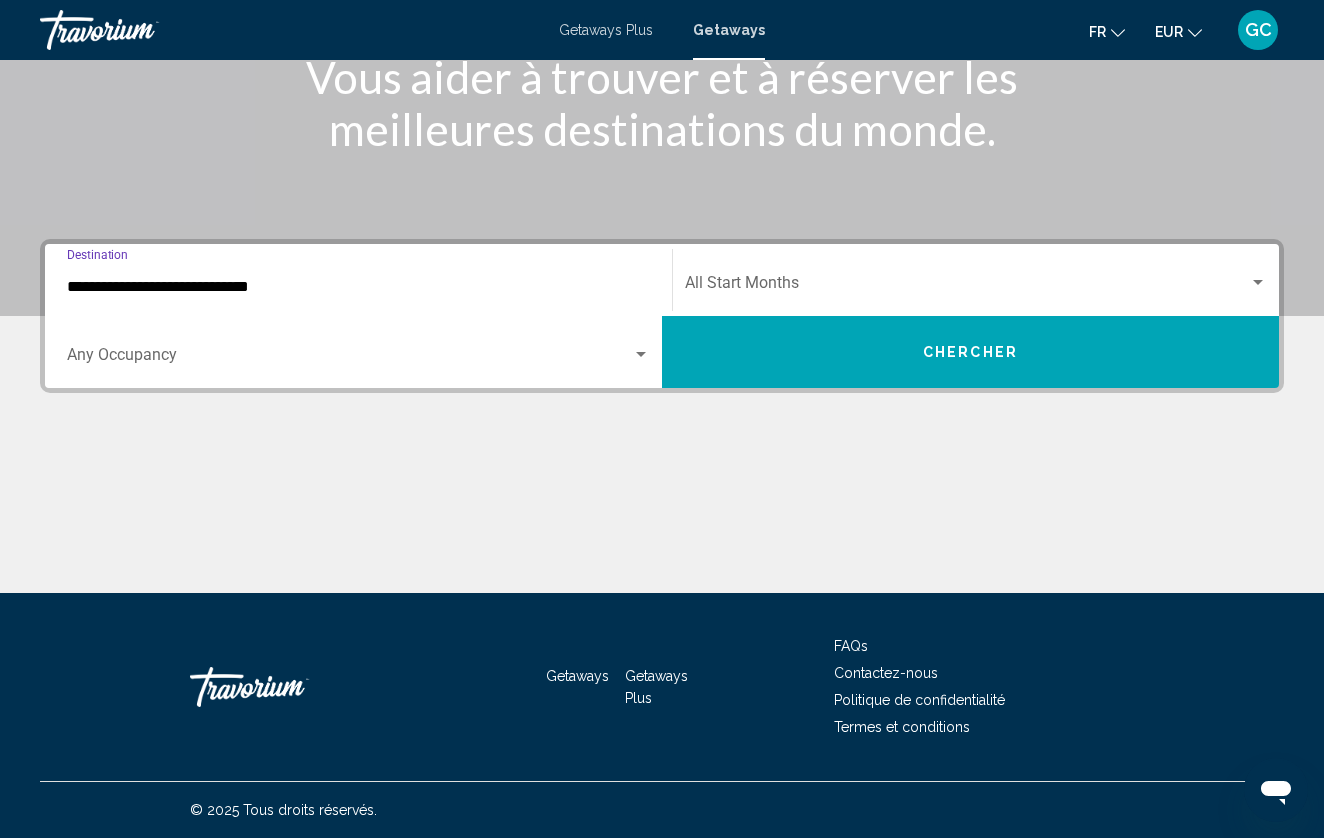 click on "Start Month All Start Months" 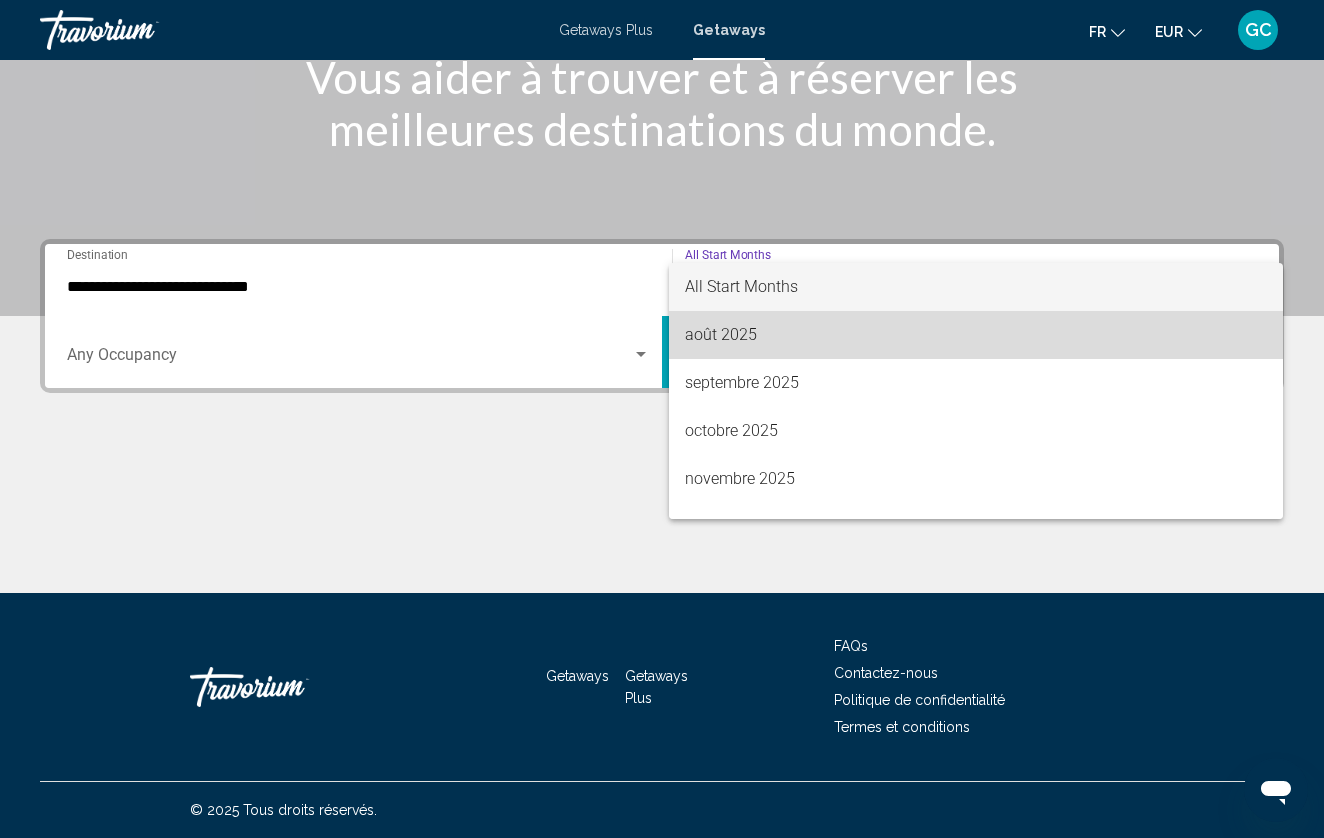 click on "août 2025" at bounding box center (976, 335) 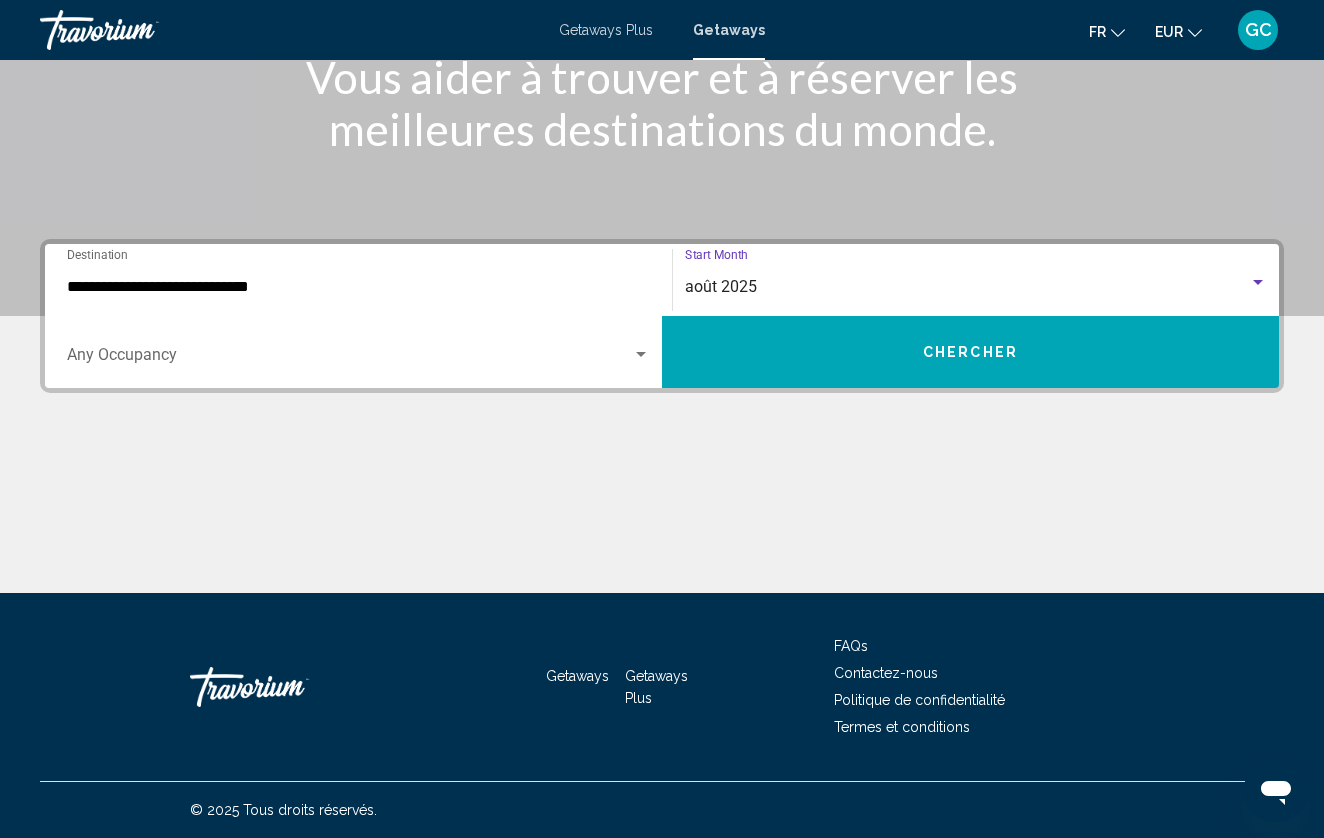 click on "Chercher" at bounding box center (970, 352) 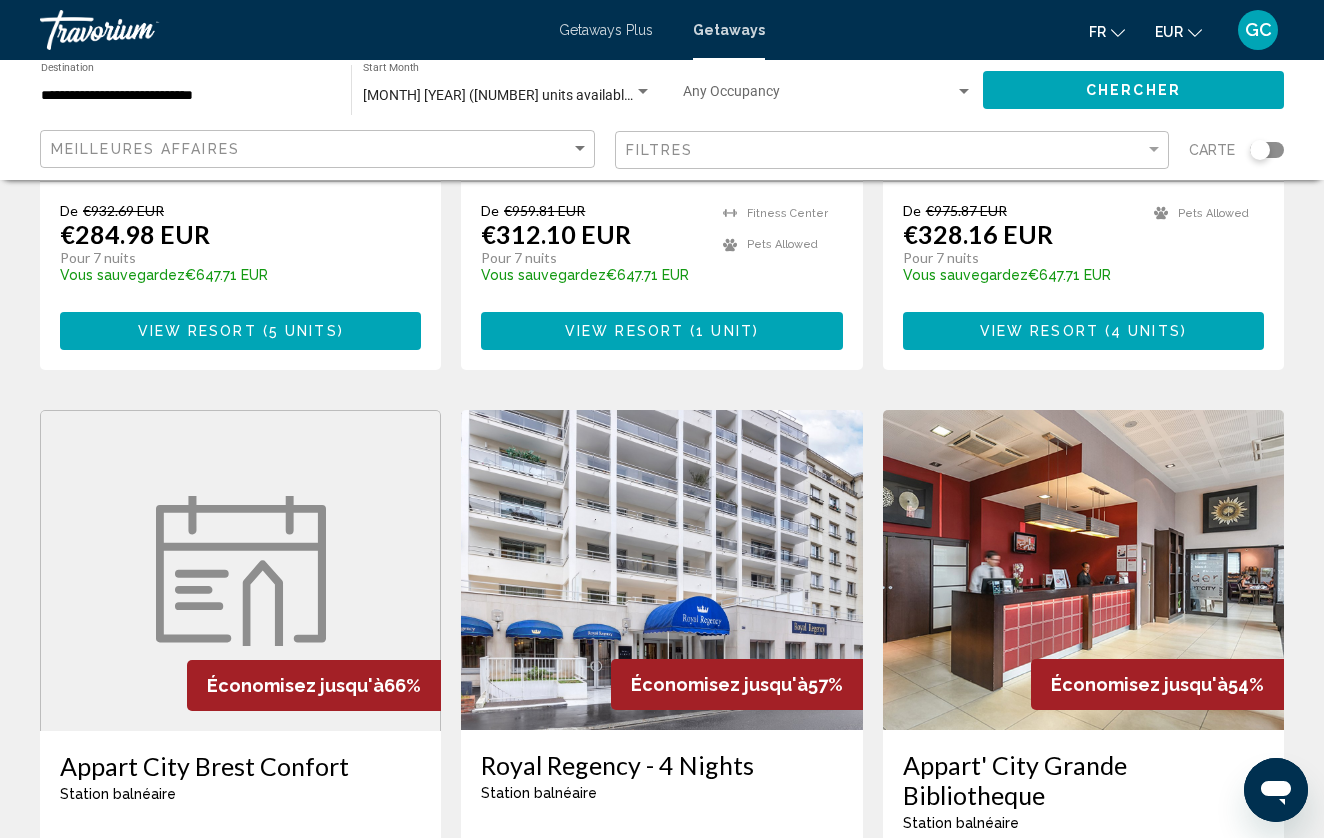 scroll, scrollTop: 1253, scrollLeft: 0, axis: vertical 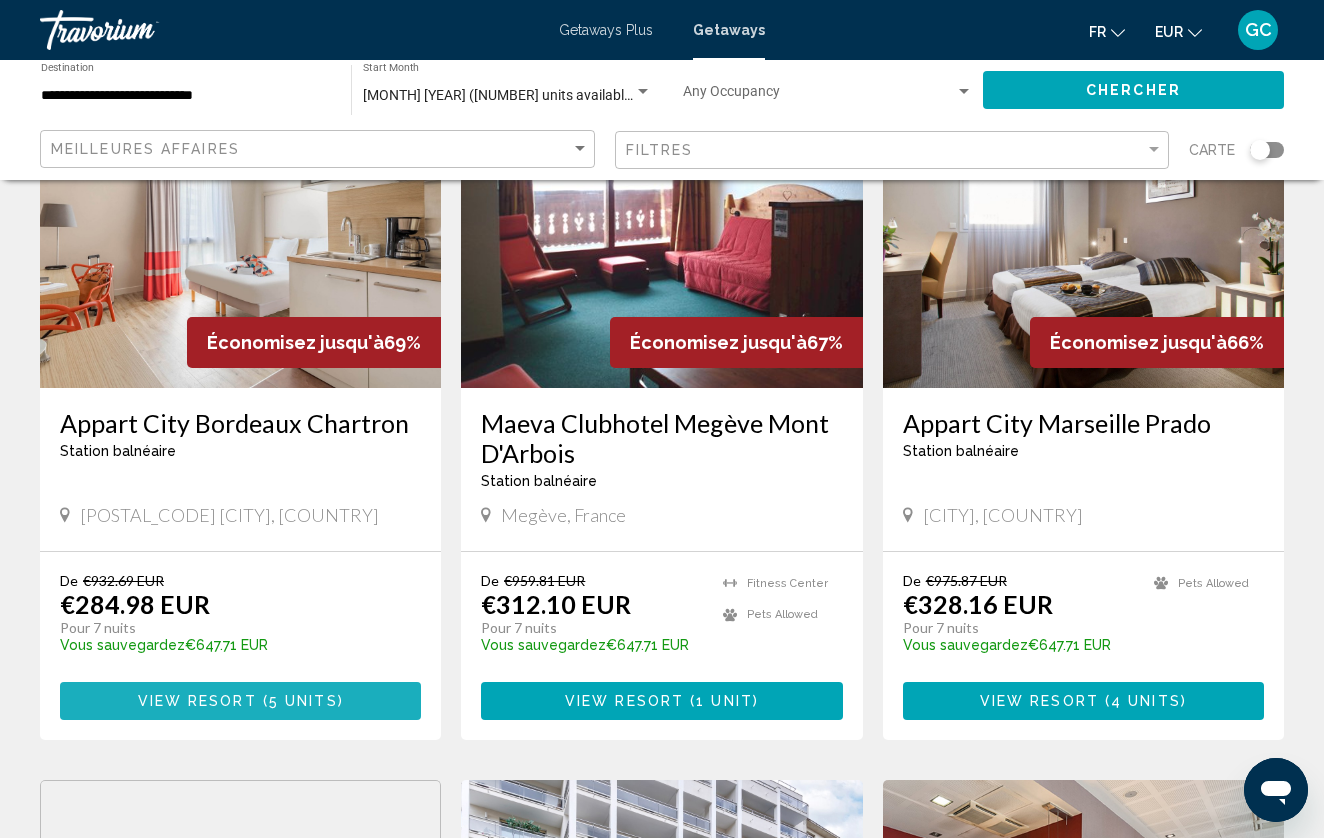 click on "View Resort    ( 5 units )" at bounding box center [240, 700] 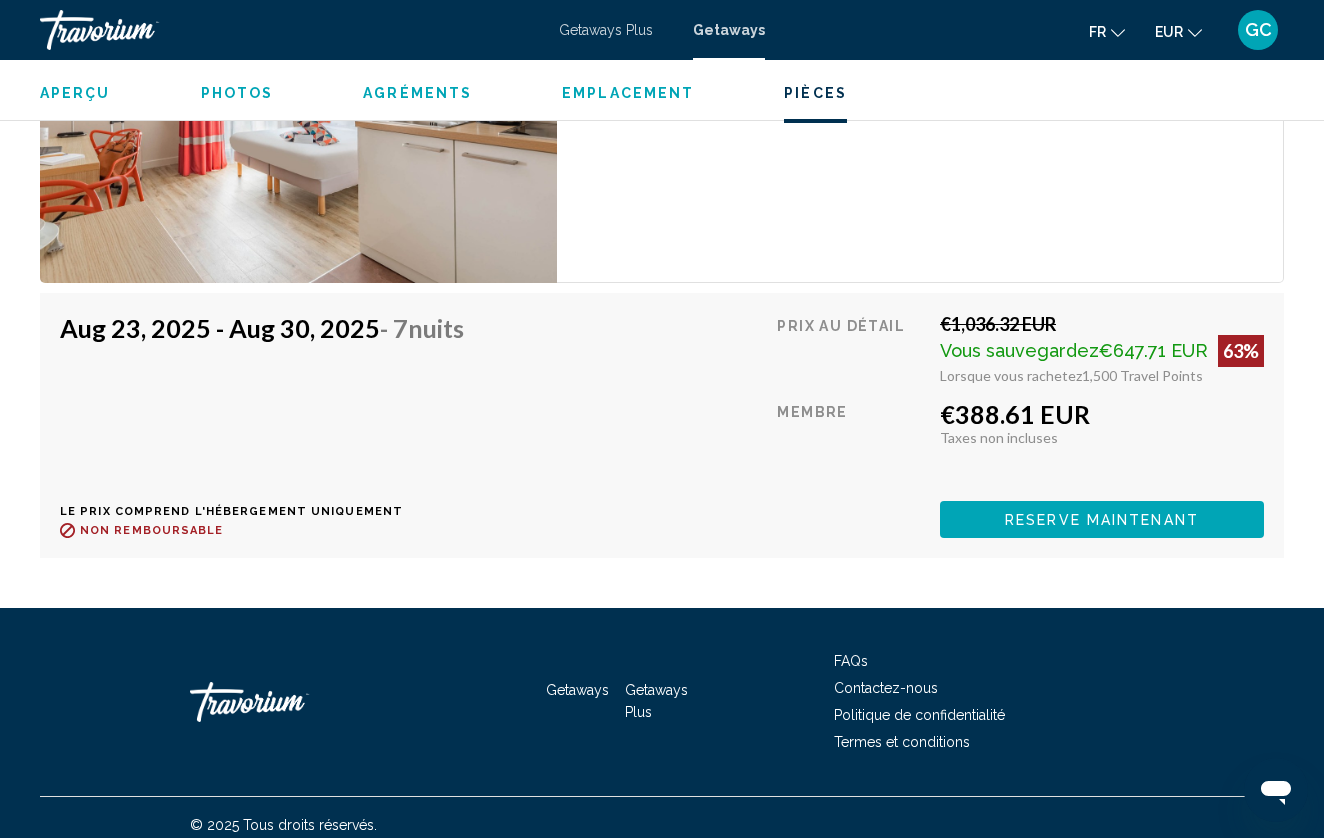 scroll, scrollTop: 4349, scrollLeft: 0, axis: vertical 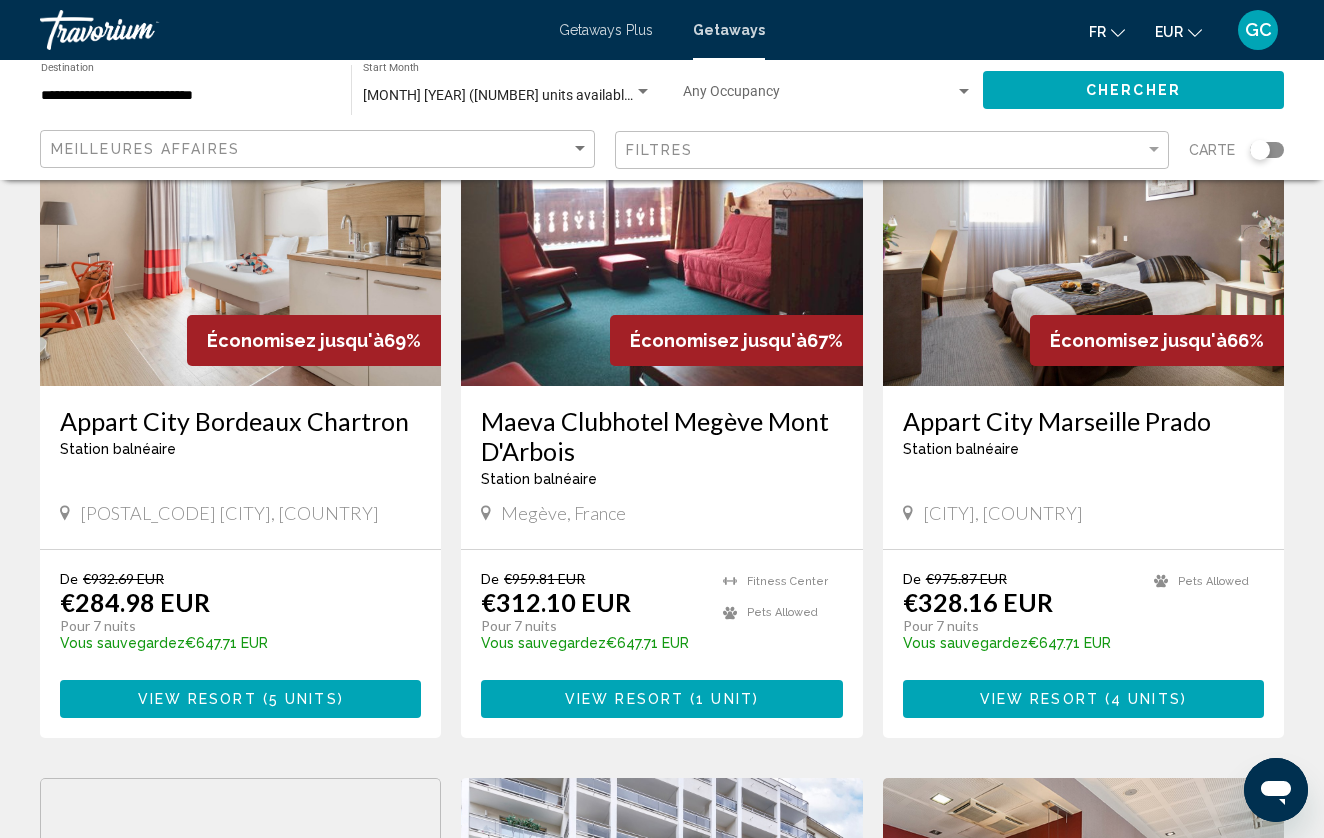 click at bounding box center (1083, 226) 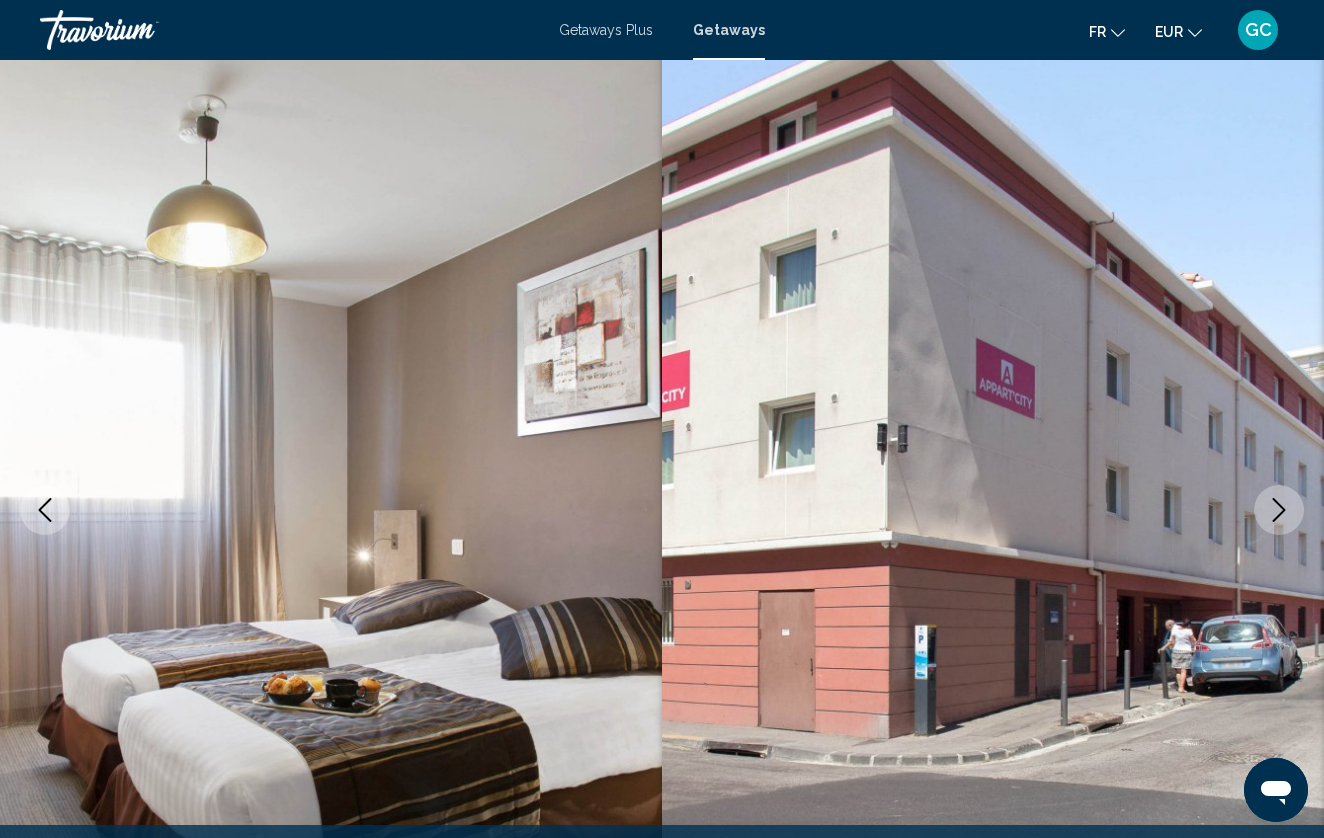scroll, scrollTop: 3, scrollLeft: 0, axis: vertical 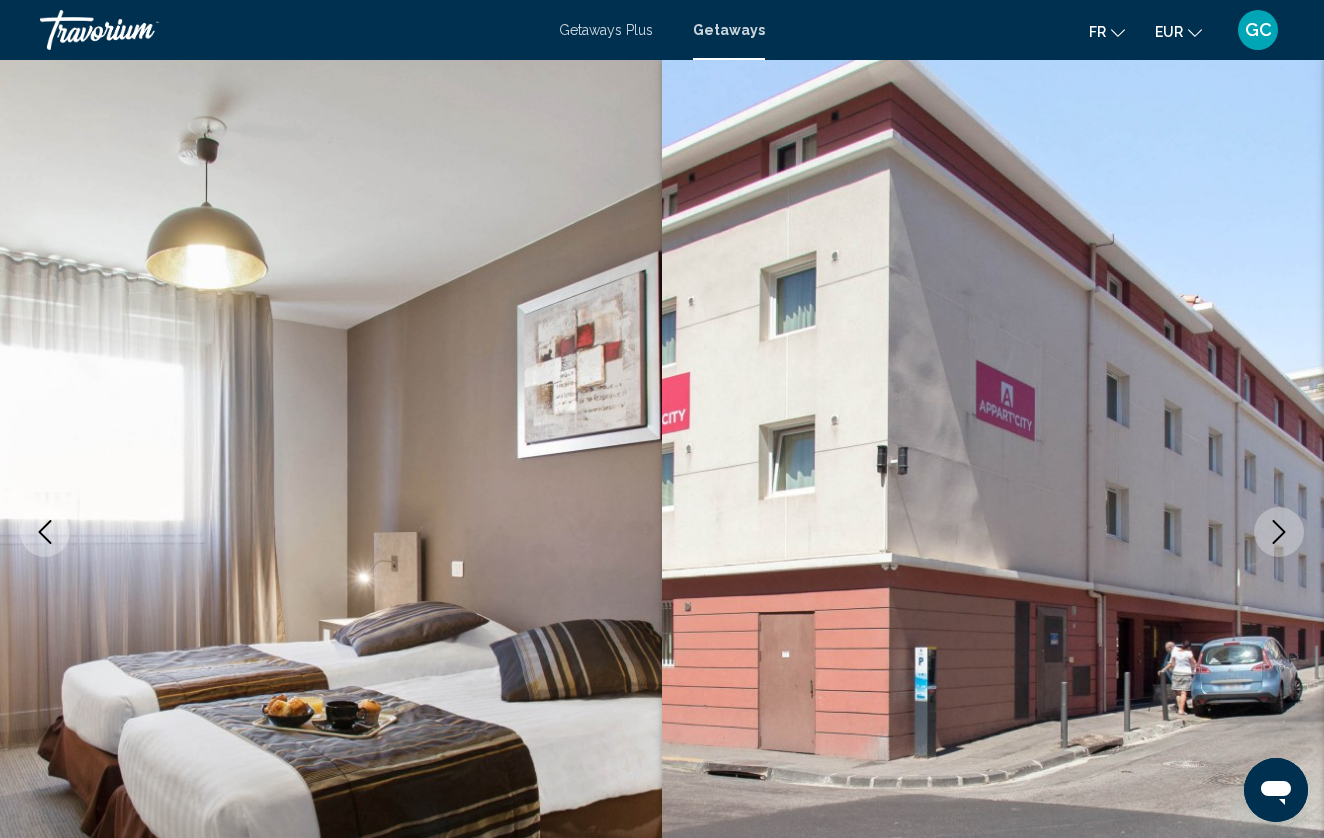 click at bounding box center (1279, 532) 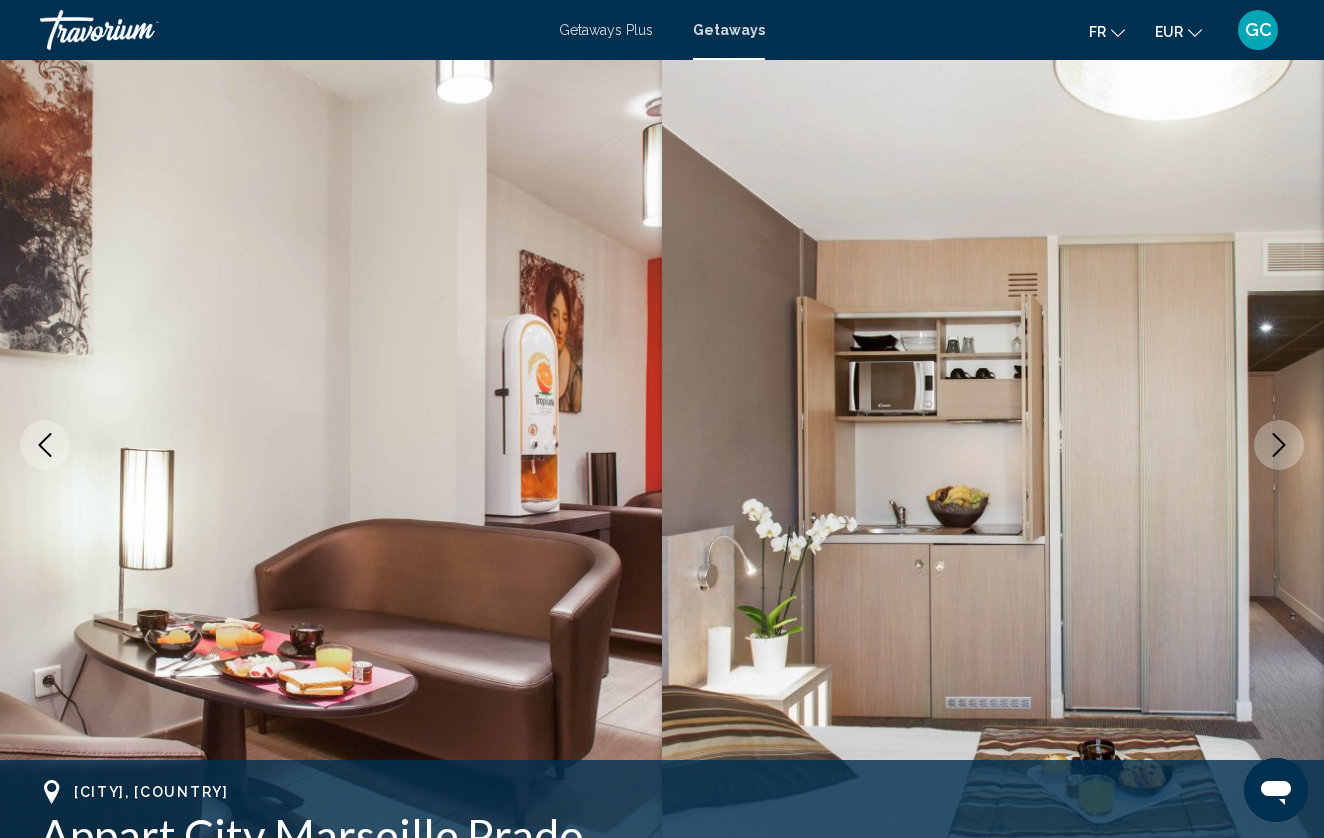 scroll, scrollTop: 94, scrollLeft: 0, axis: vertical 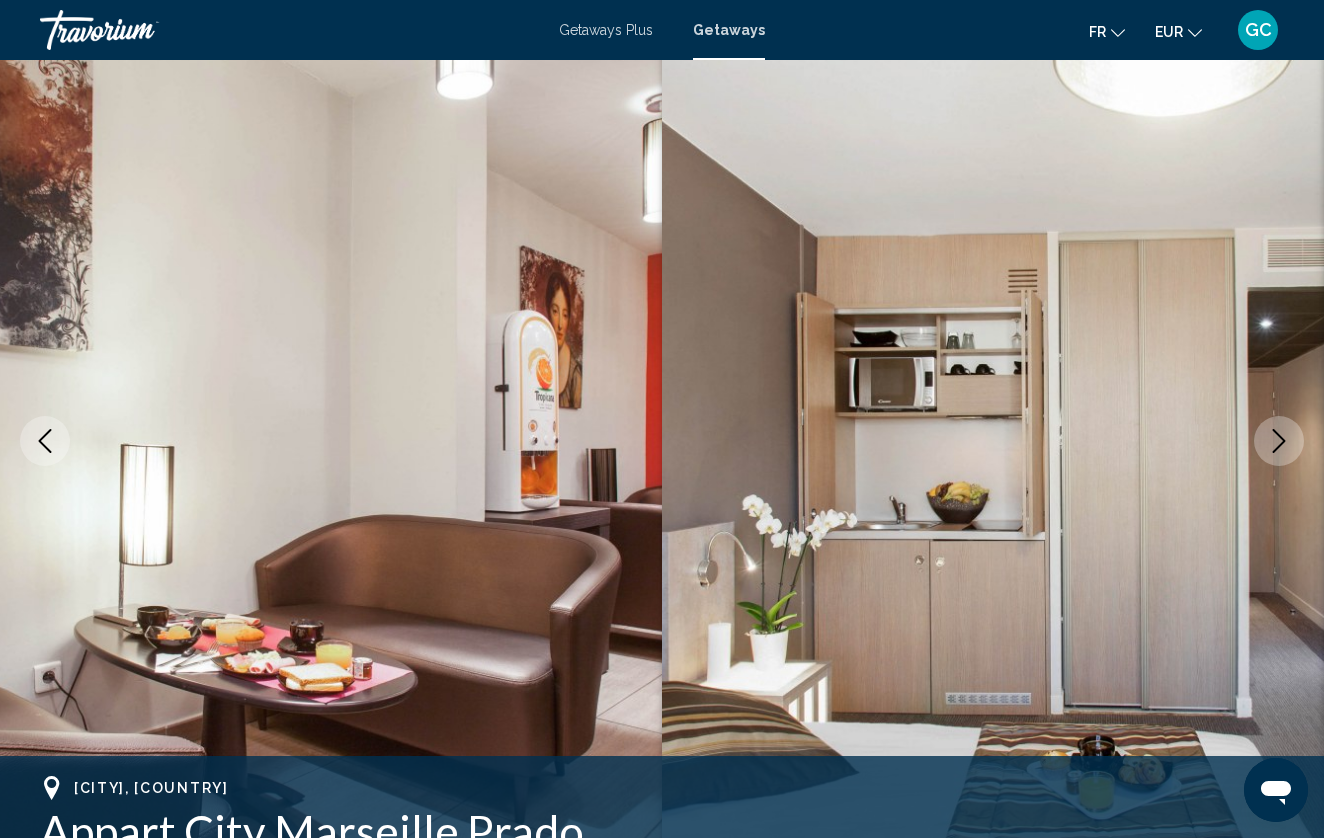 click 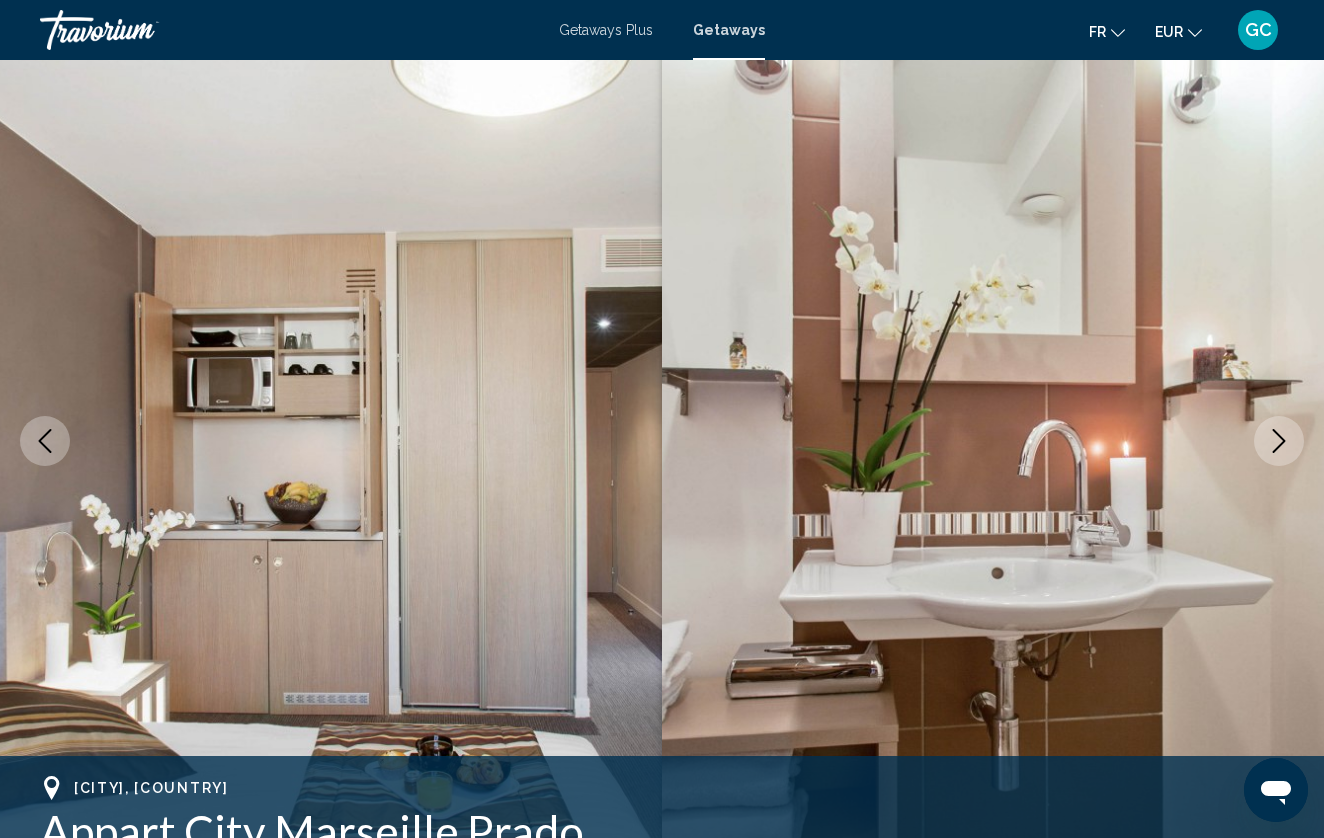 click 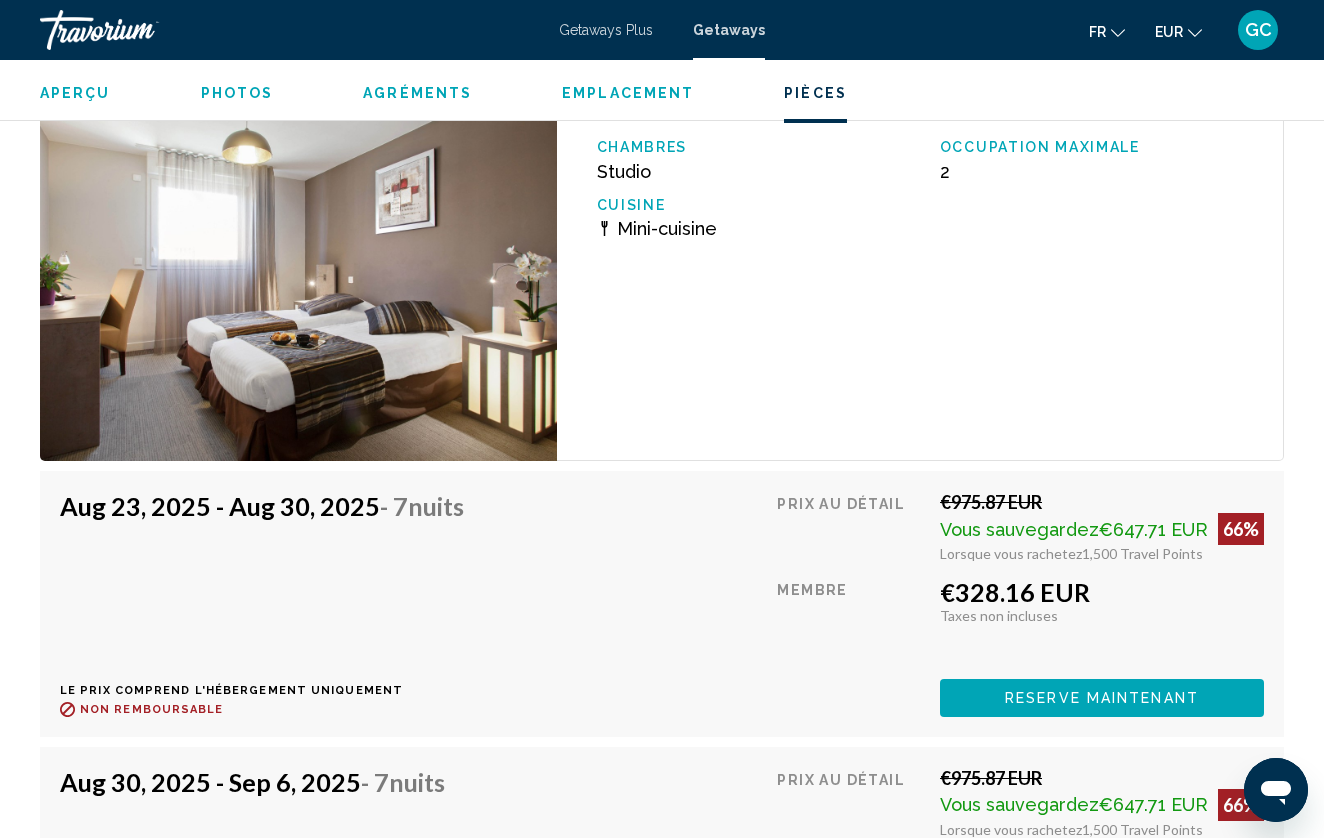 scroll, scrollTop: 2377, scrollLeft: 0, axis: vertical 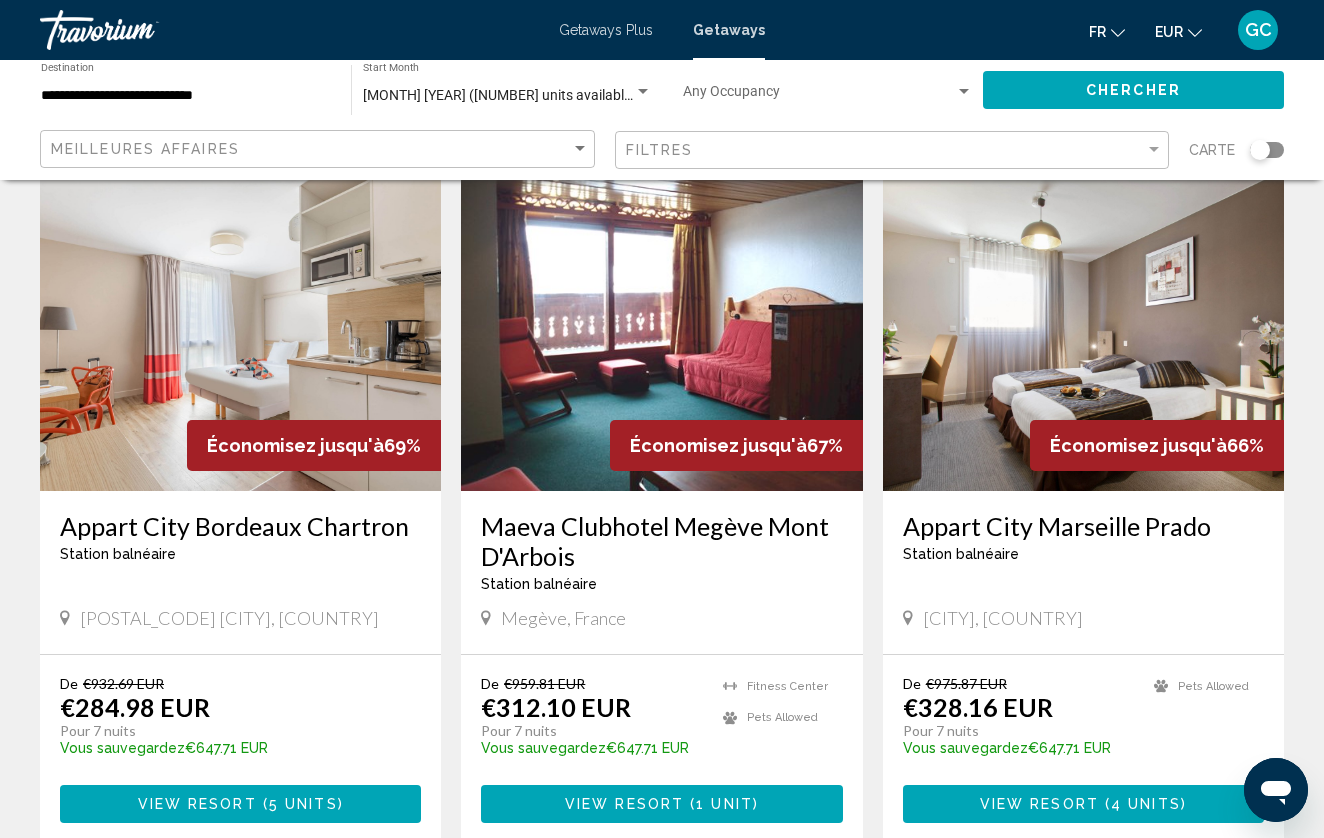 click at bounding box center (240, 331) 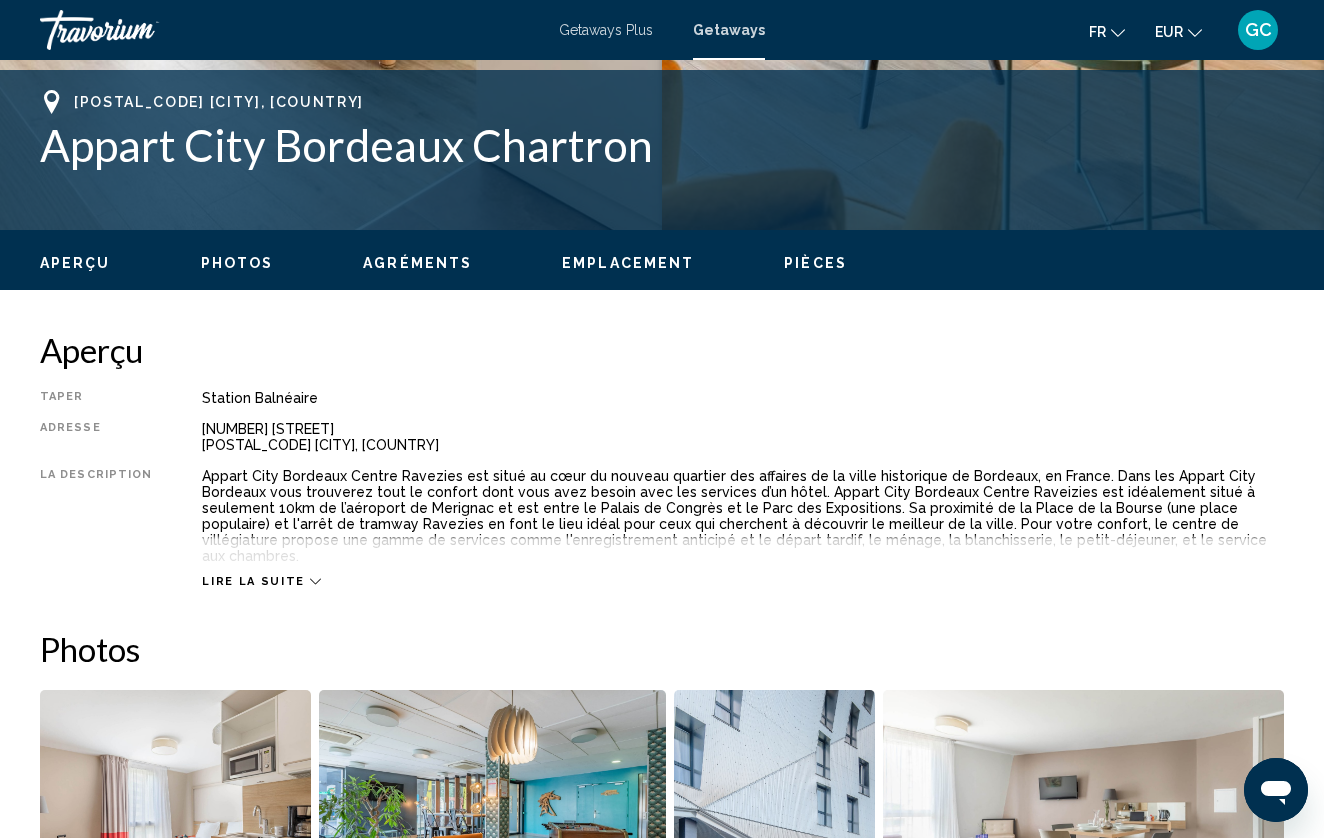 scroll, scrollTop: 0, scrollLeft: 0, axis: both 